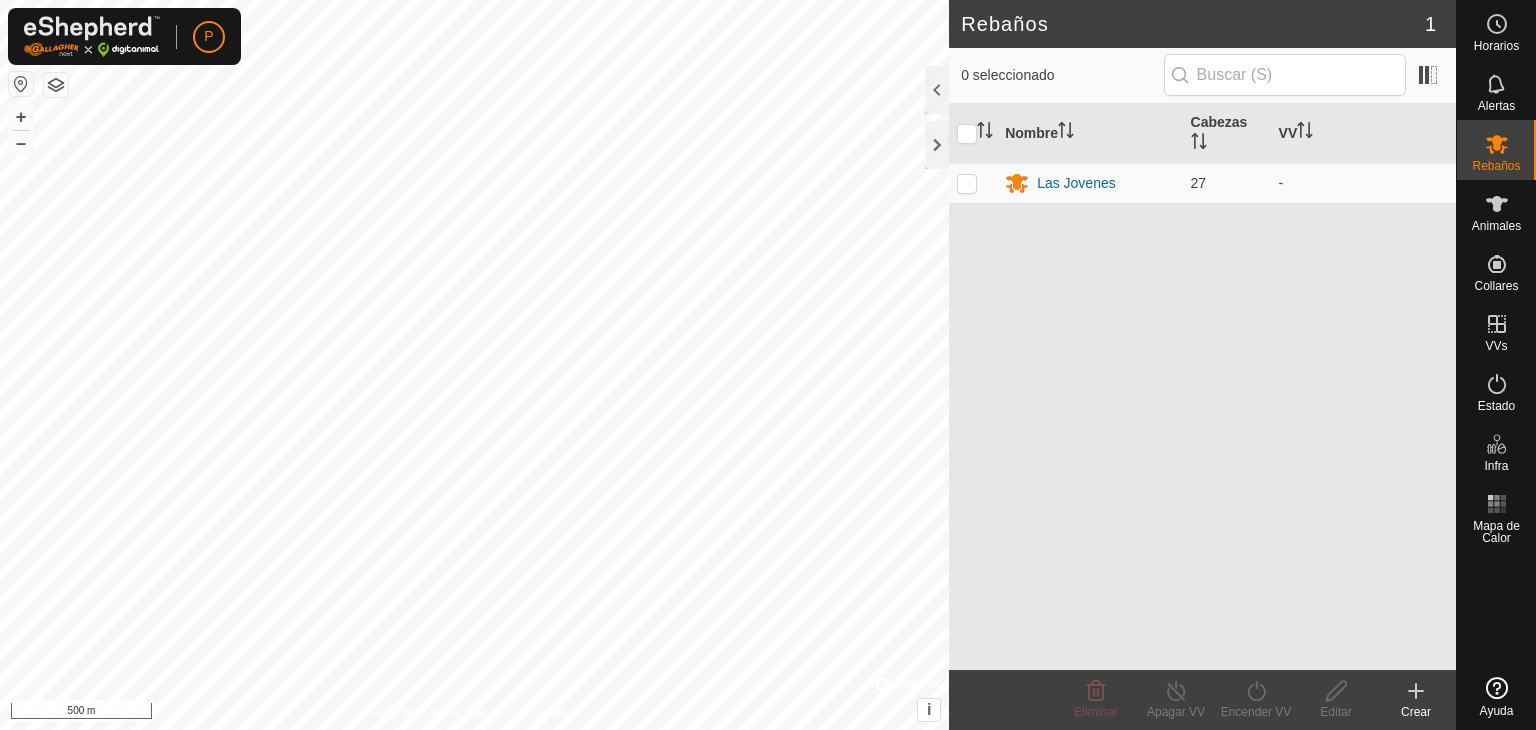 scroll, scrollTop: 0, scrollLeft: 0, axis: both 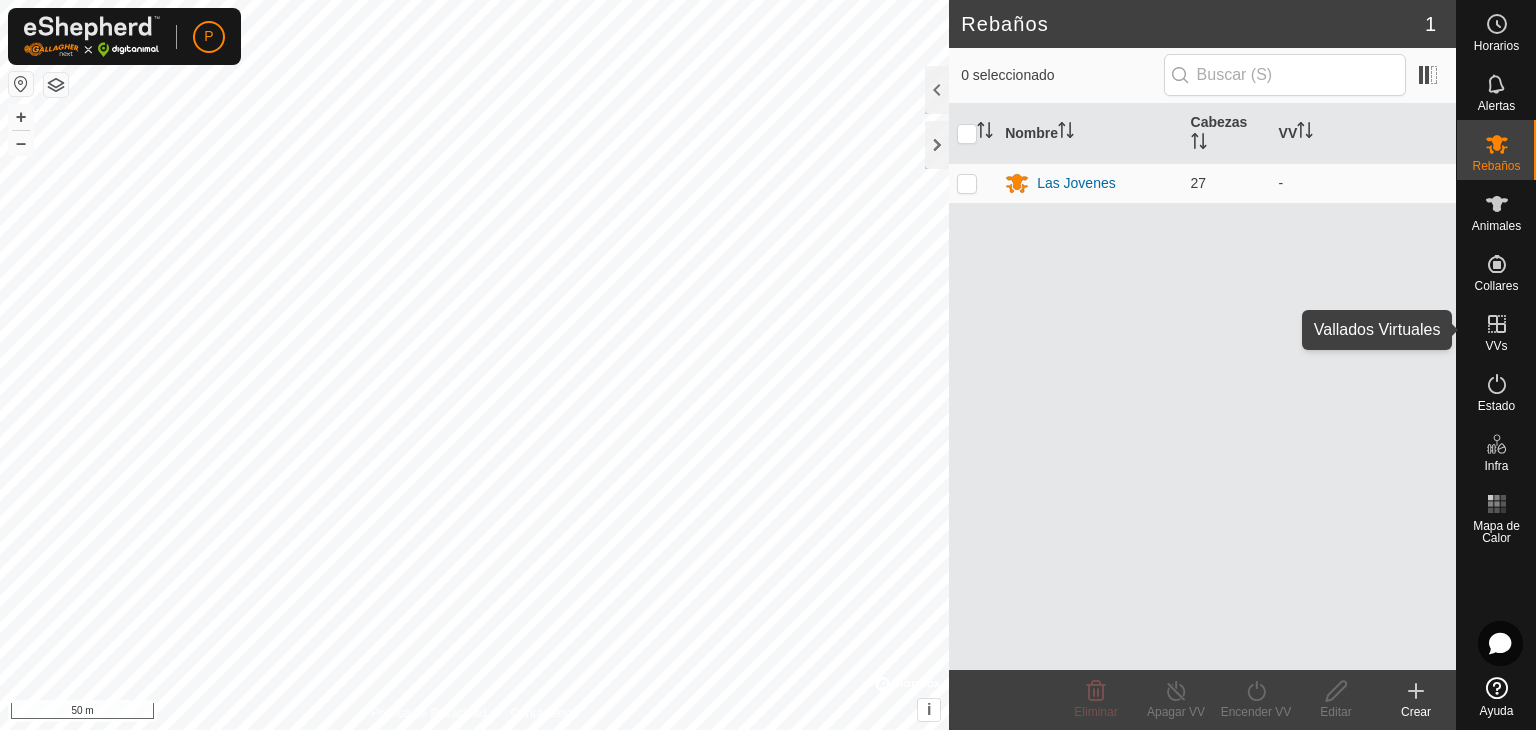 click on "VVs" at bounding box center (1496, 330) 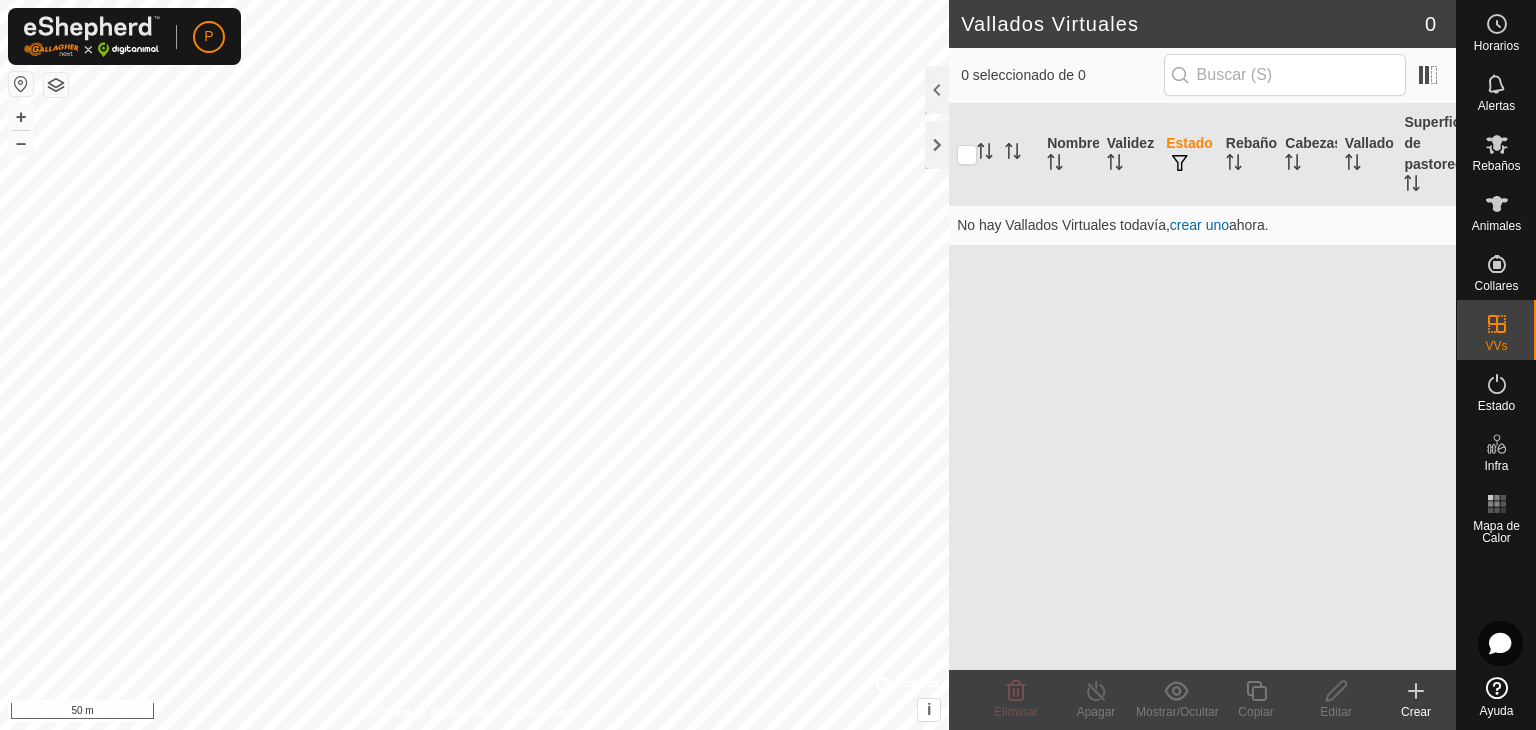 click on "crear uno" at bounding box center (1199, 225) 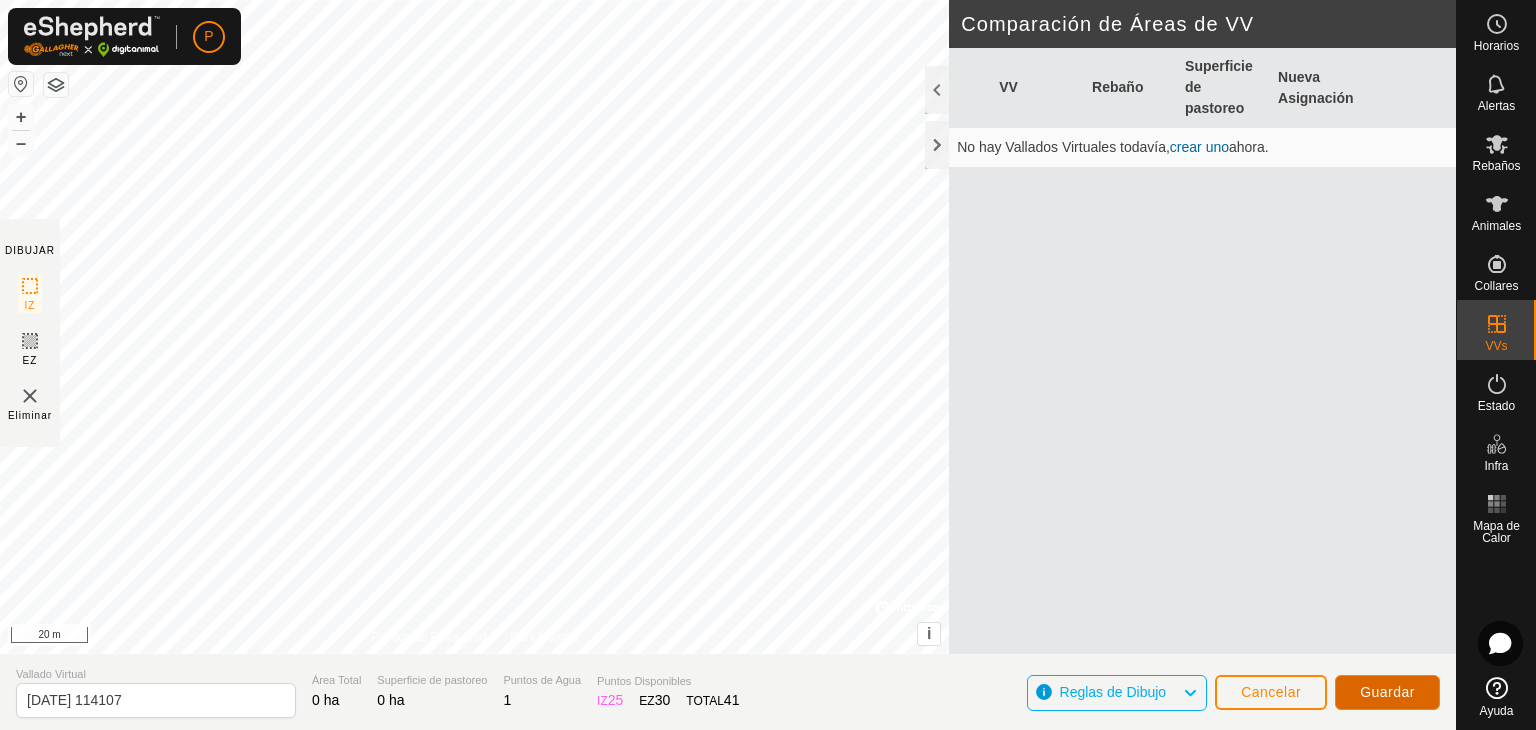 click on "Guardar" 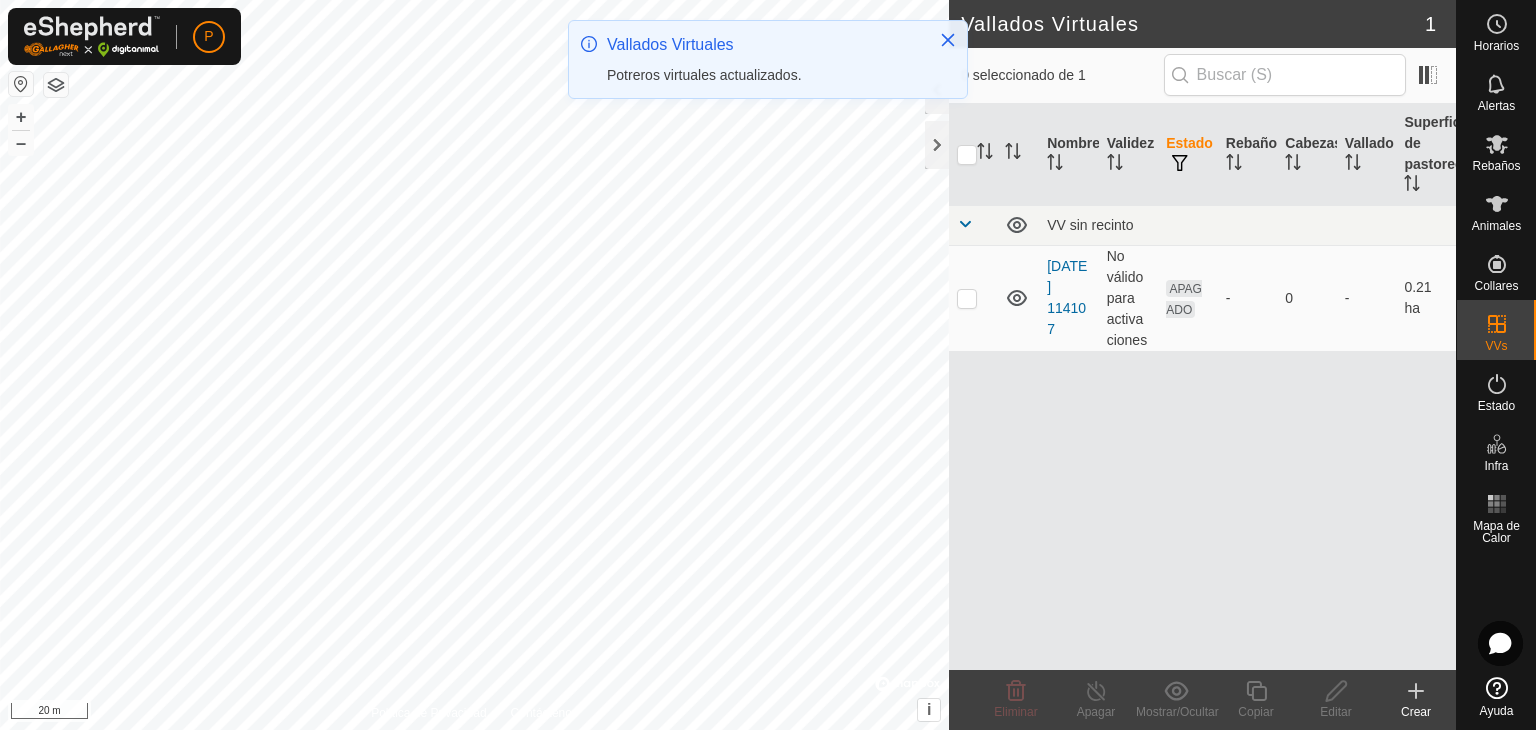 click on "No válido para activaciones" at bounding box center [1129, 298] 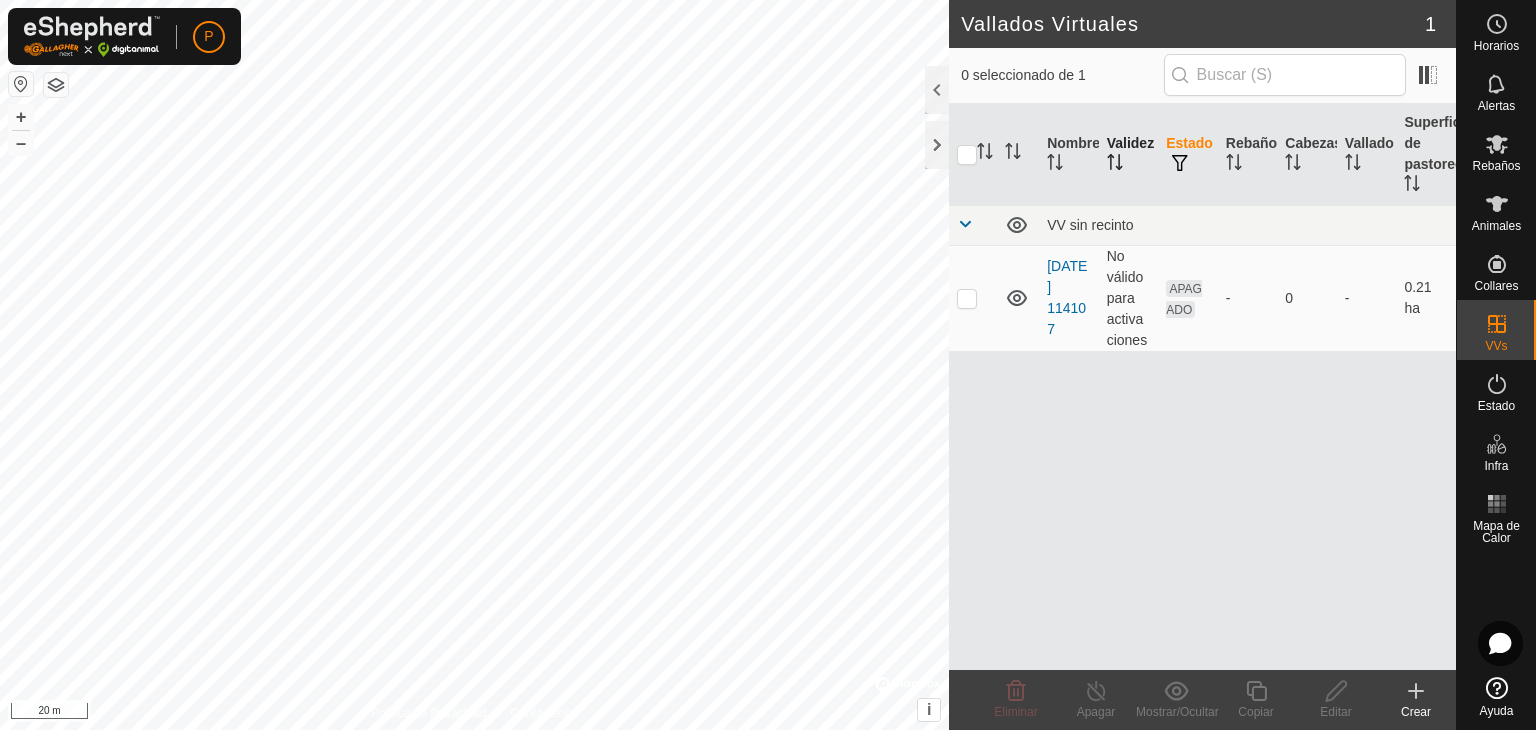 click on "Validez" at bounding box center [1129, 155] 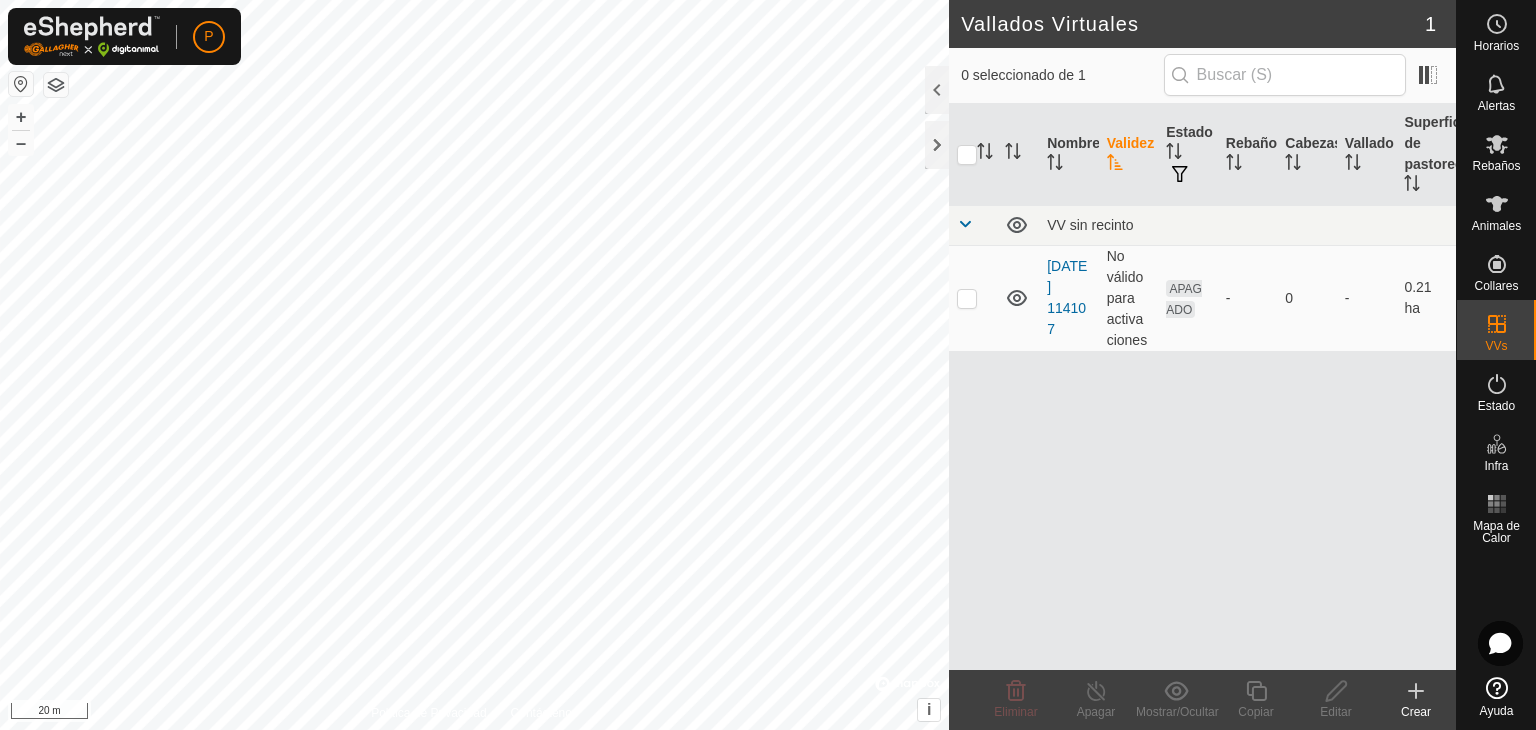click on "Validez" at bounding box center (1129, 155) 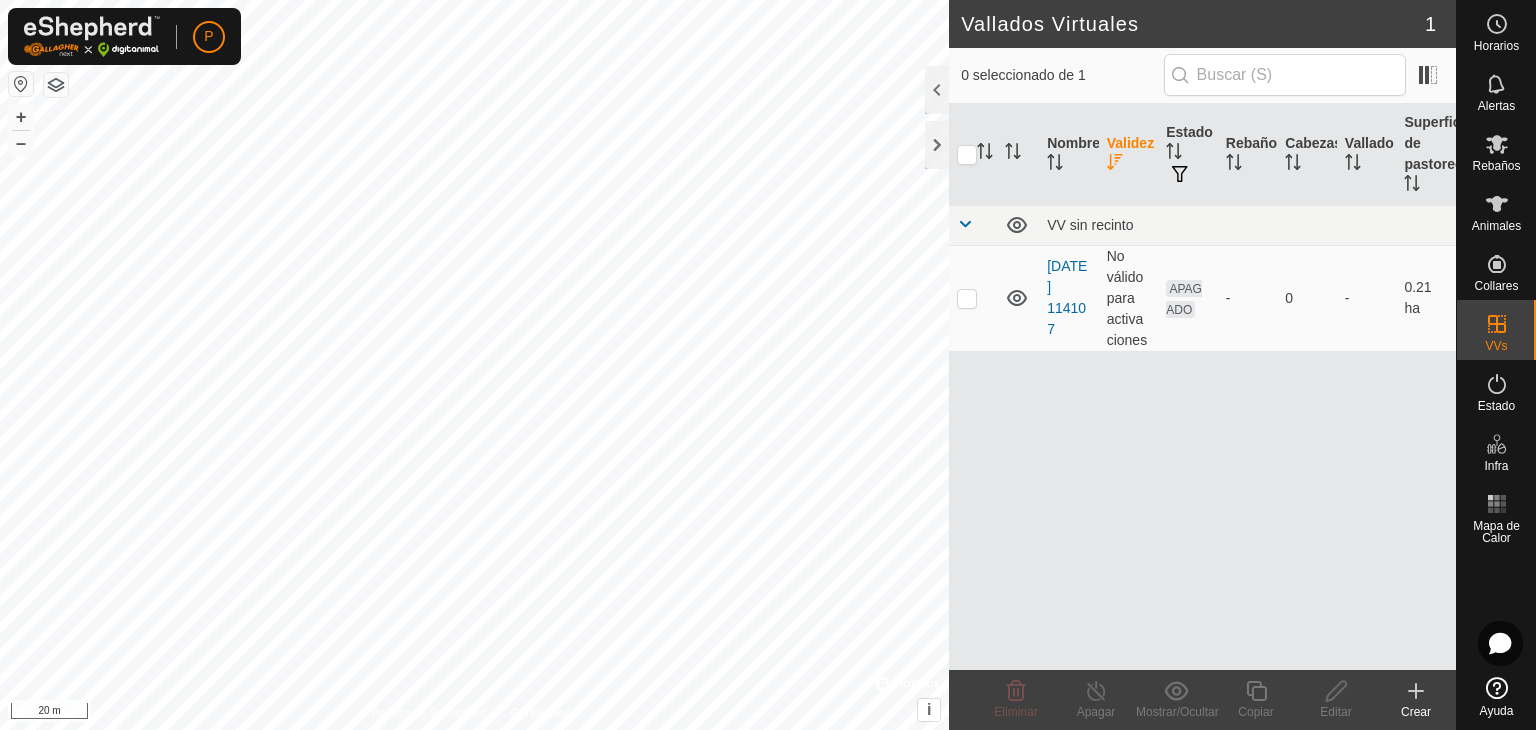 click on "APAGADO" at bounding box center [1188, 298] 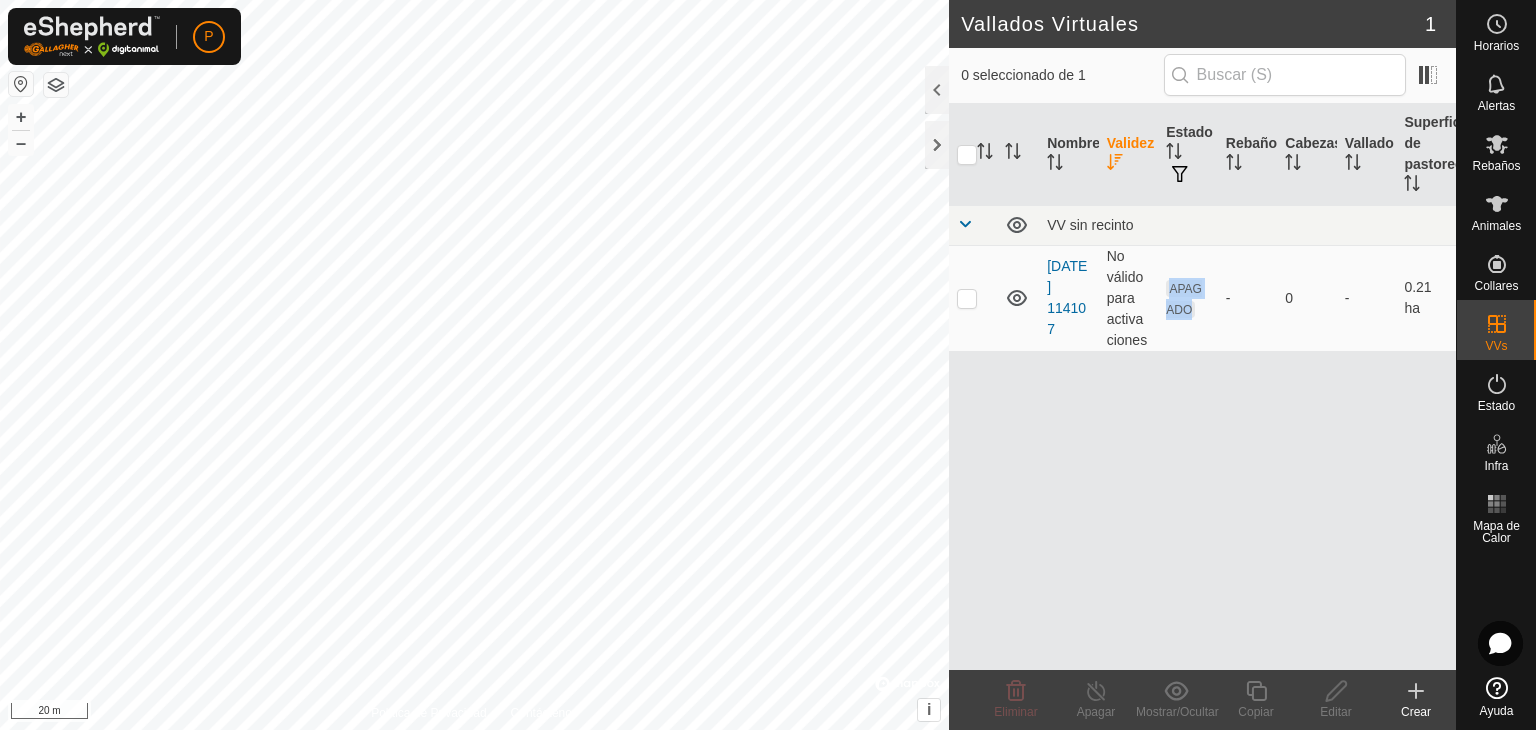 click on "APAGADO" at bounding box center [1184, 299] 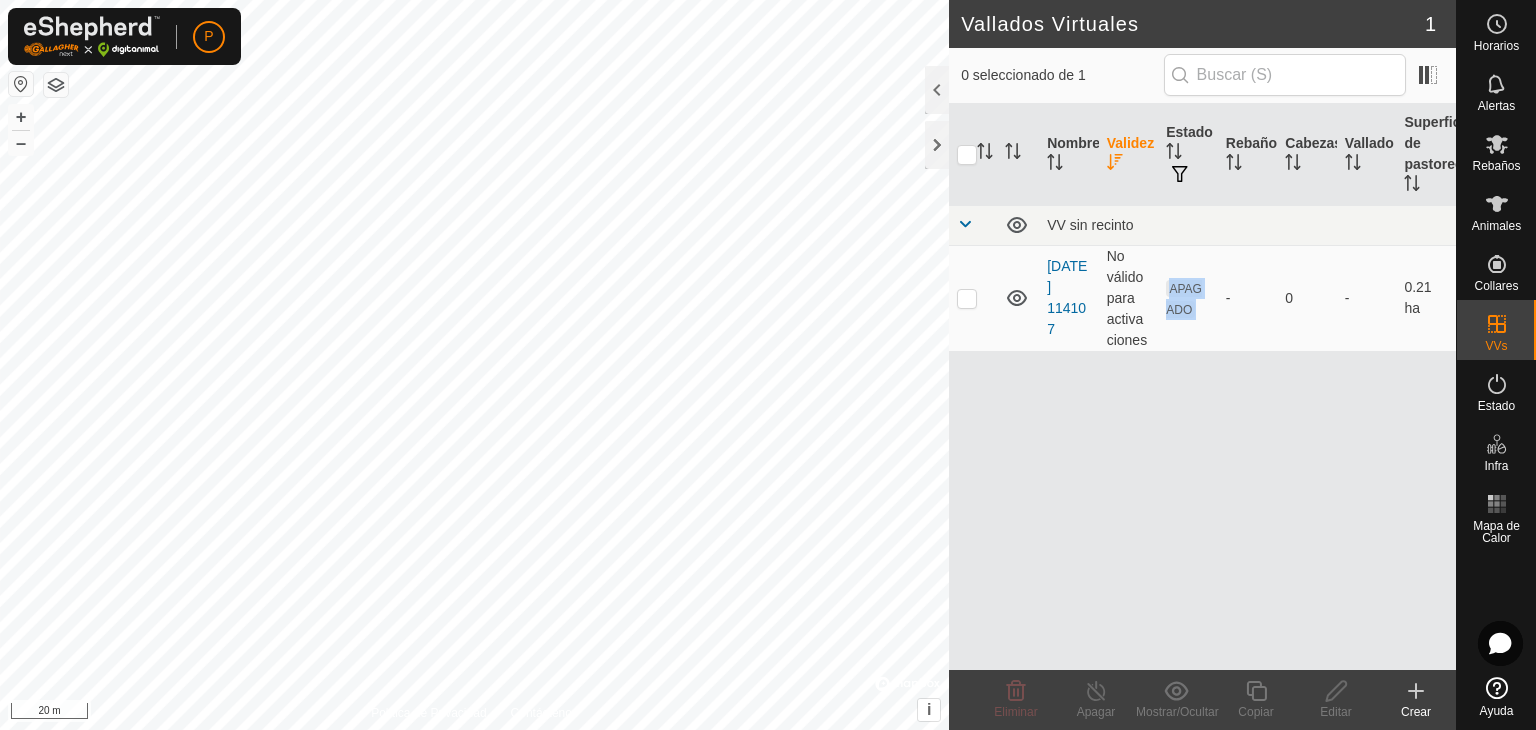 click on "APAGADO" at bounding box center (1184, 299) 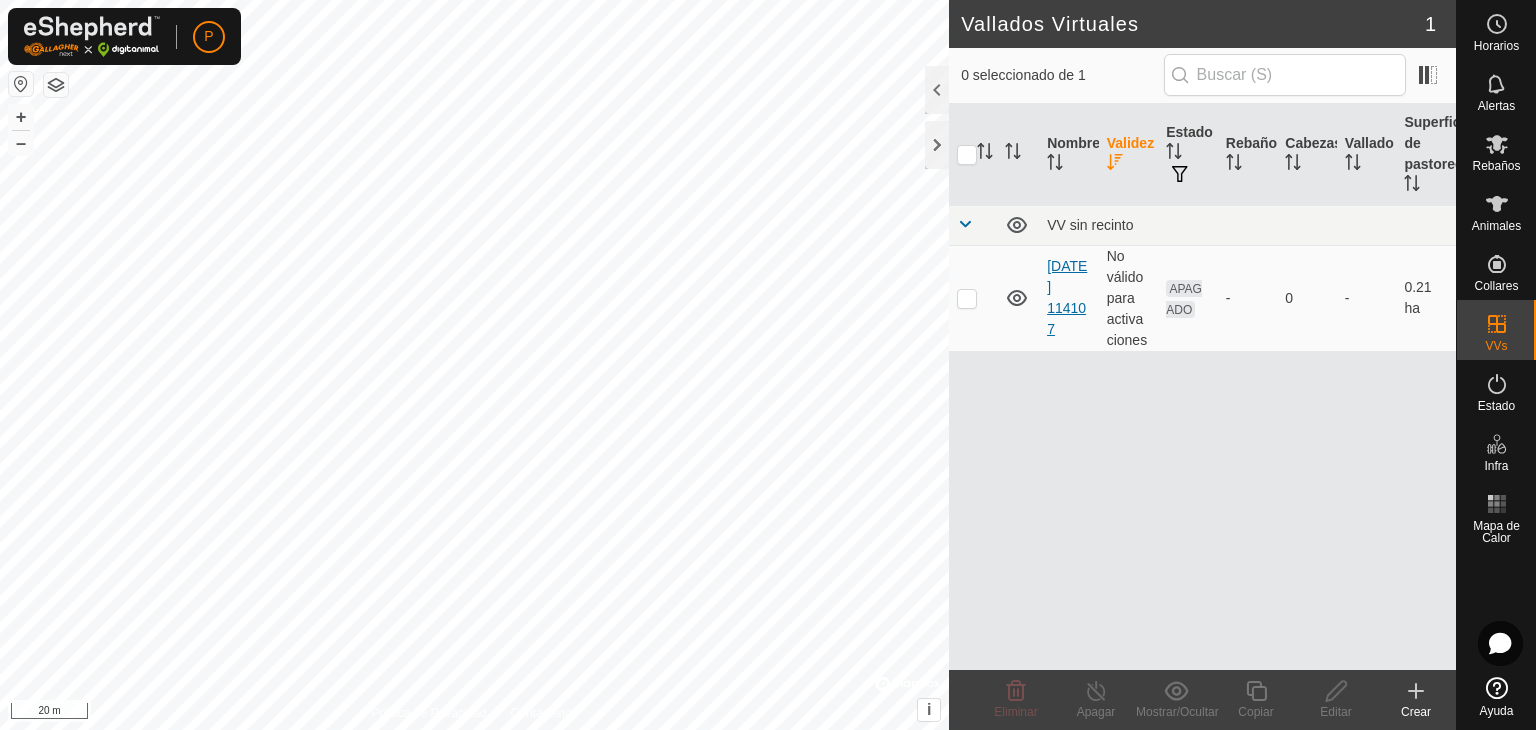 click on "[DATE] 114107" at bounding box center (1067, 297) 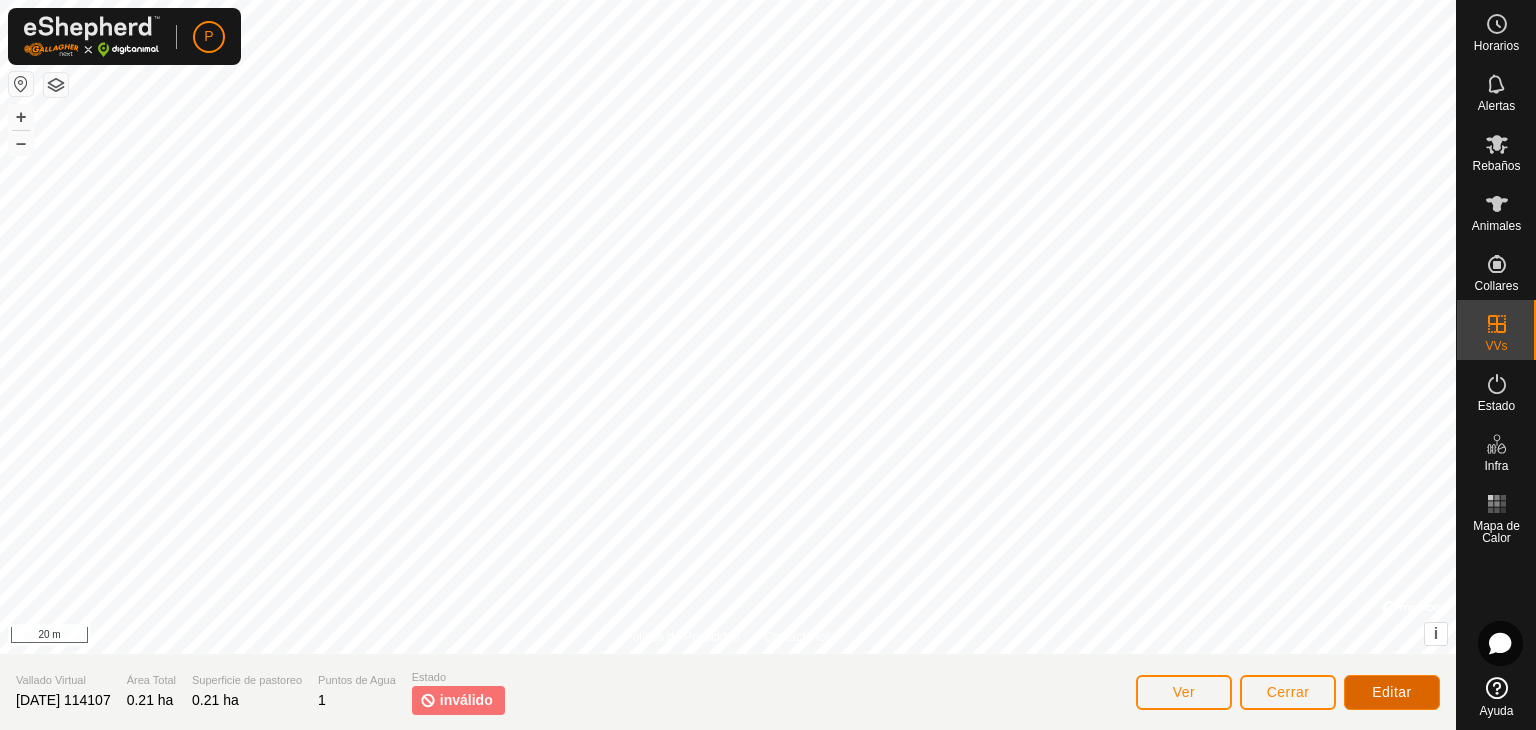 click on "Editar" 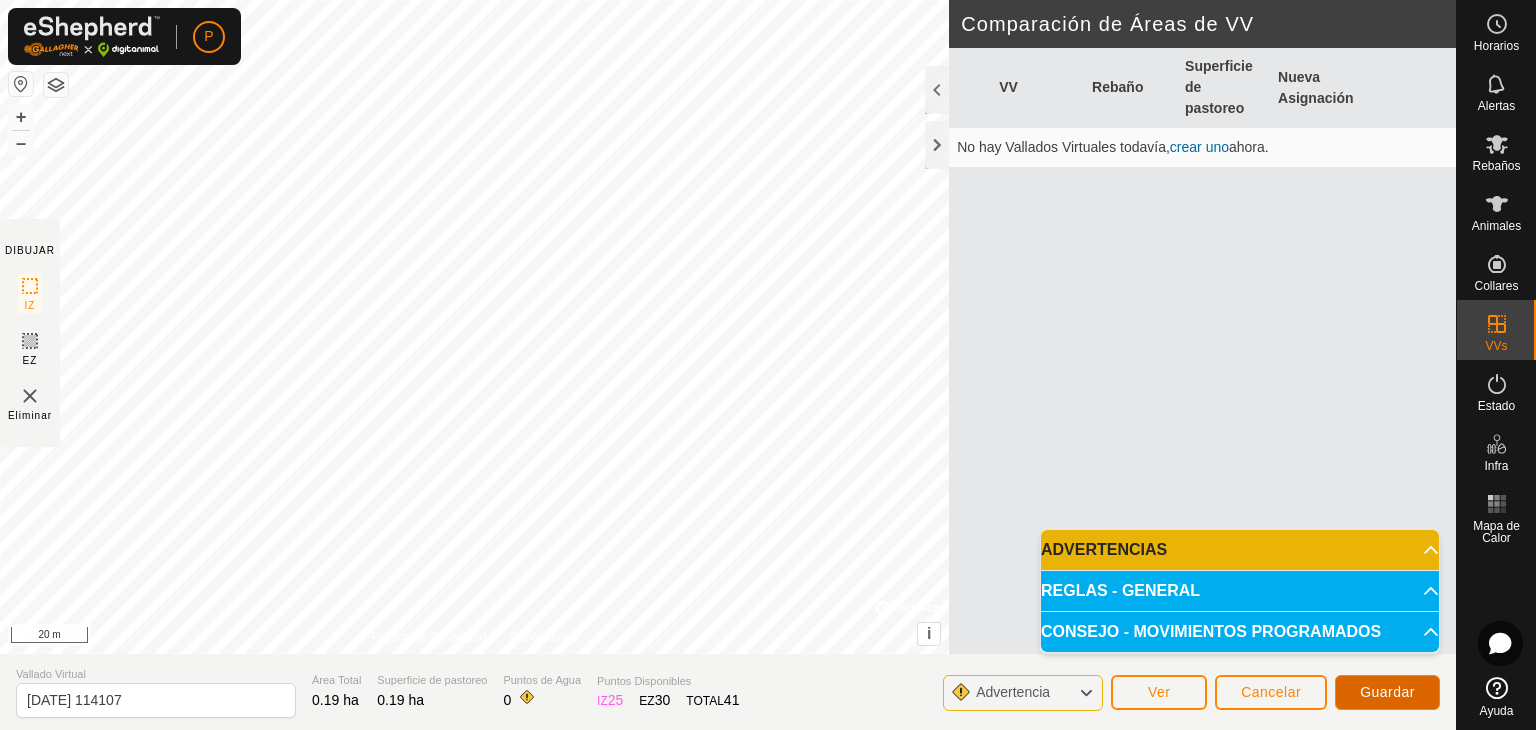 click on "Guardar" 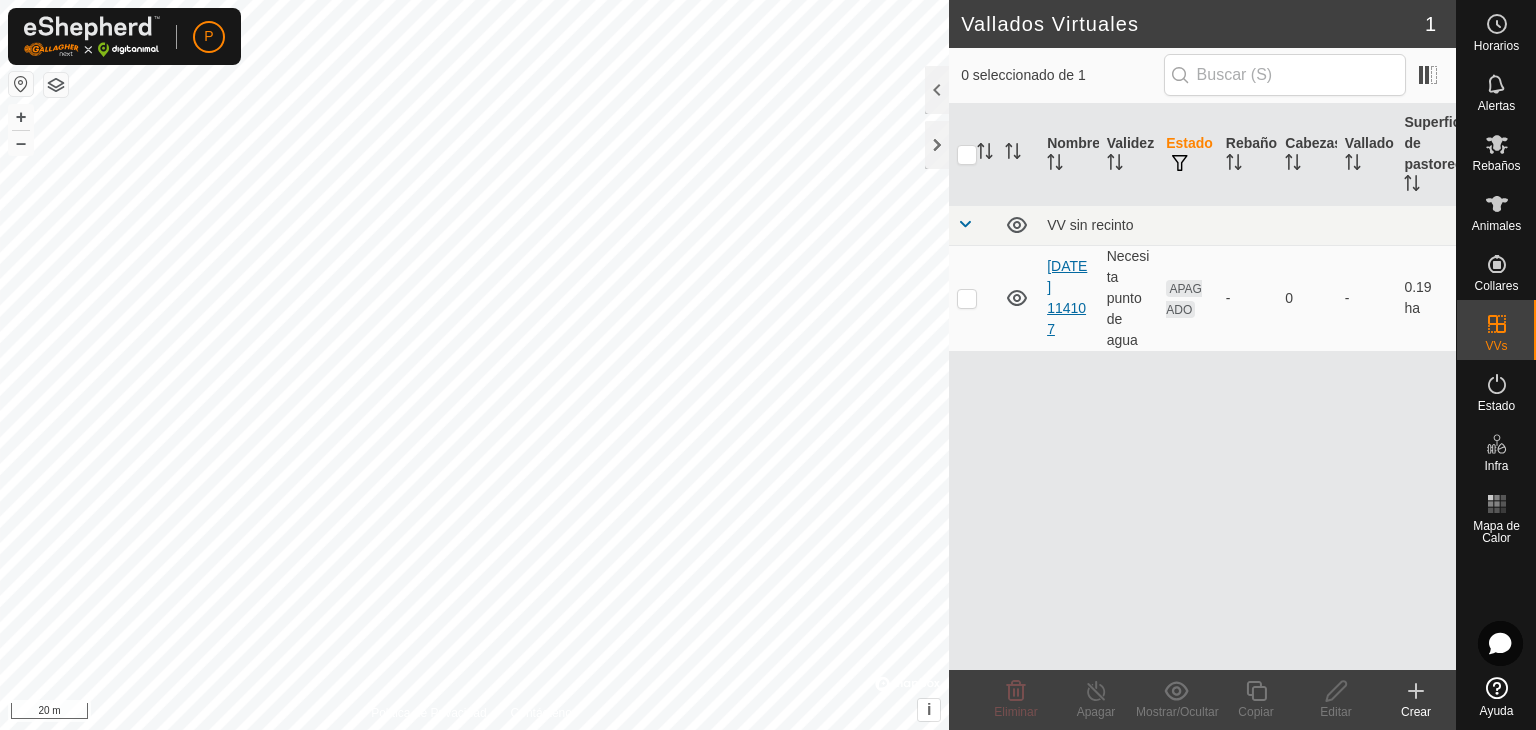 click on "[DATE] 114107" at bounding box center [1067, 297] 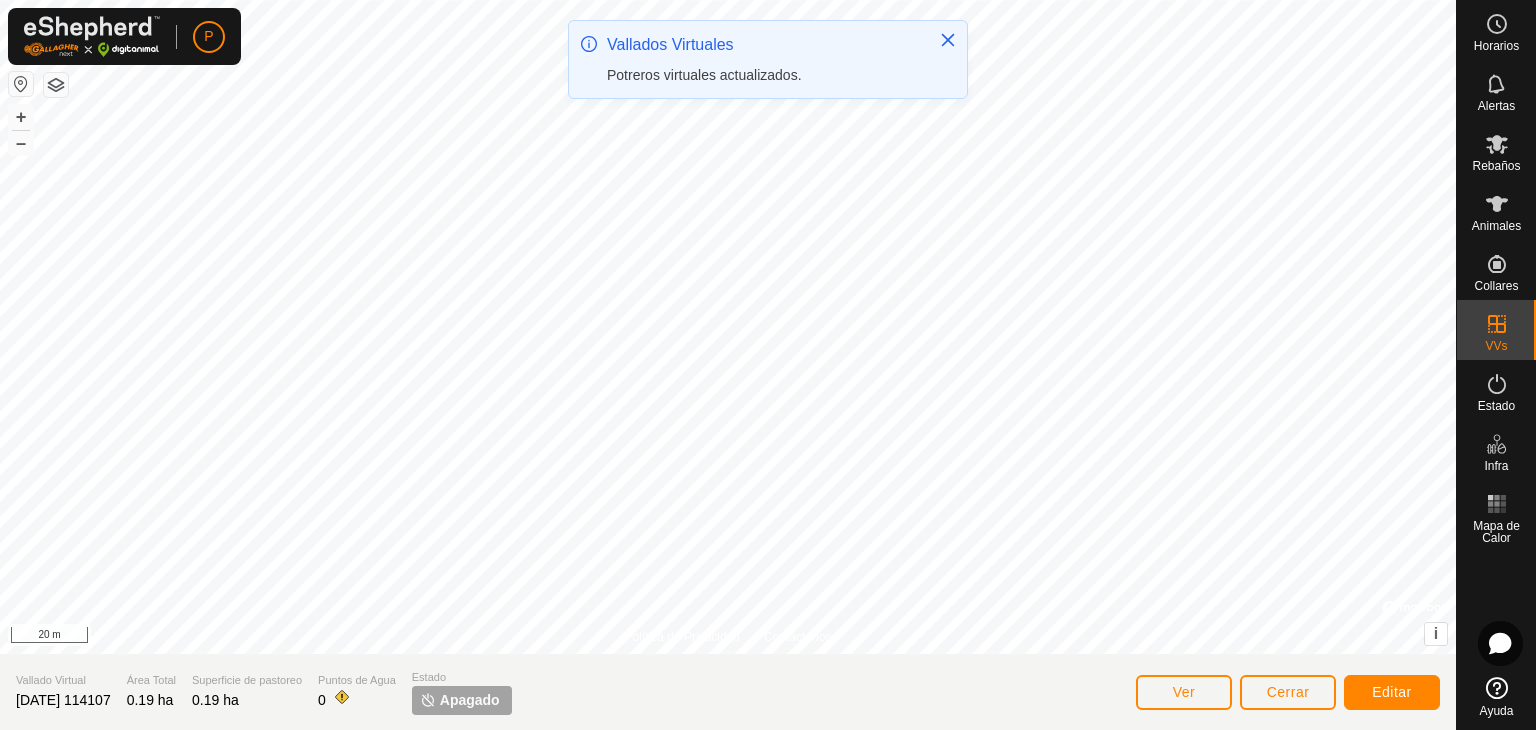 click on "Apagado" 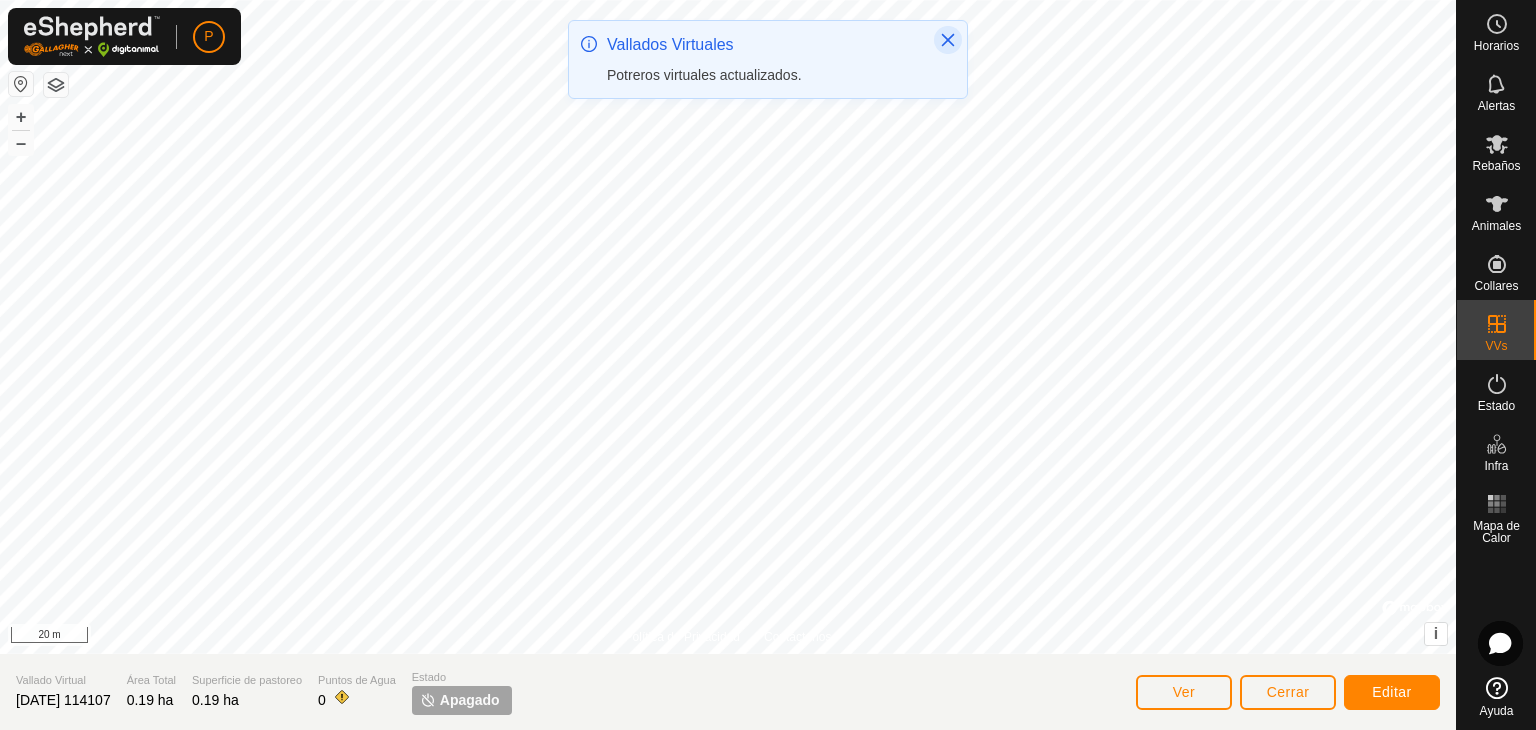 click 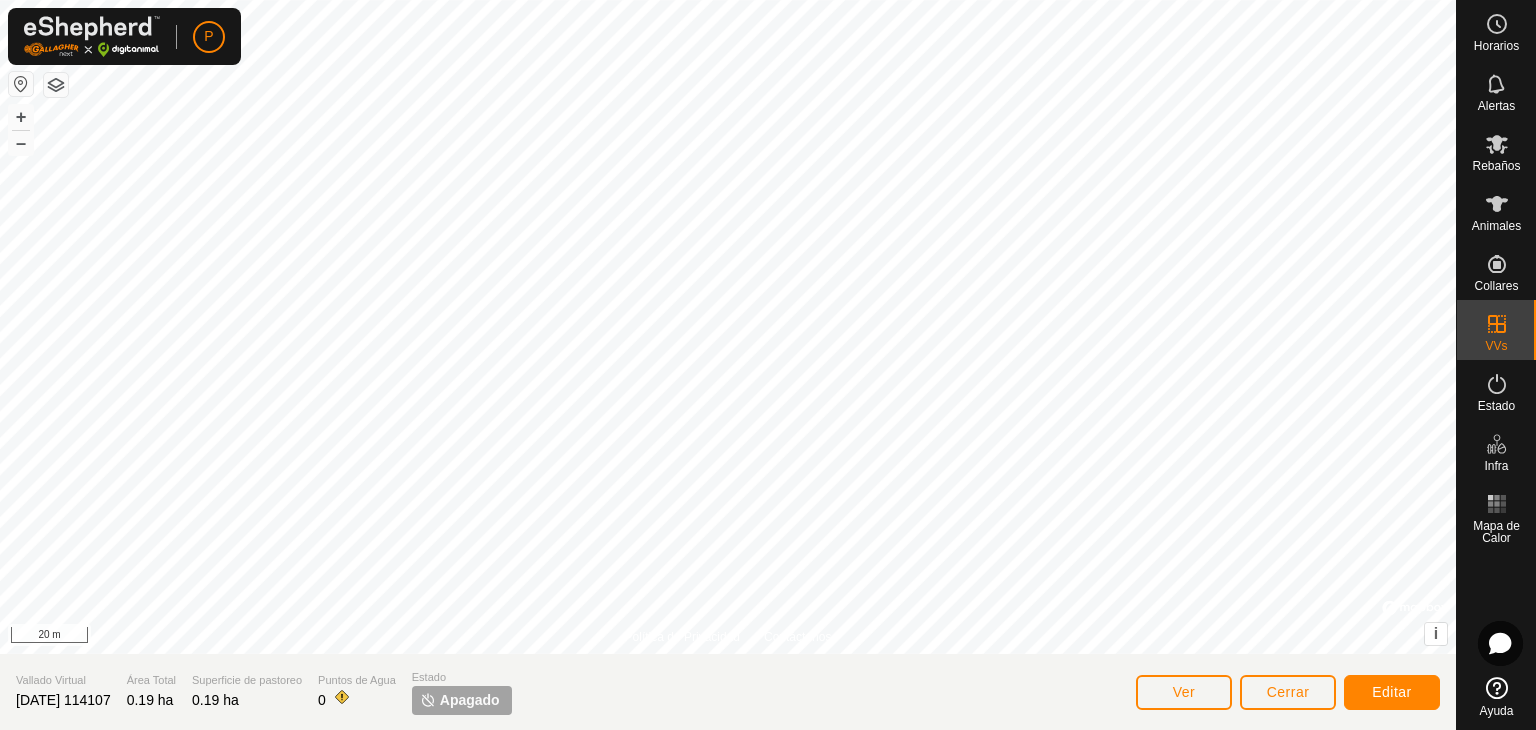 click 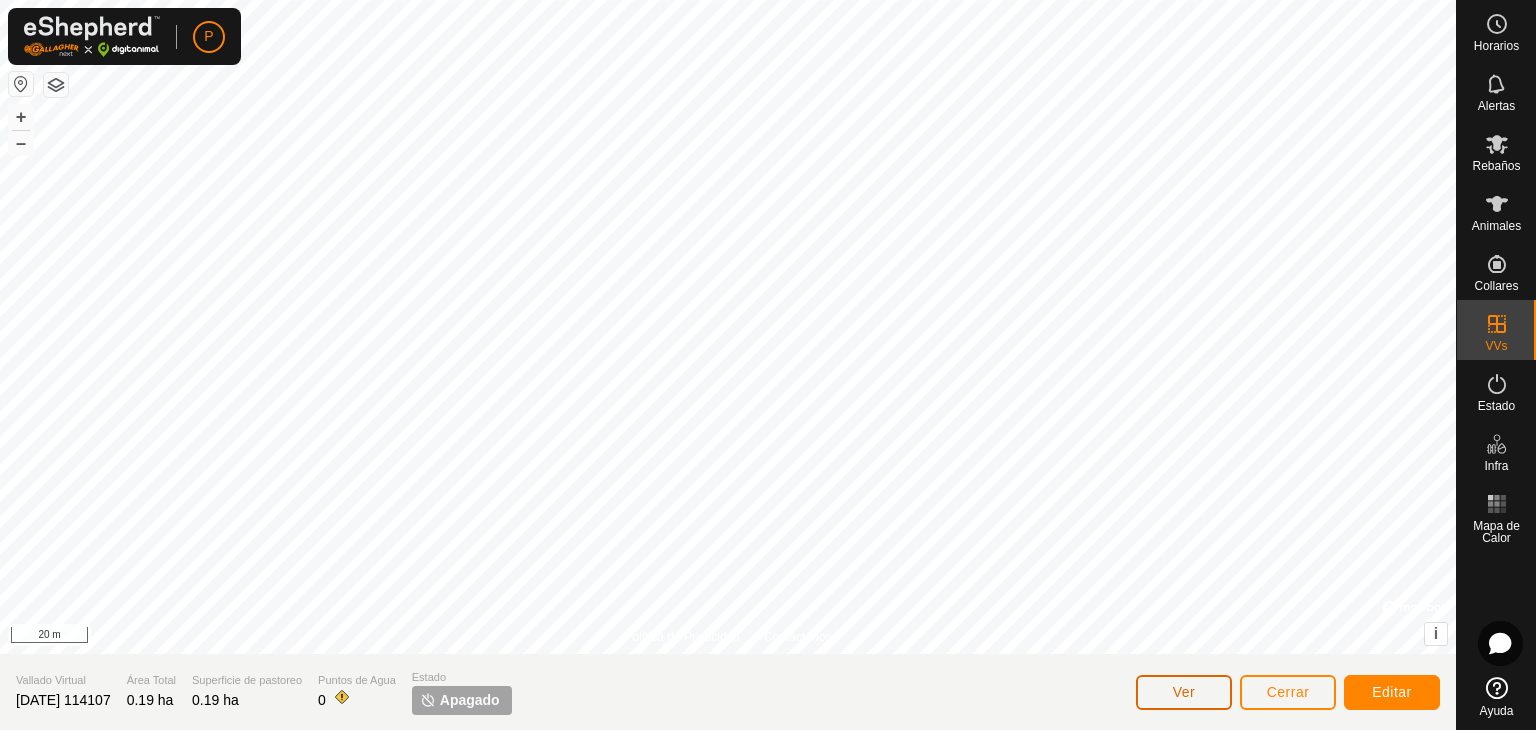 click on "Ver" 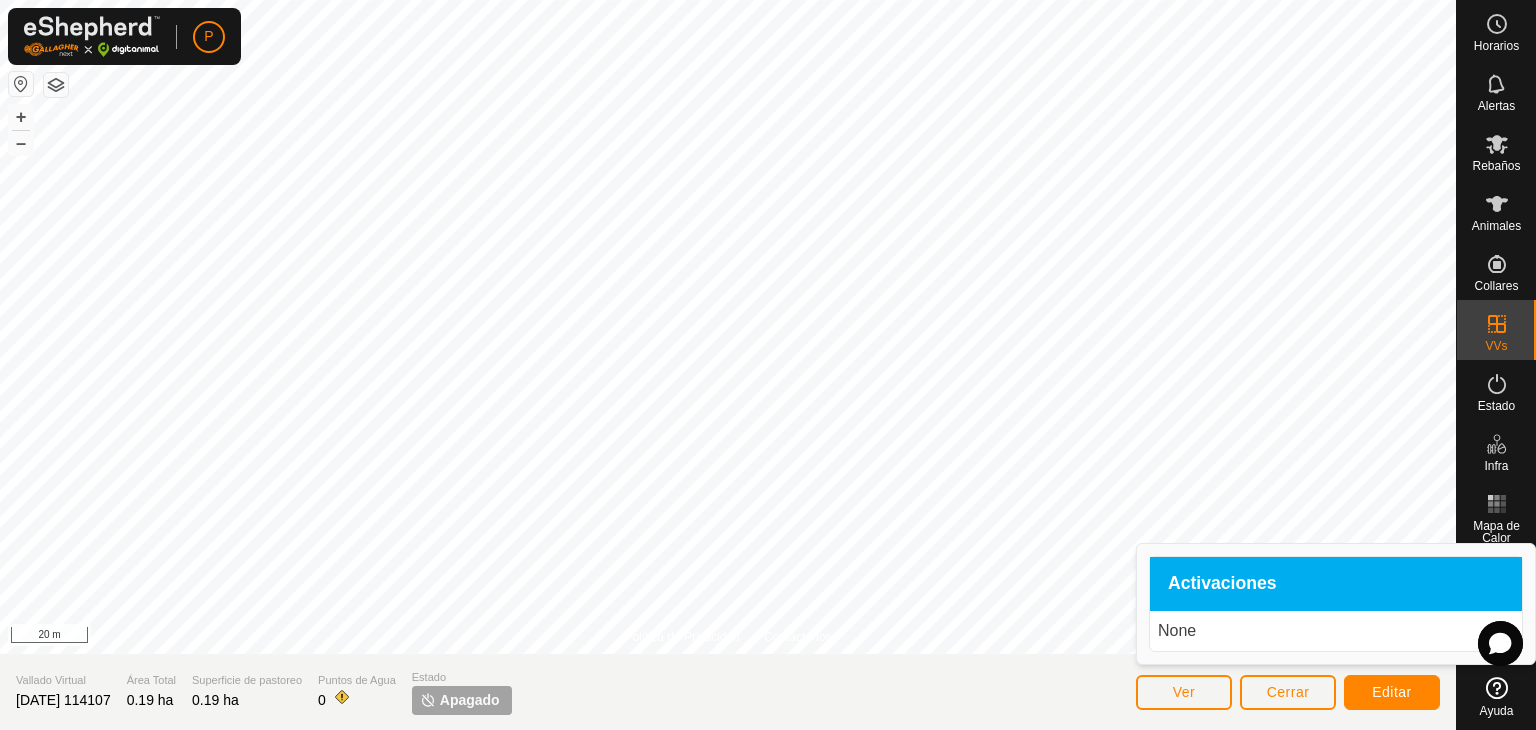 click on "None" at bounding box center [1336, 631] 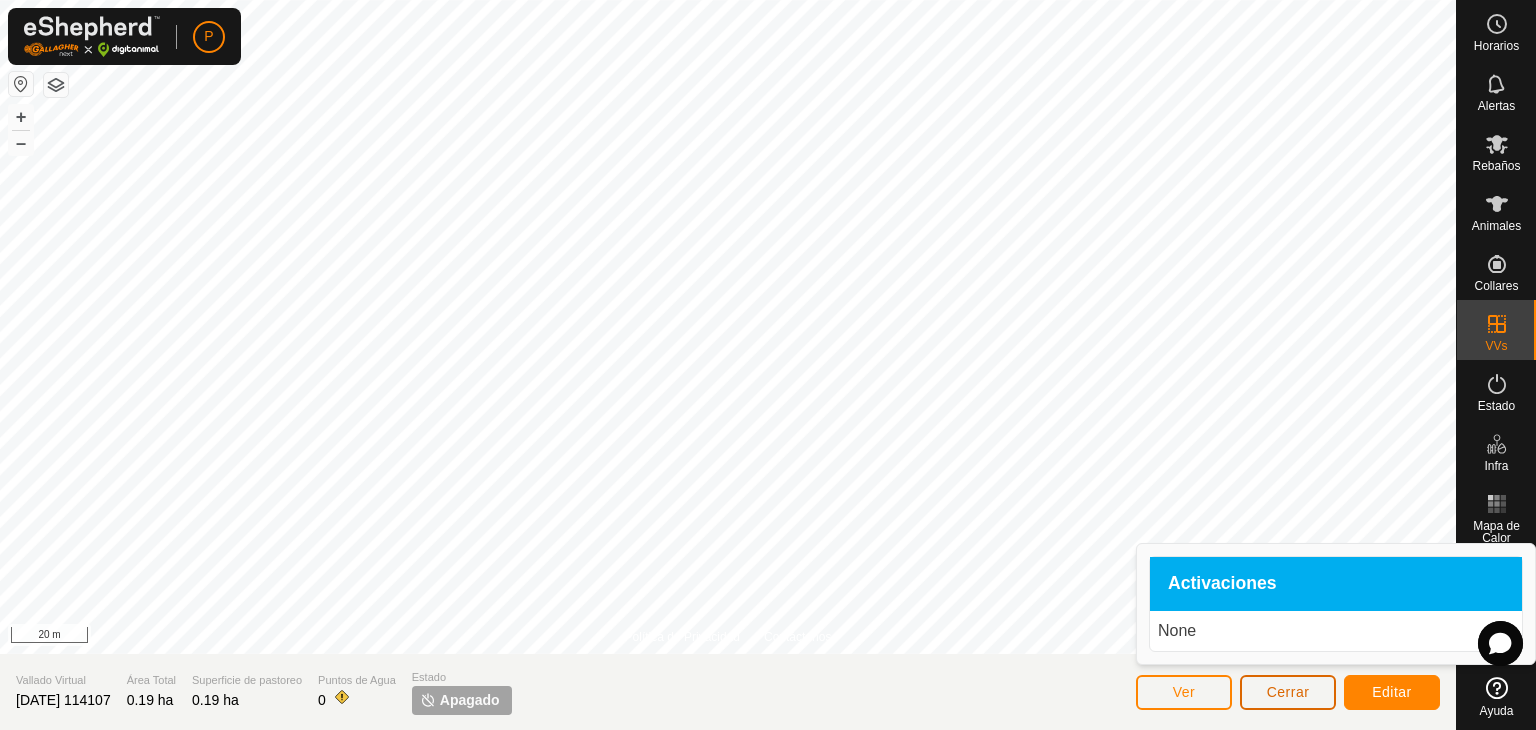 click on "Cerrar" 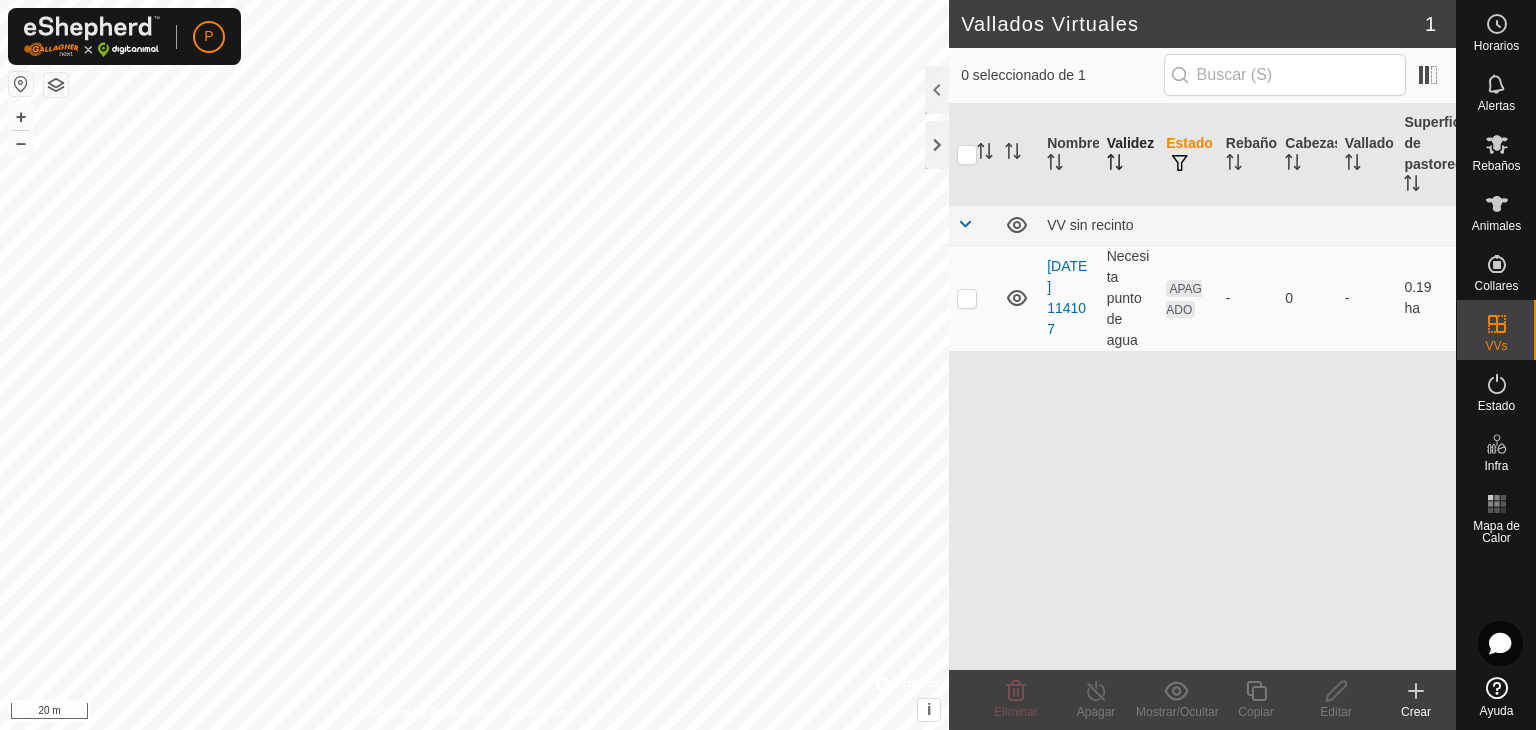 click on "Validez" at bounding box center [1129, 155] 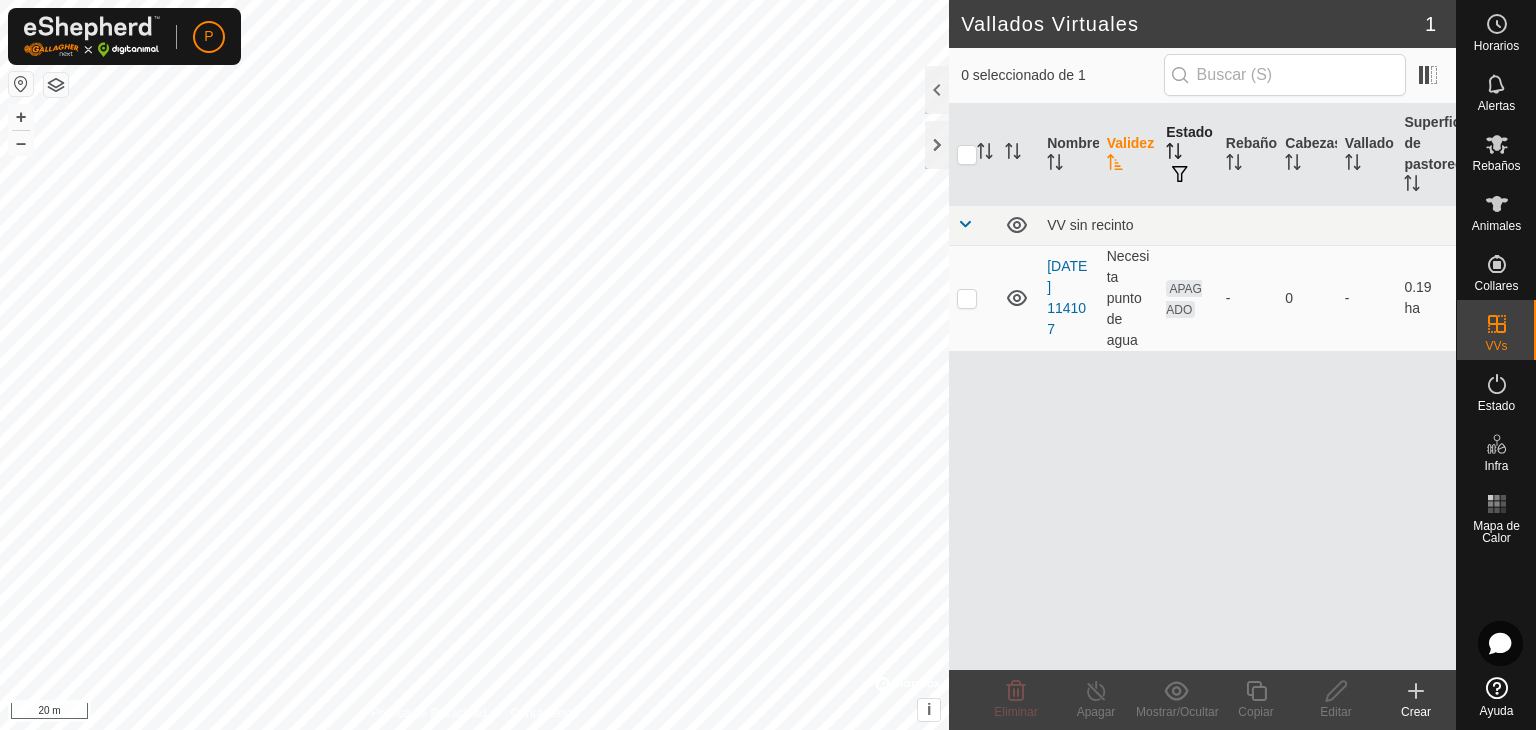 click 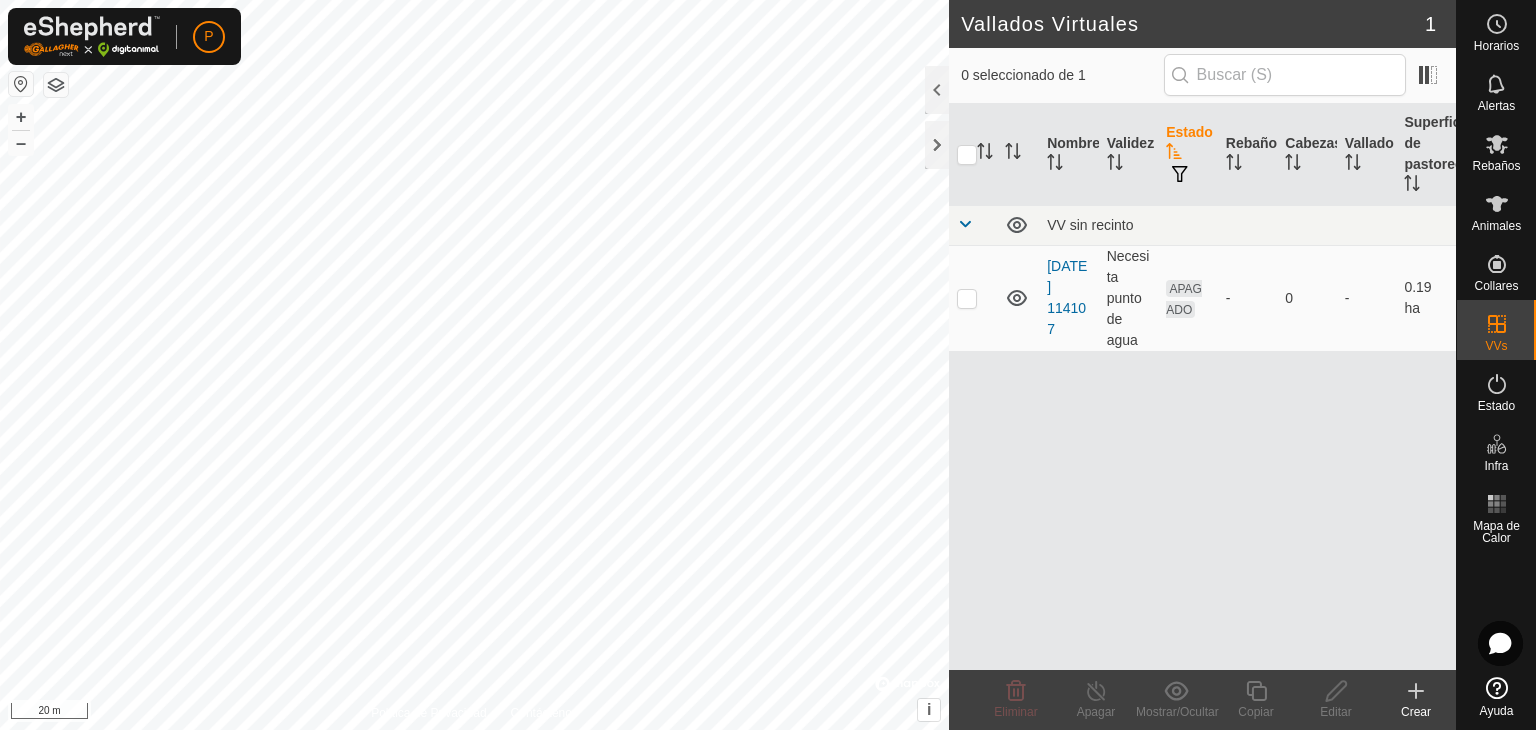 click 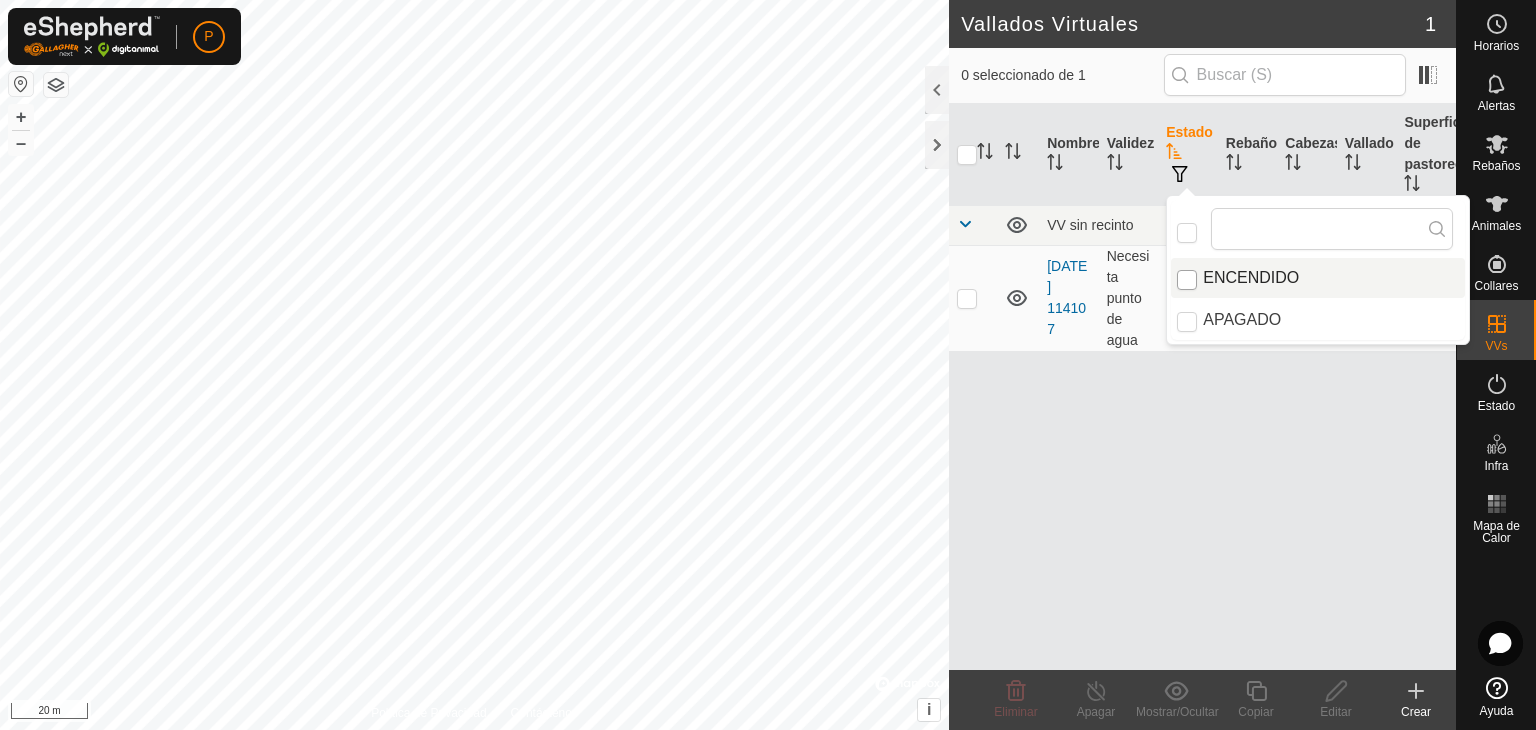 click at bounding box center (1187, 280) 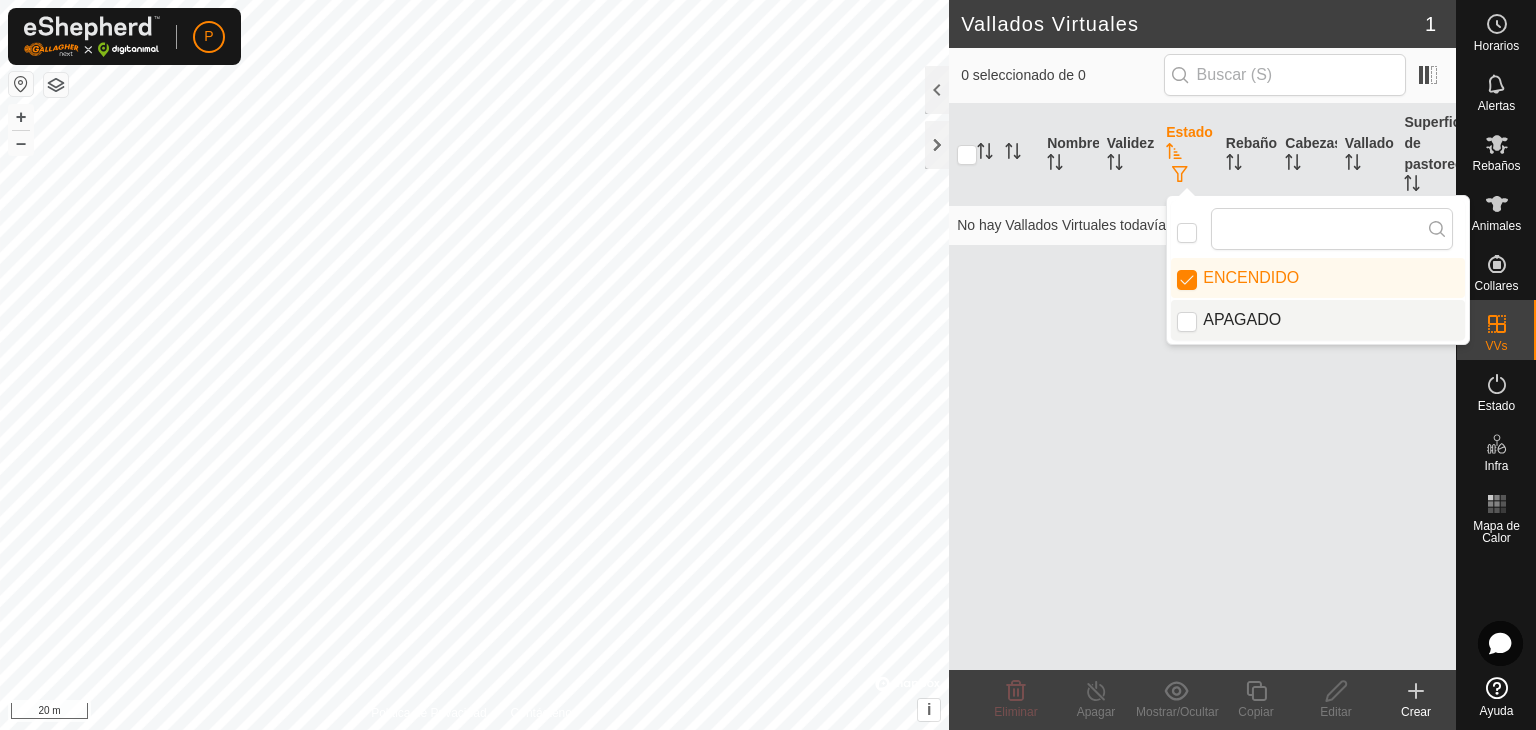 click on "Nombre   Validez   Estado   Rebaño   [PERSON_NAME]   Superficie de pastoreo   No hay Vallados Virtuales todavía,  crear uno  ahora." at bounding box center (1202, 387) 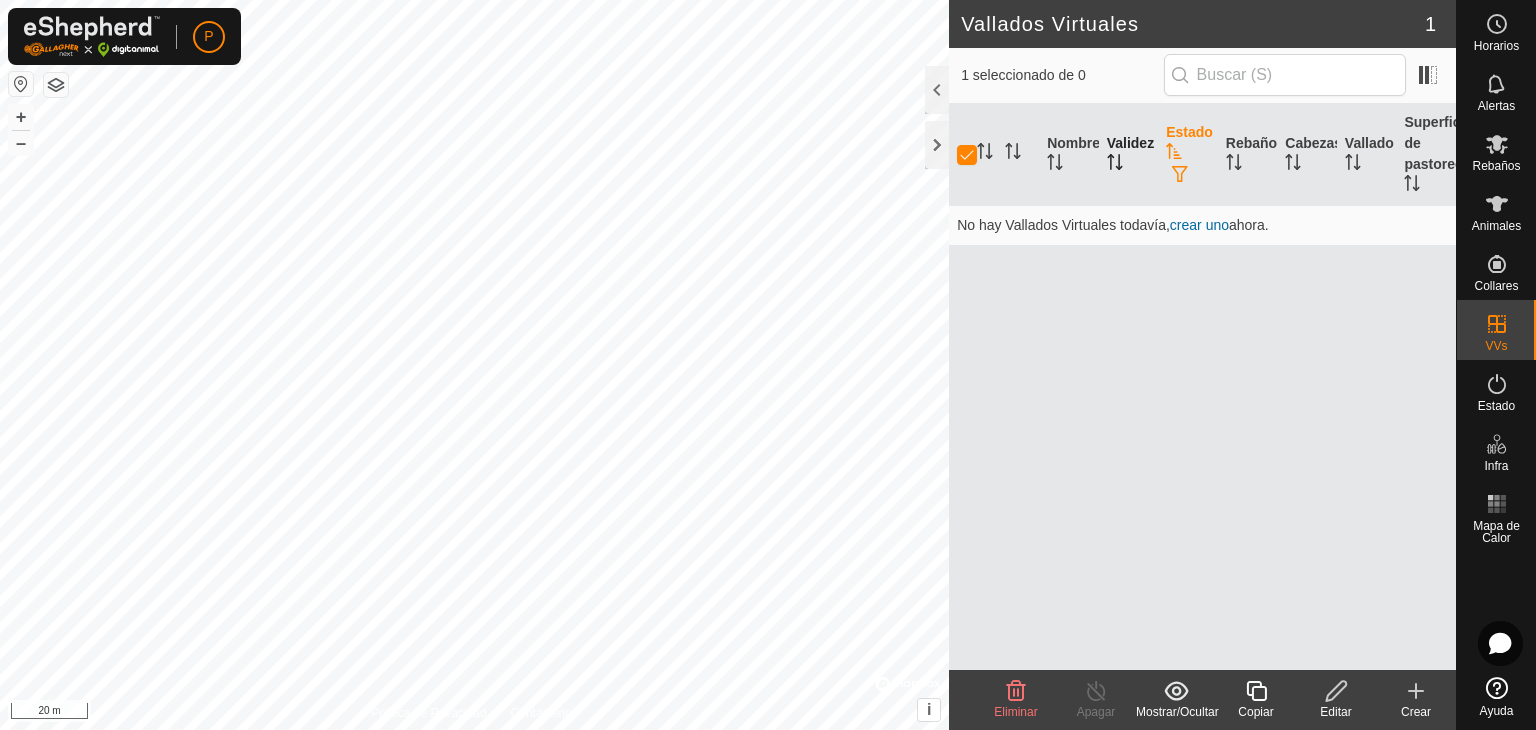 click on "Validez" at bounding box center [1129, 155] 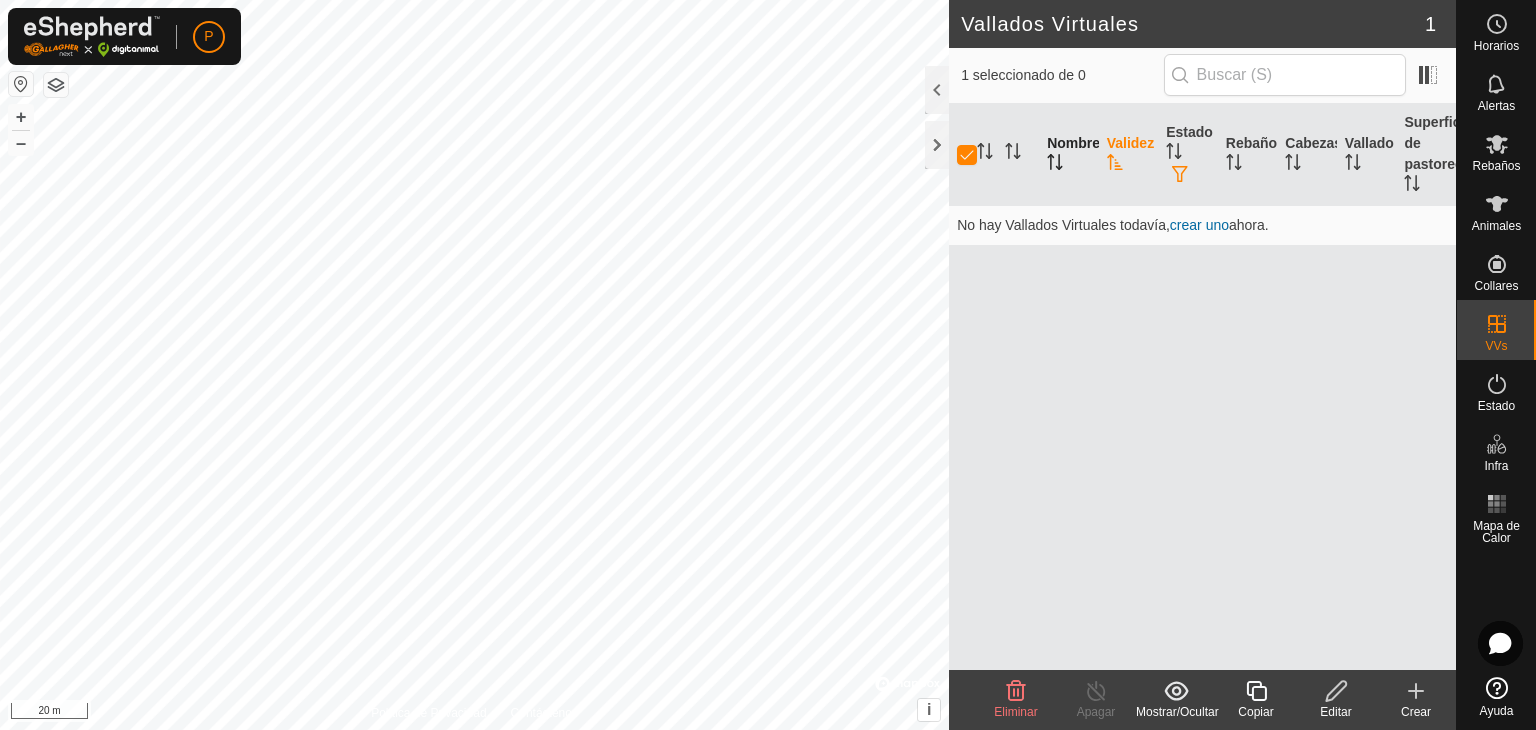 click on "Nombre" at bounding box center [1069, 155] 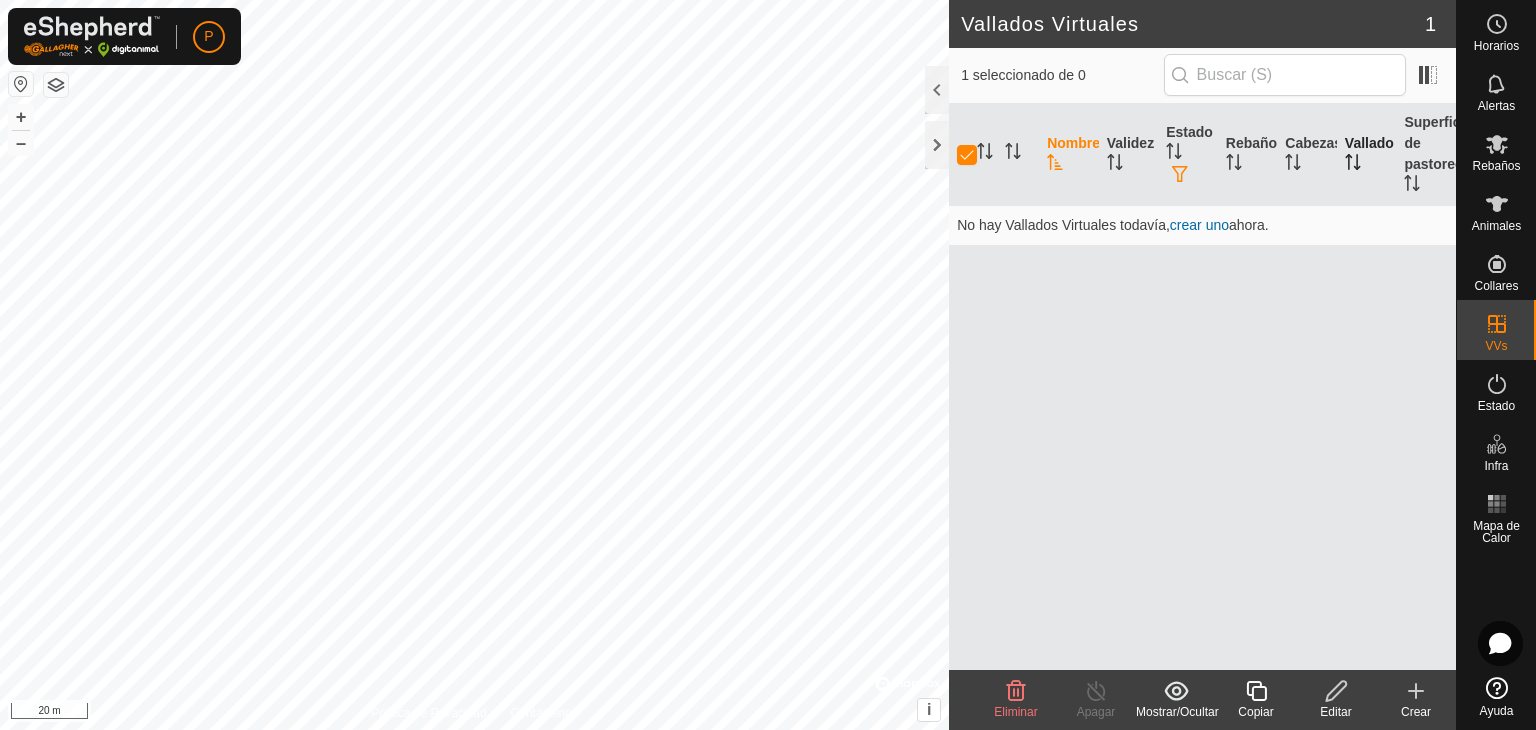 click on "Vallado" at bounding box center (1367, 155) 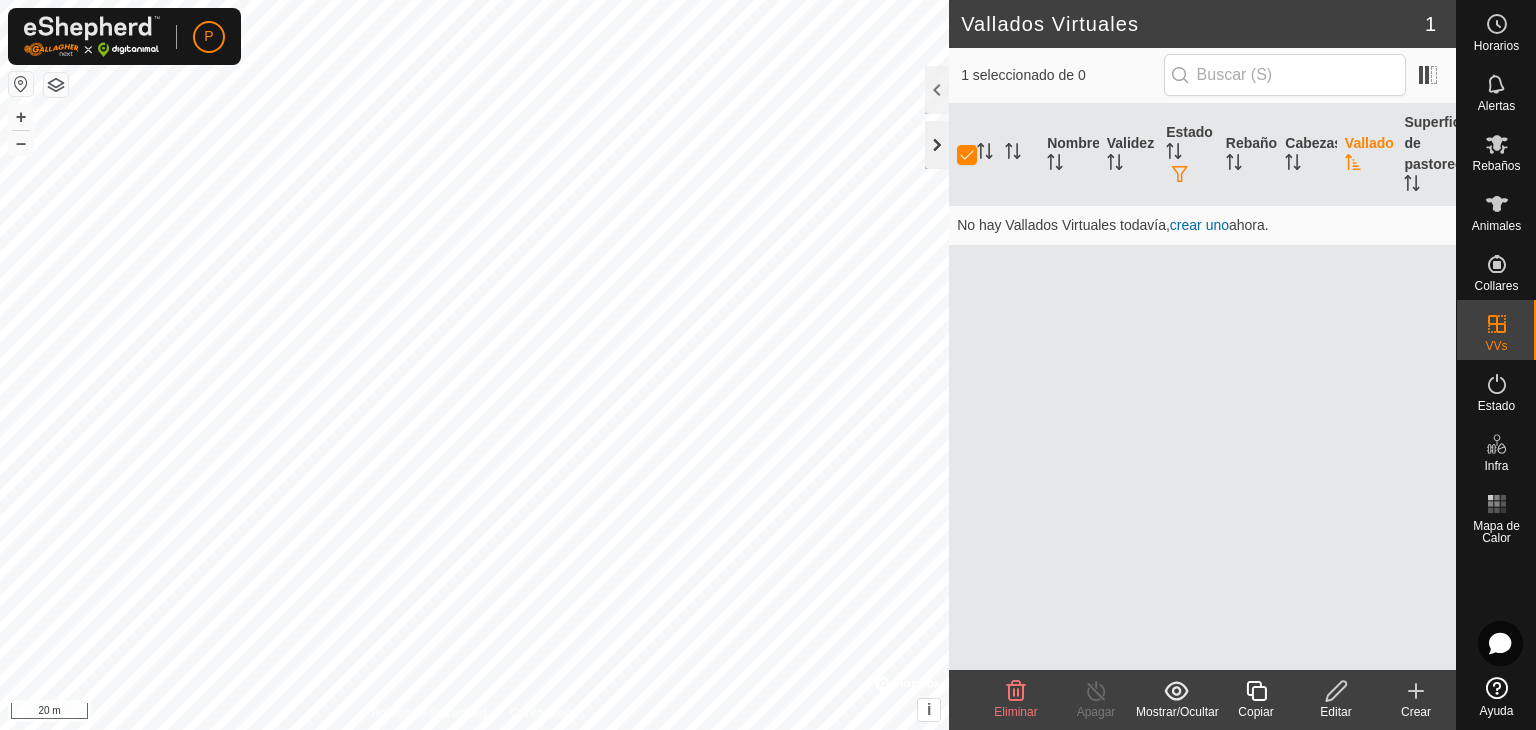 click 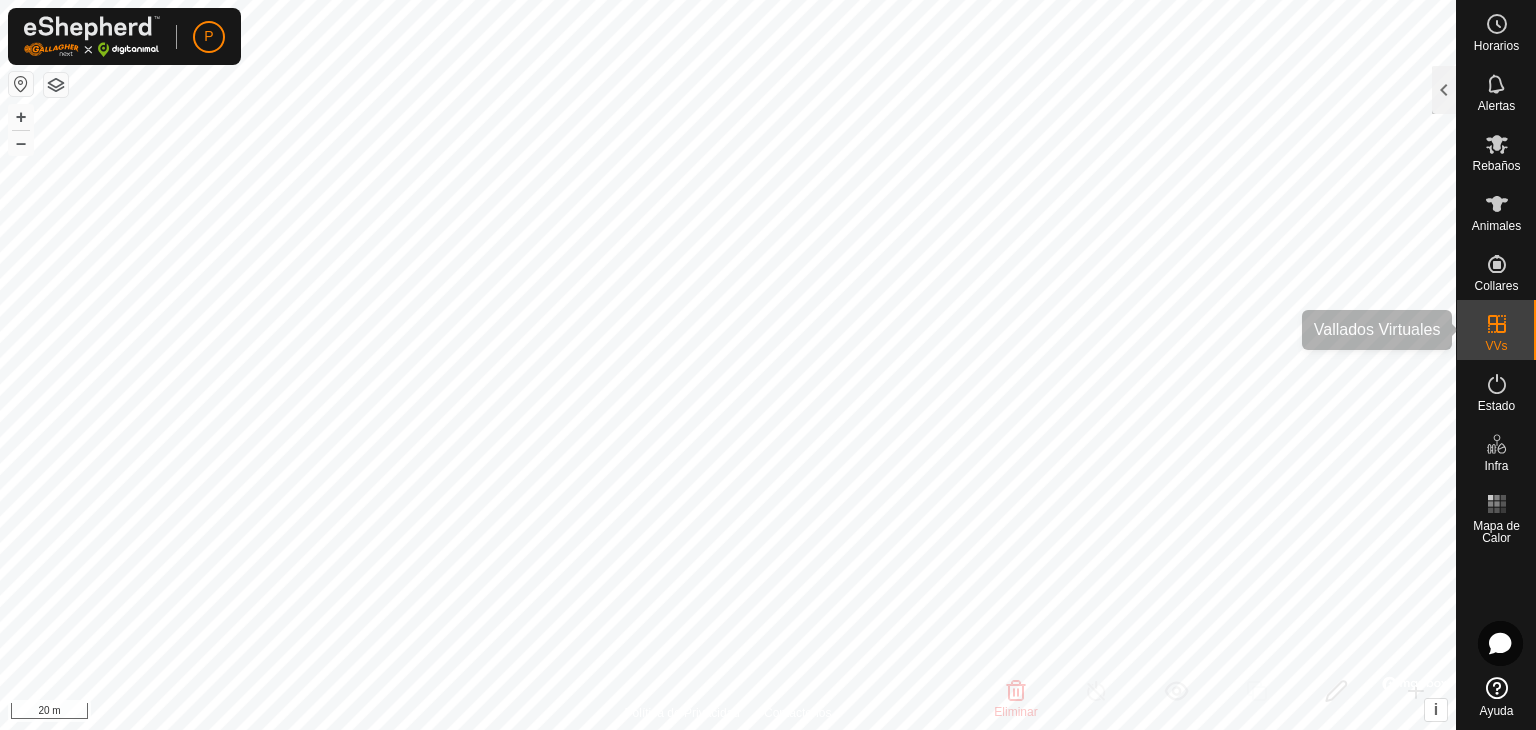 click 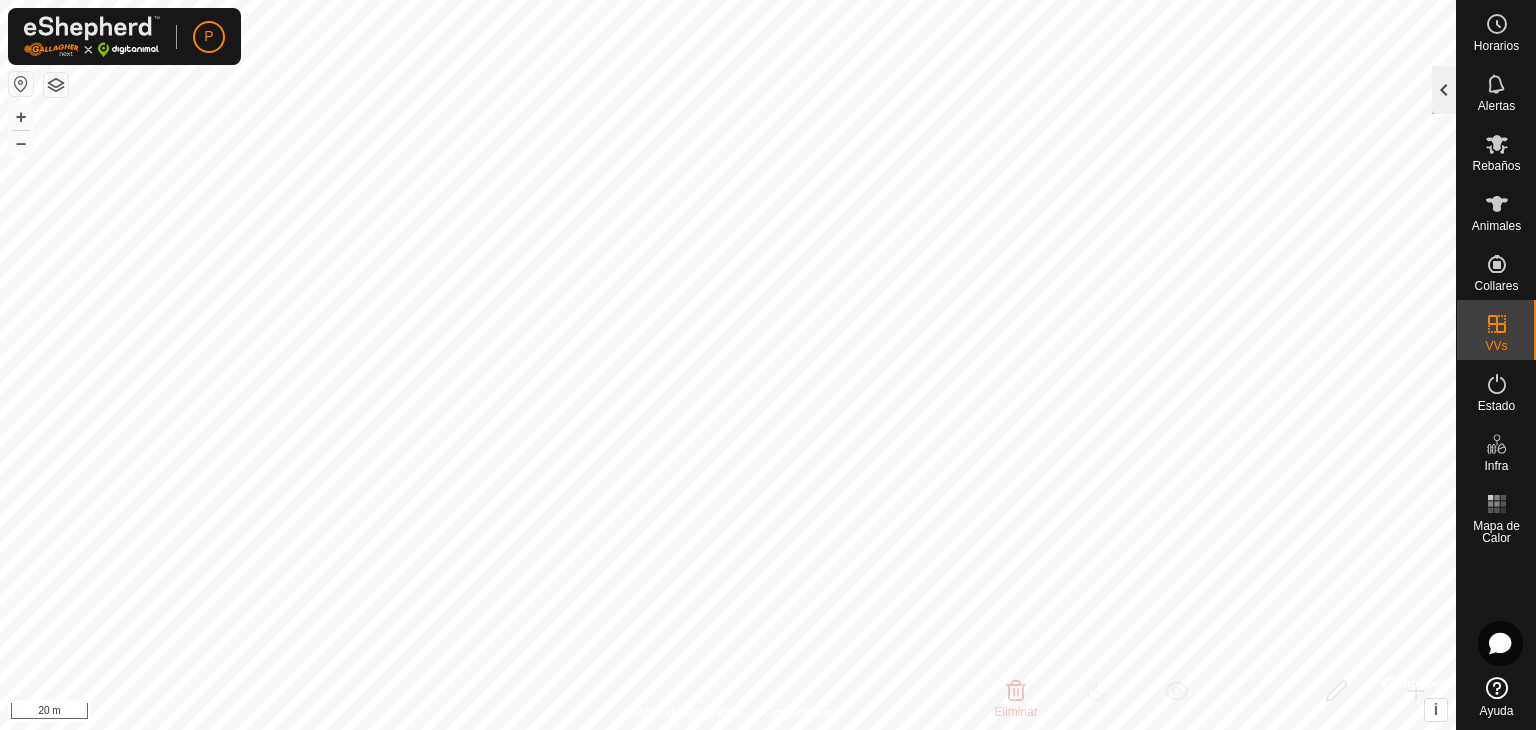 click 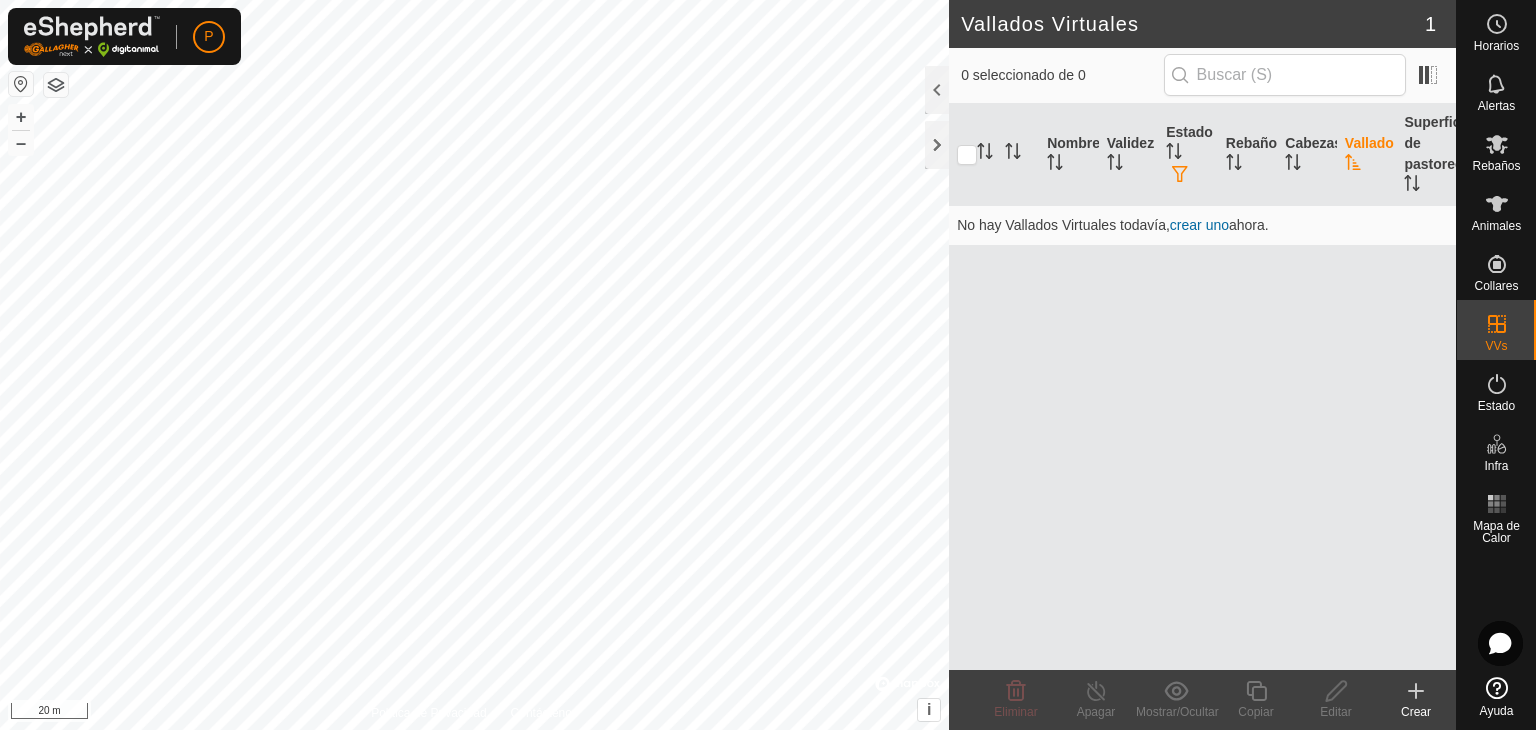 checkbox on "true" 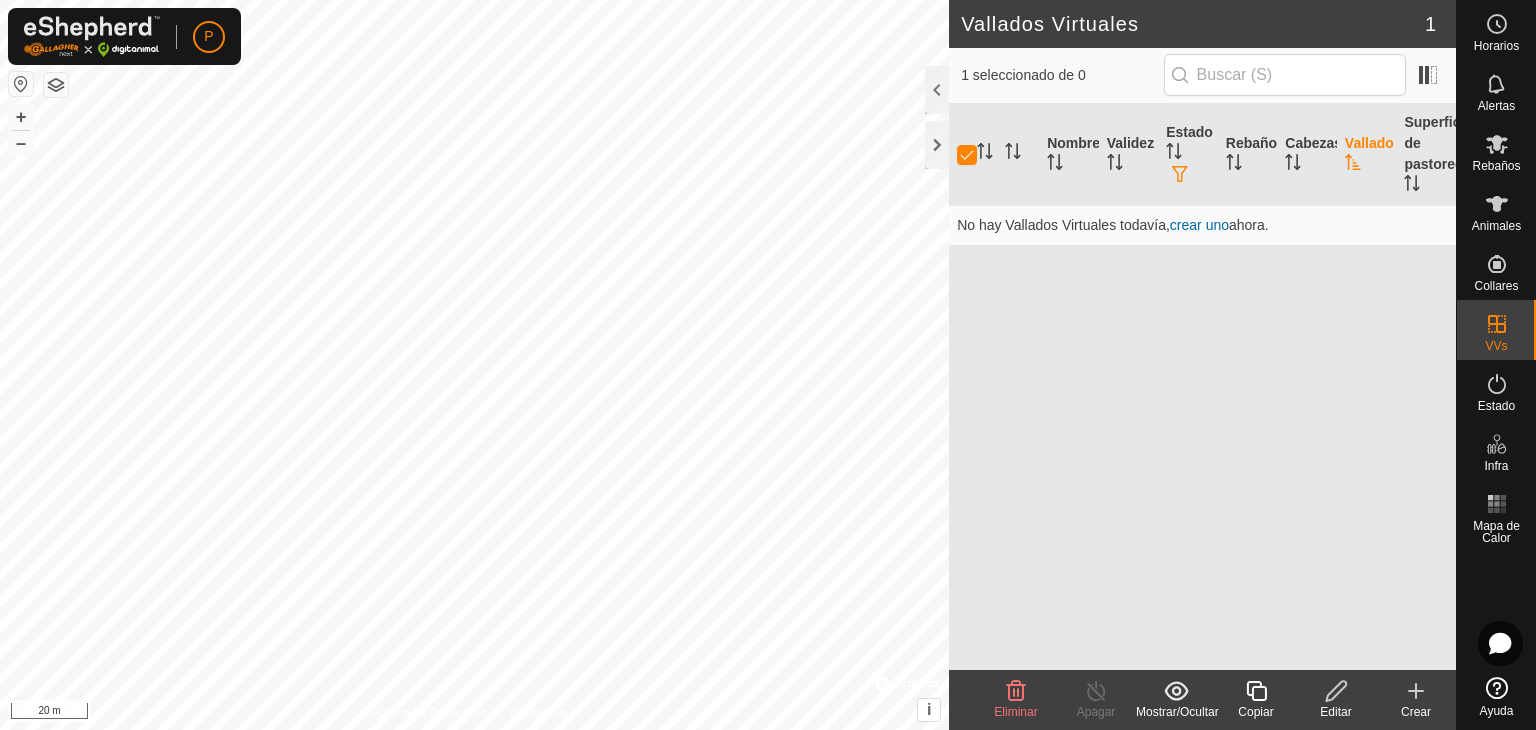 click 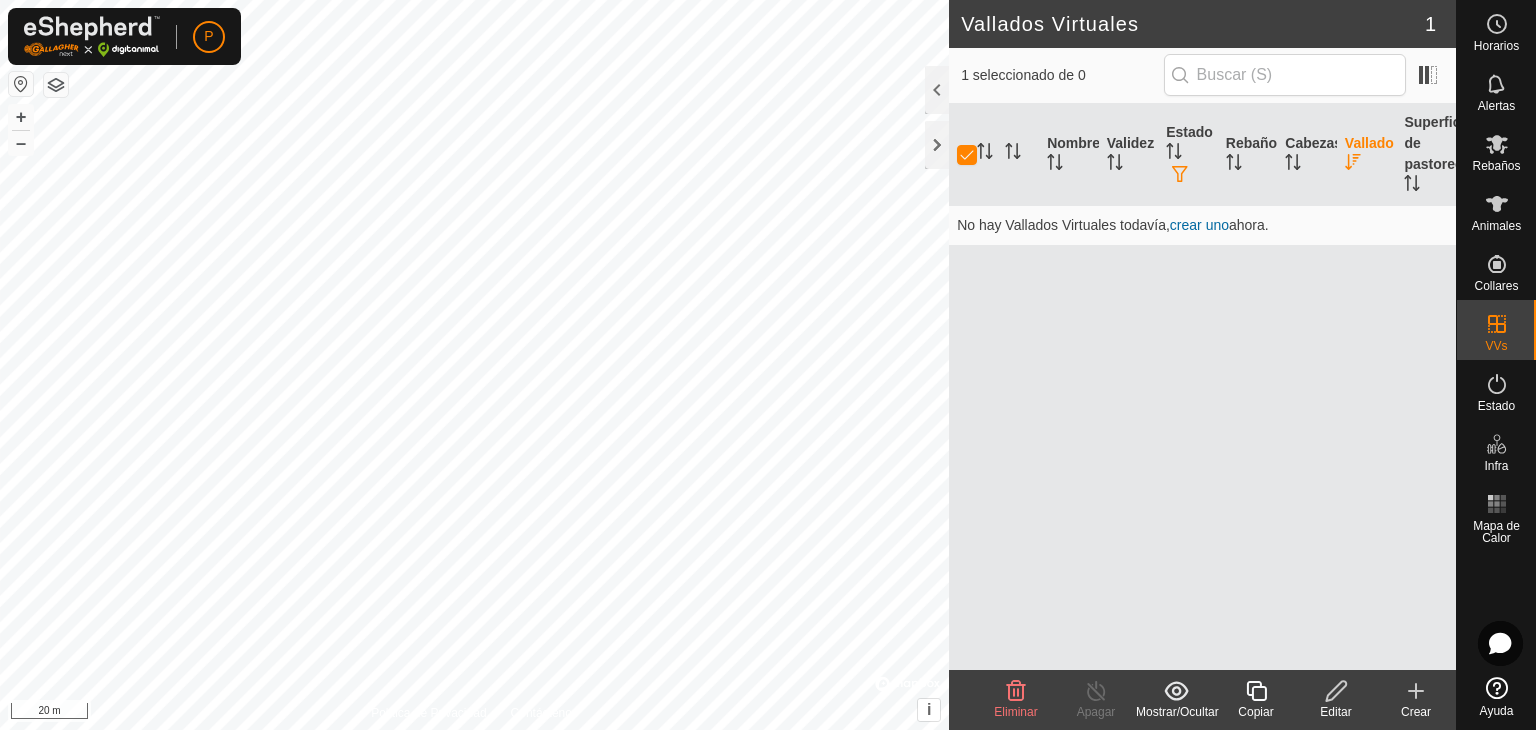 click 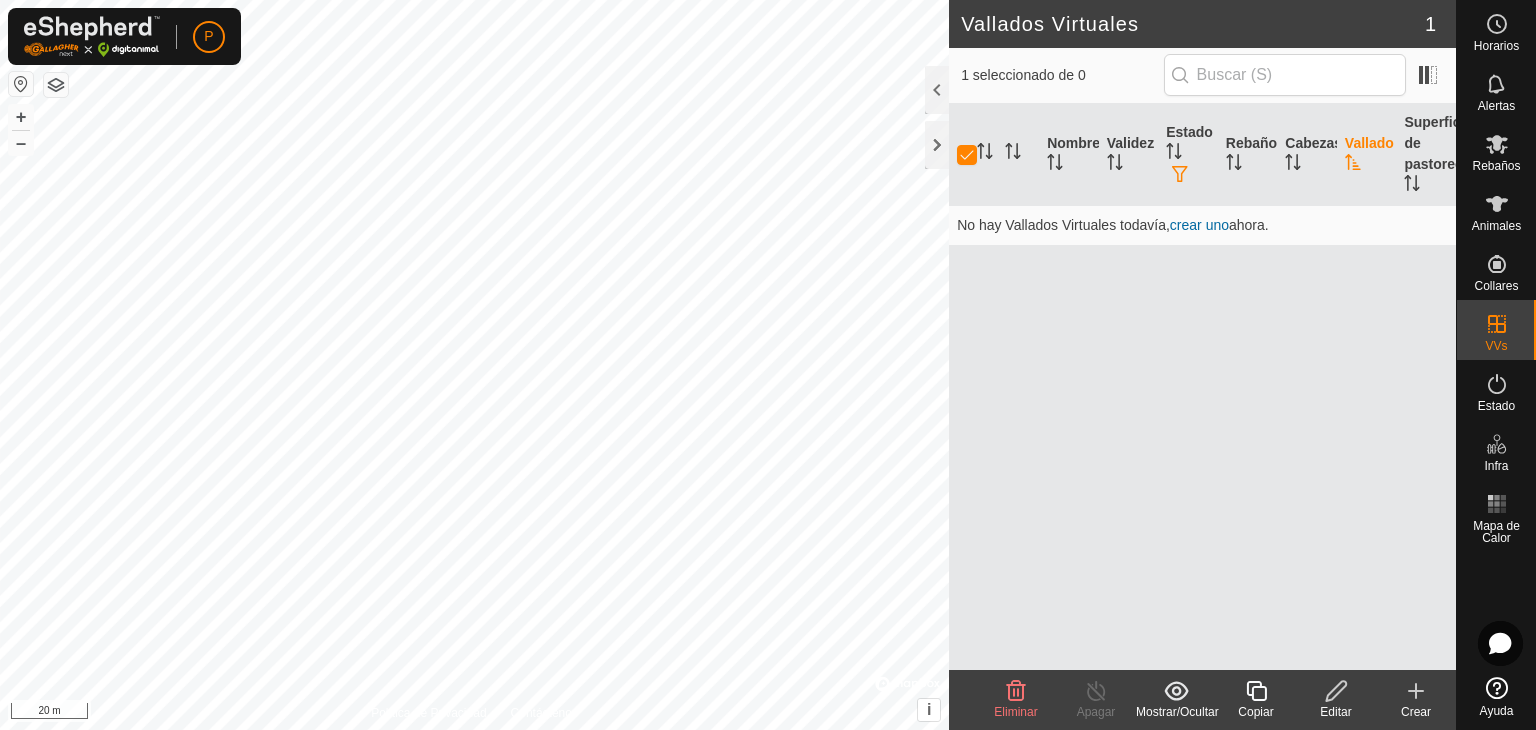 click 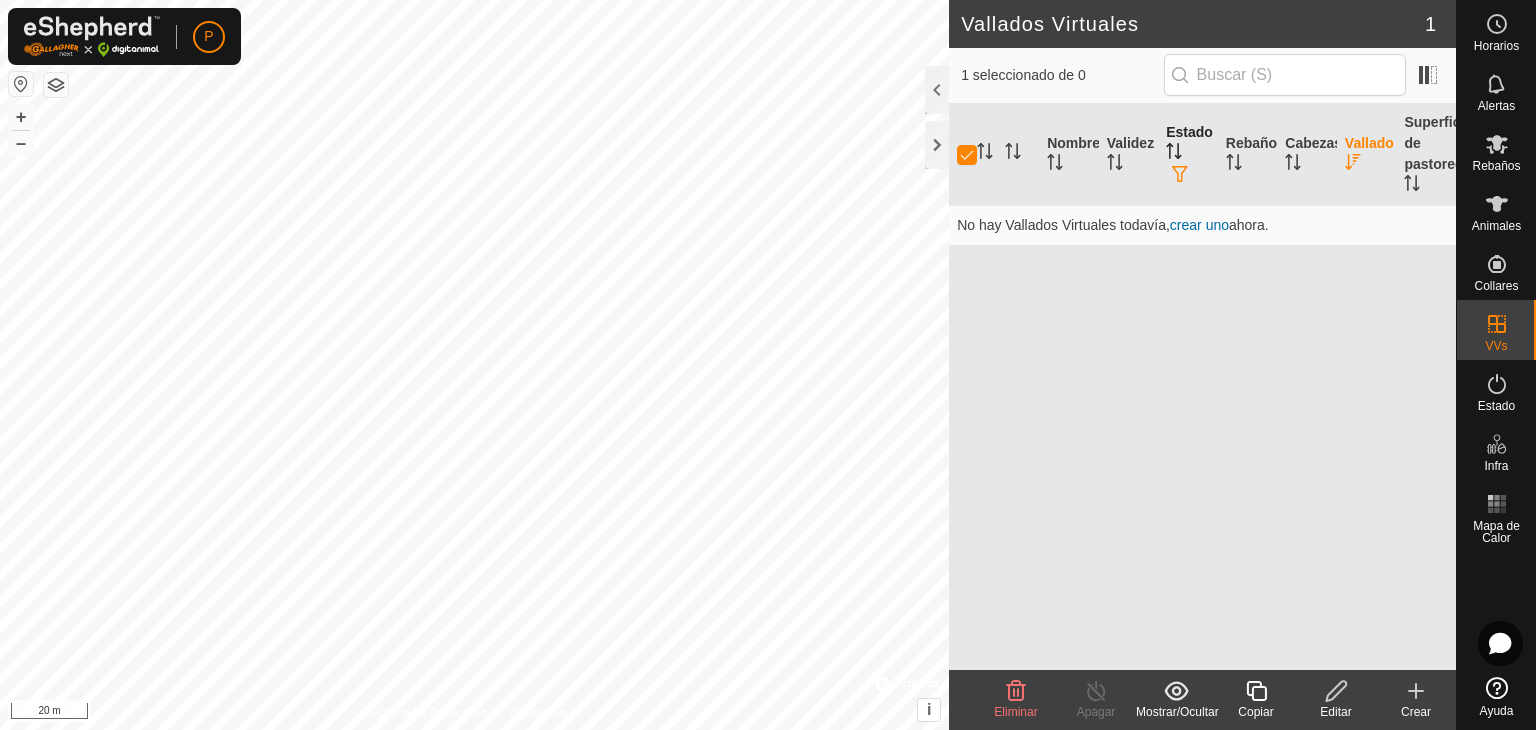 drag, startPoint x: 1354, startPoint y: 164, endPoint x: 1189, endPoint y: 139, distance: 166.8832 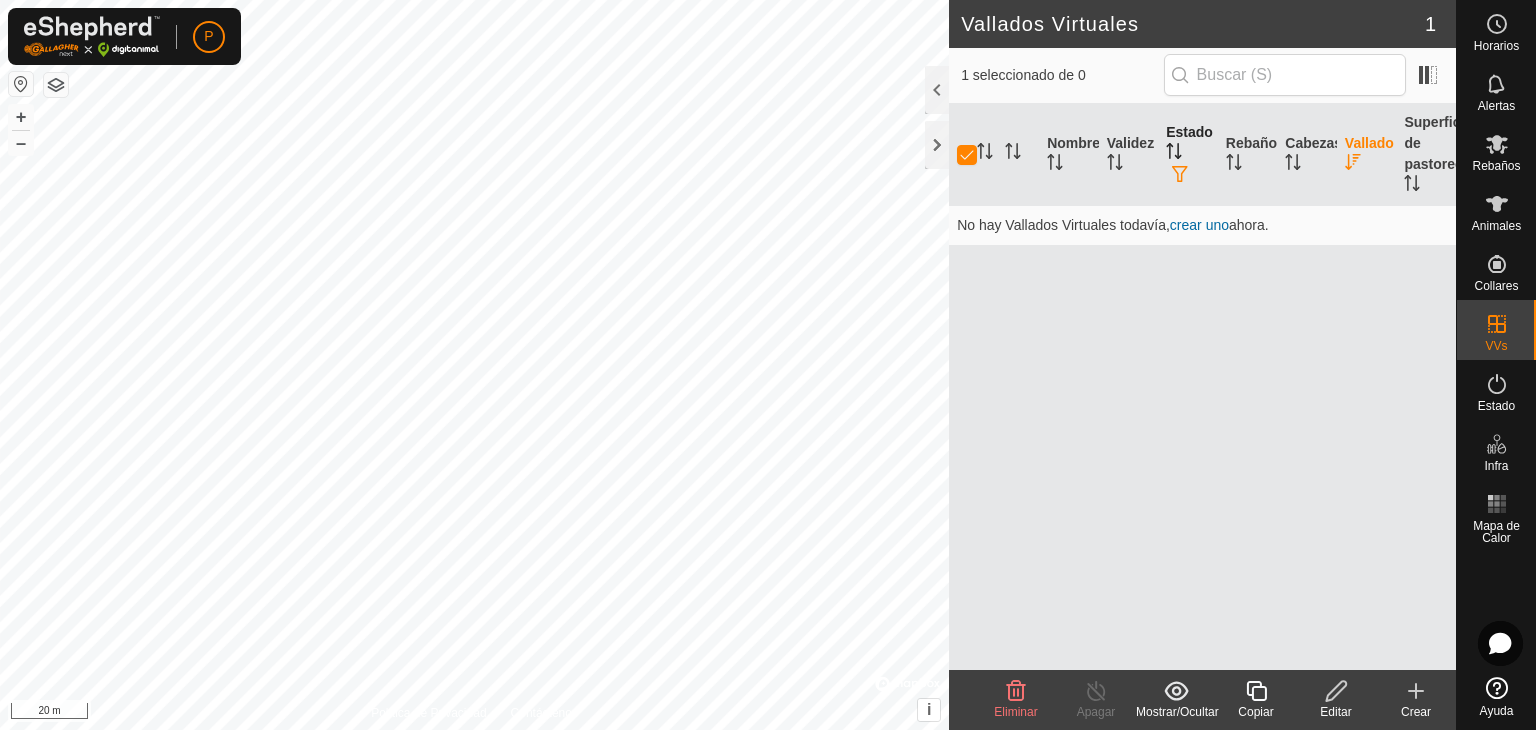 click on "Estado" at bounding box center (1188, 155) 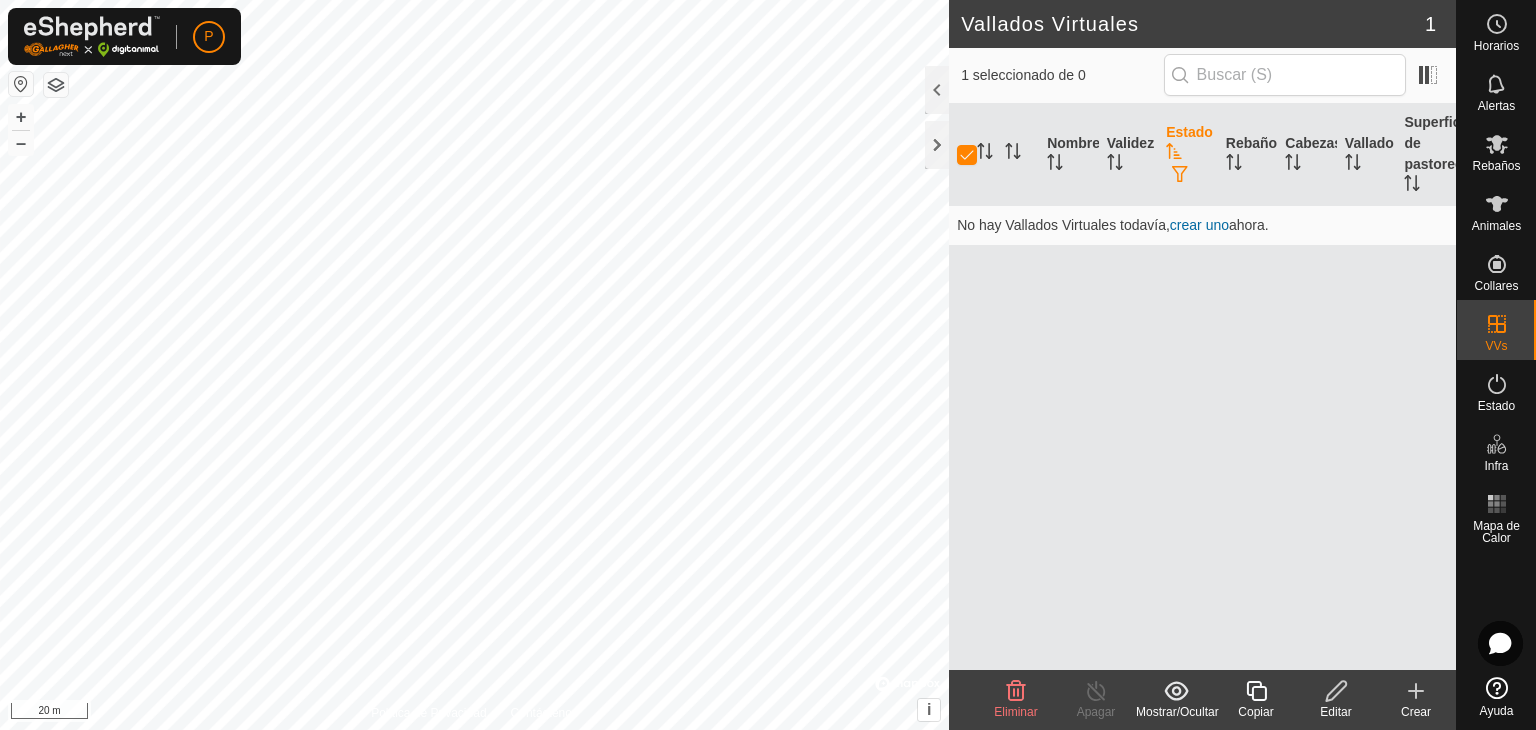 click 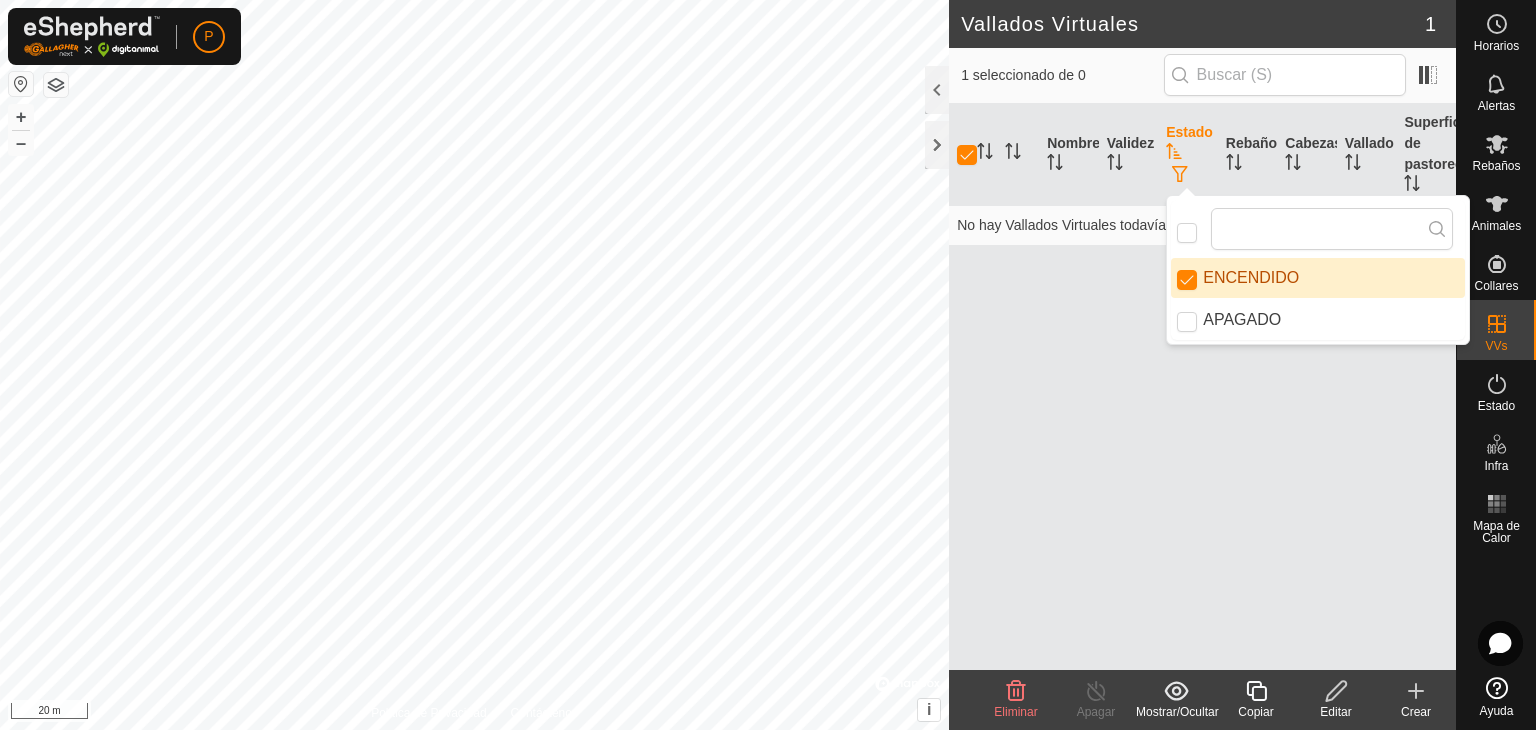 click on "ENCENDIDO" at bounding box center (1318, 278) 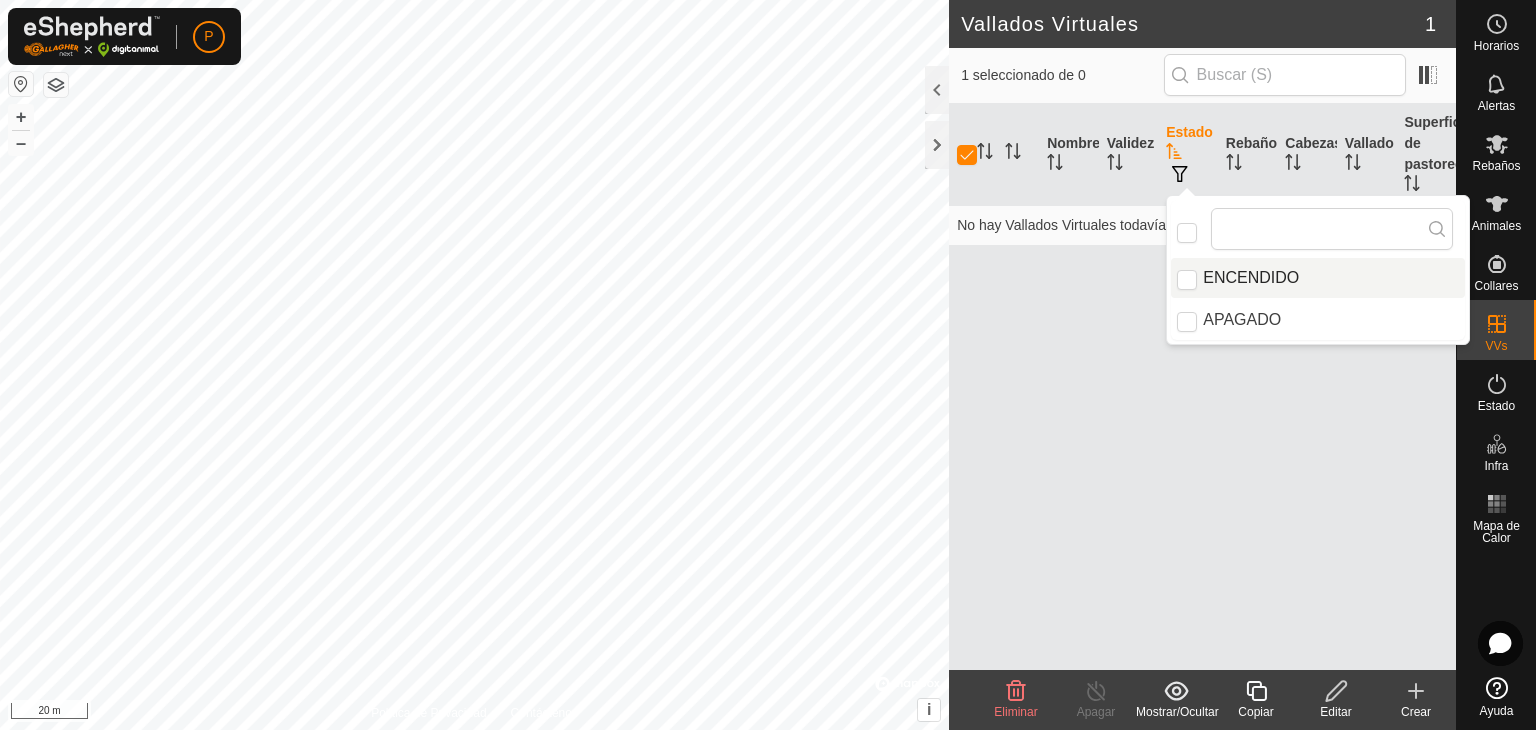checkbox on "false" 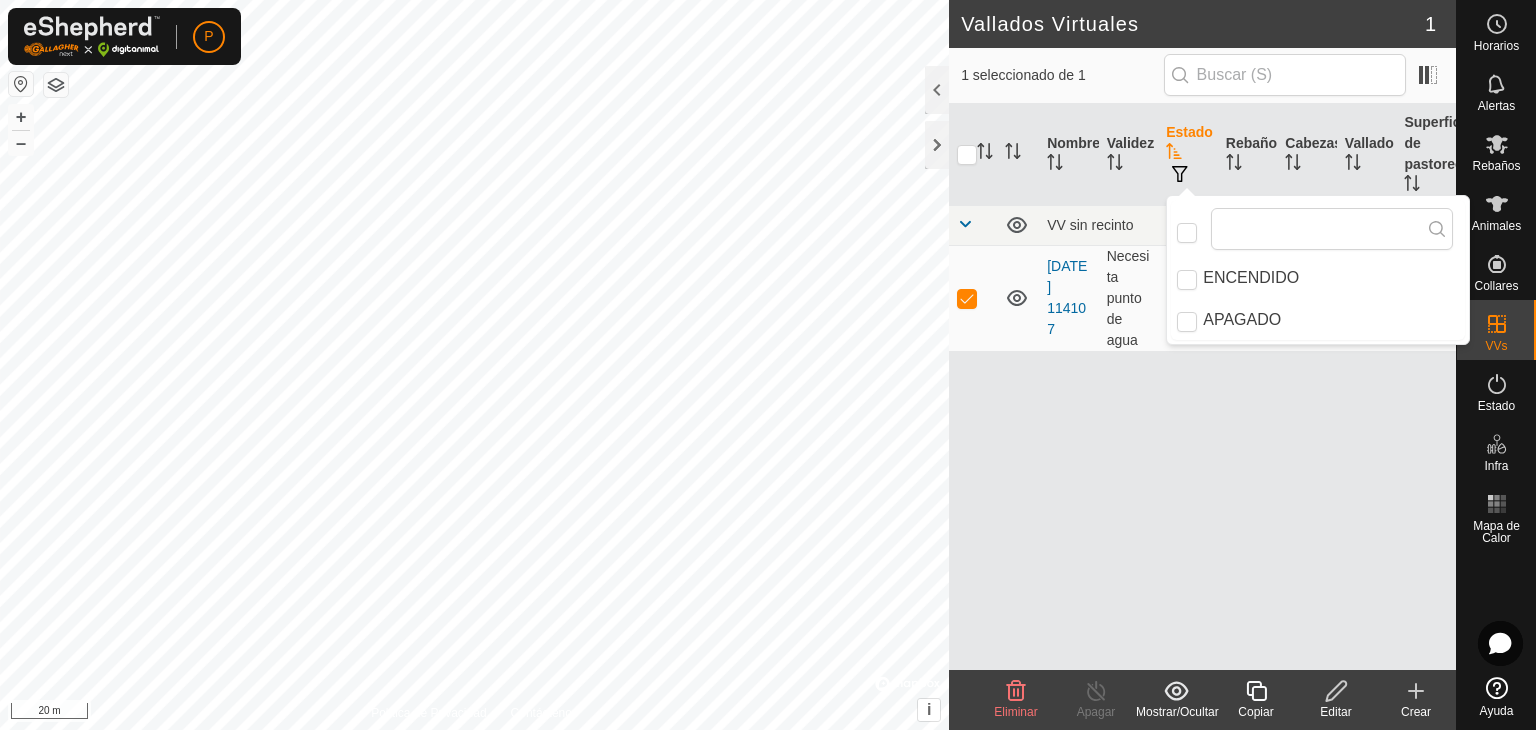 click on "Nombre   Validez   Estado   Rebaño   [PERSON_NAME]   Superficie de pastoreo   VV sin recinto  [DATE] 114107  Necesita punto de agua  APAGADO  -   0   -   0.19 ha" at bounding box center (1202, 387) 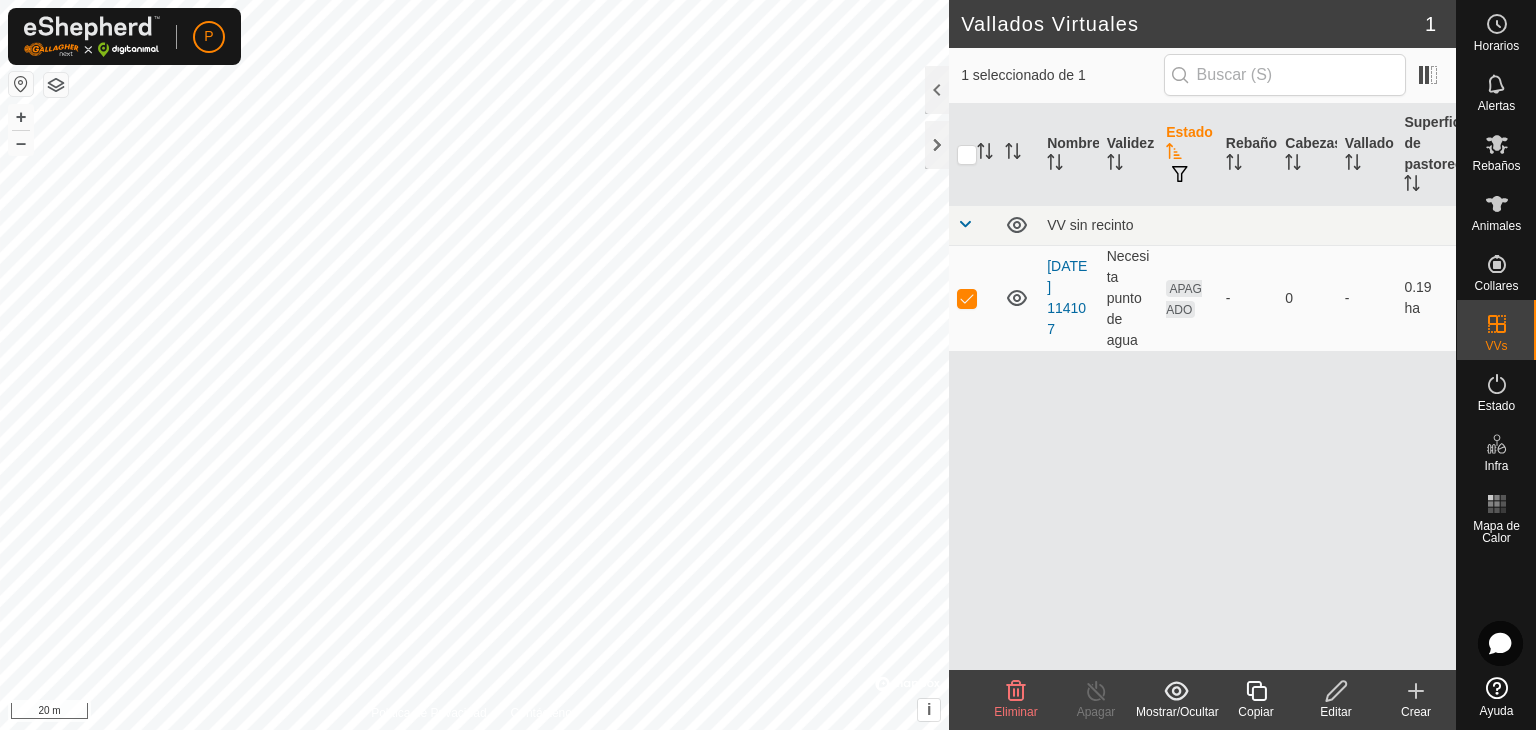 click on "APAGADO" at bounding box center (1184, 299) 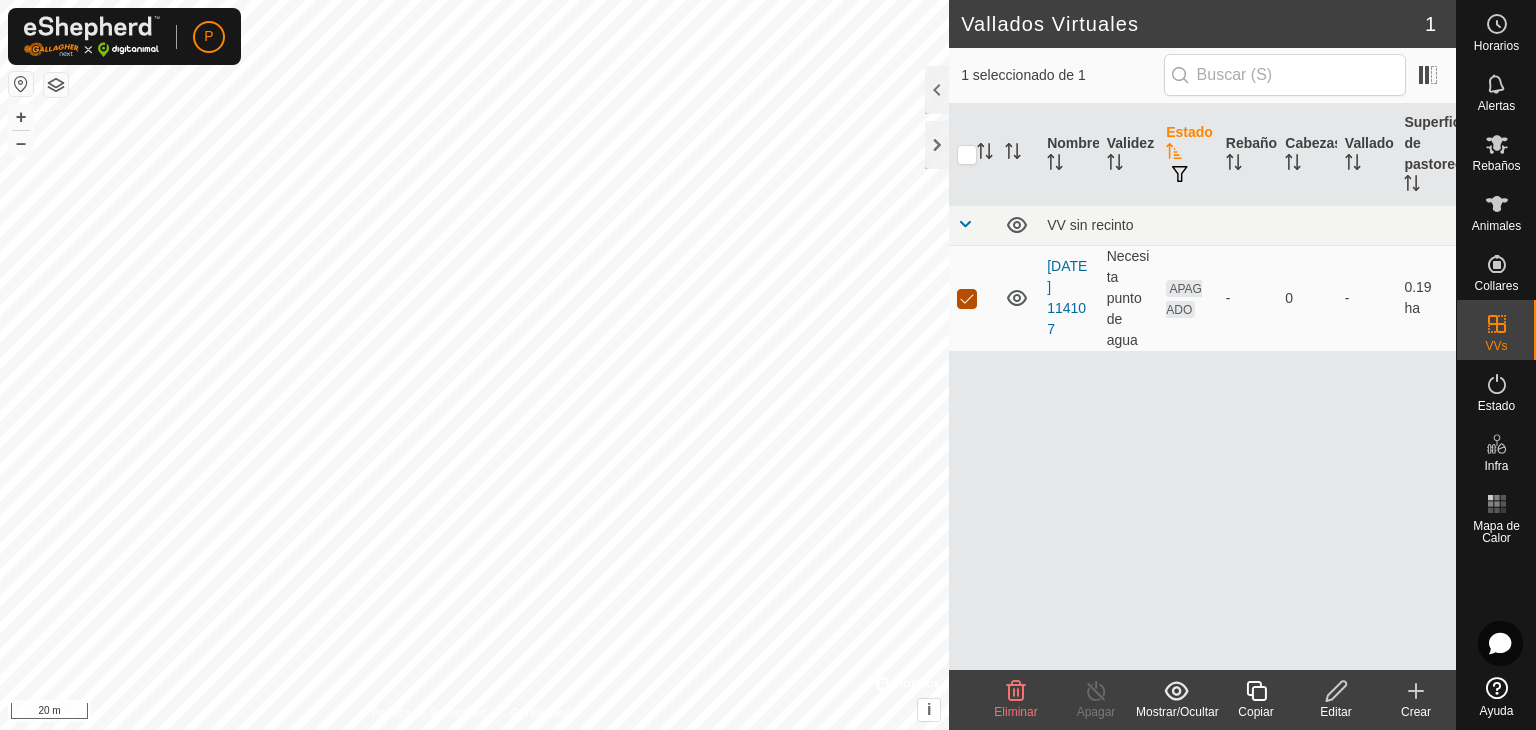 click at bounding box center [967, 299] 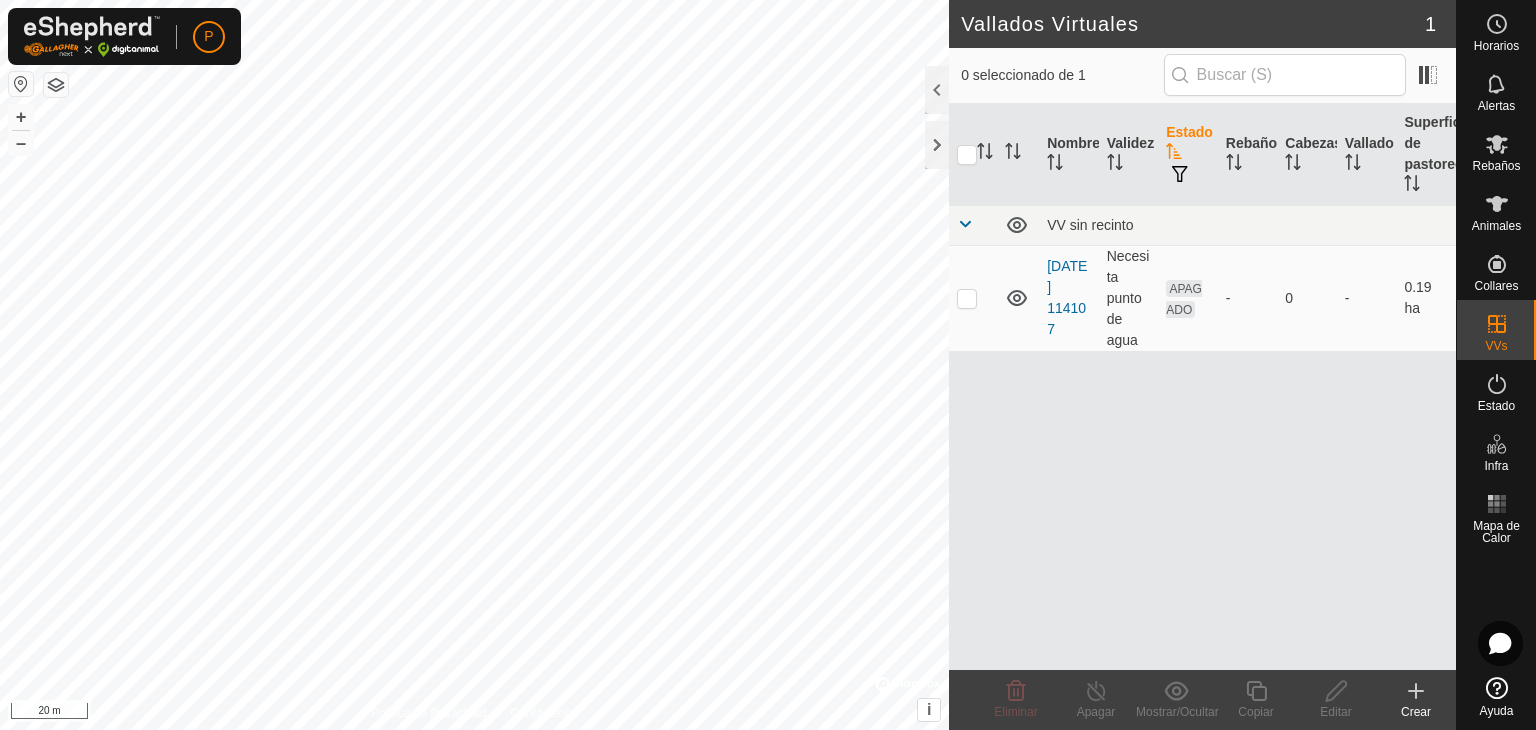 click on "VV sin recinto" at bounding box center (1247, 225) 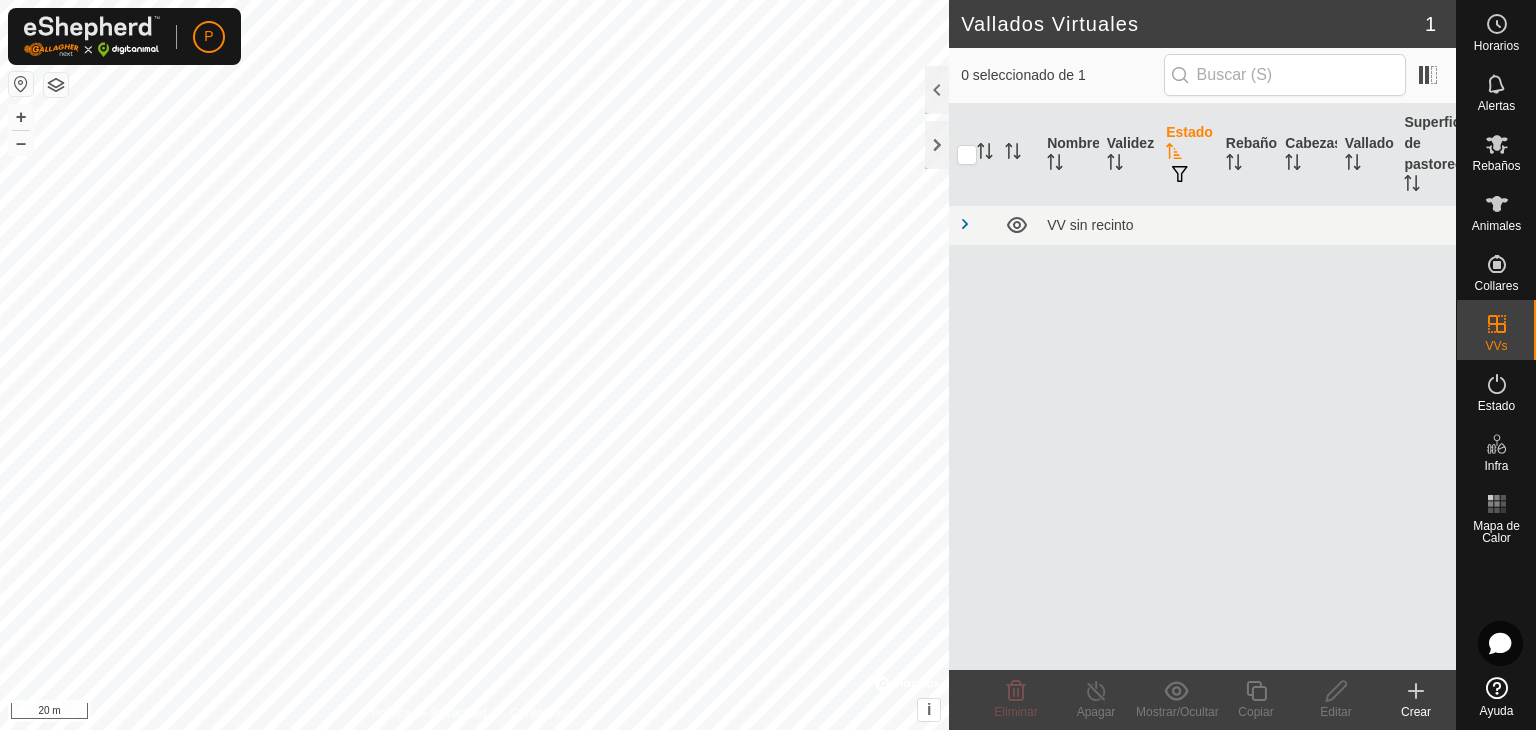click on "VV sin recinto" at bounding box center (1247, 225) 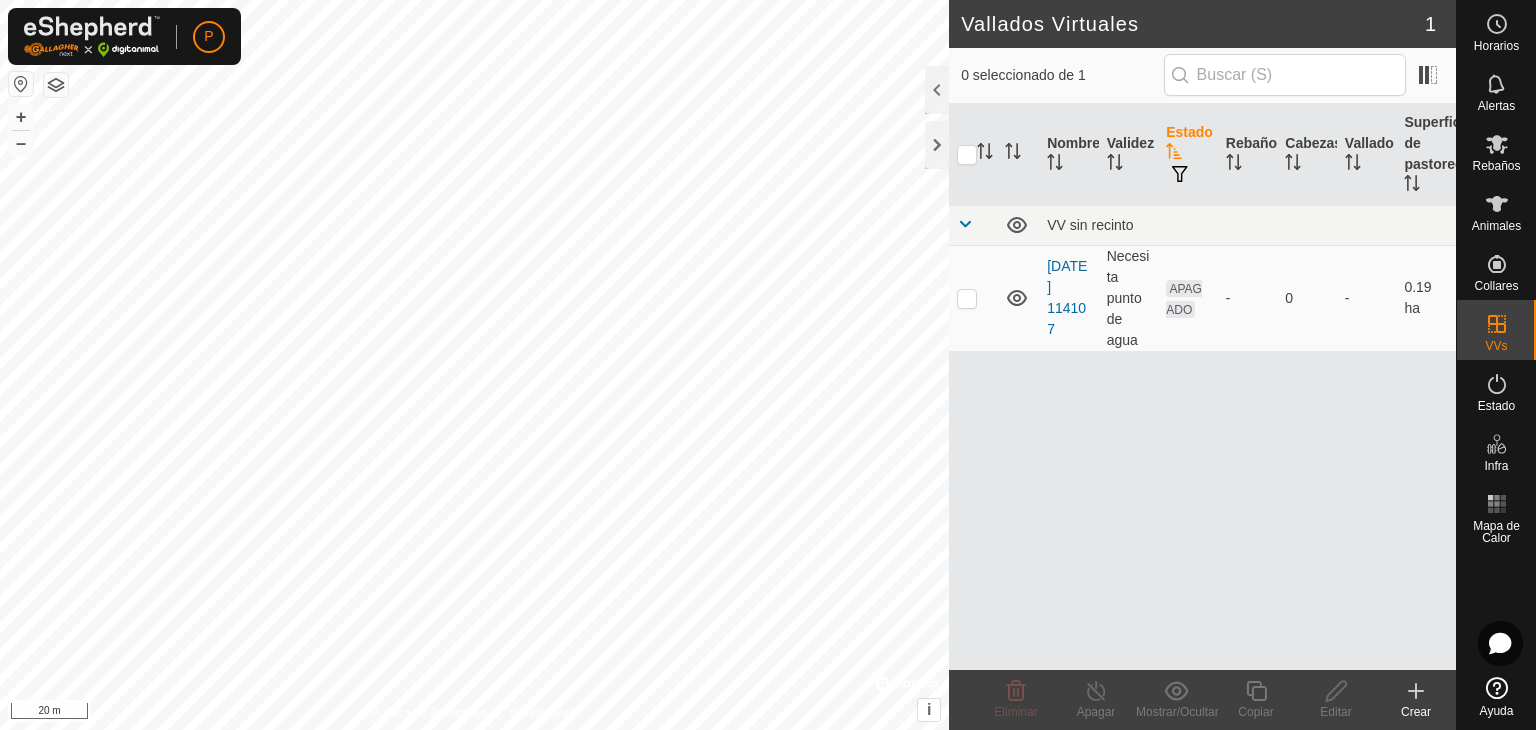 click on "APAGADO" at bounding box center (1188, 298) 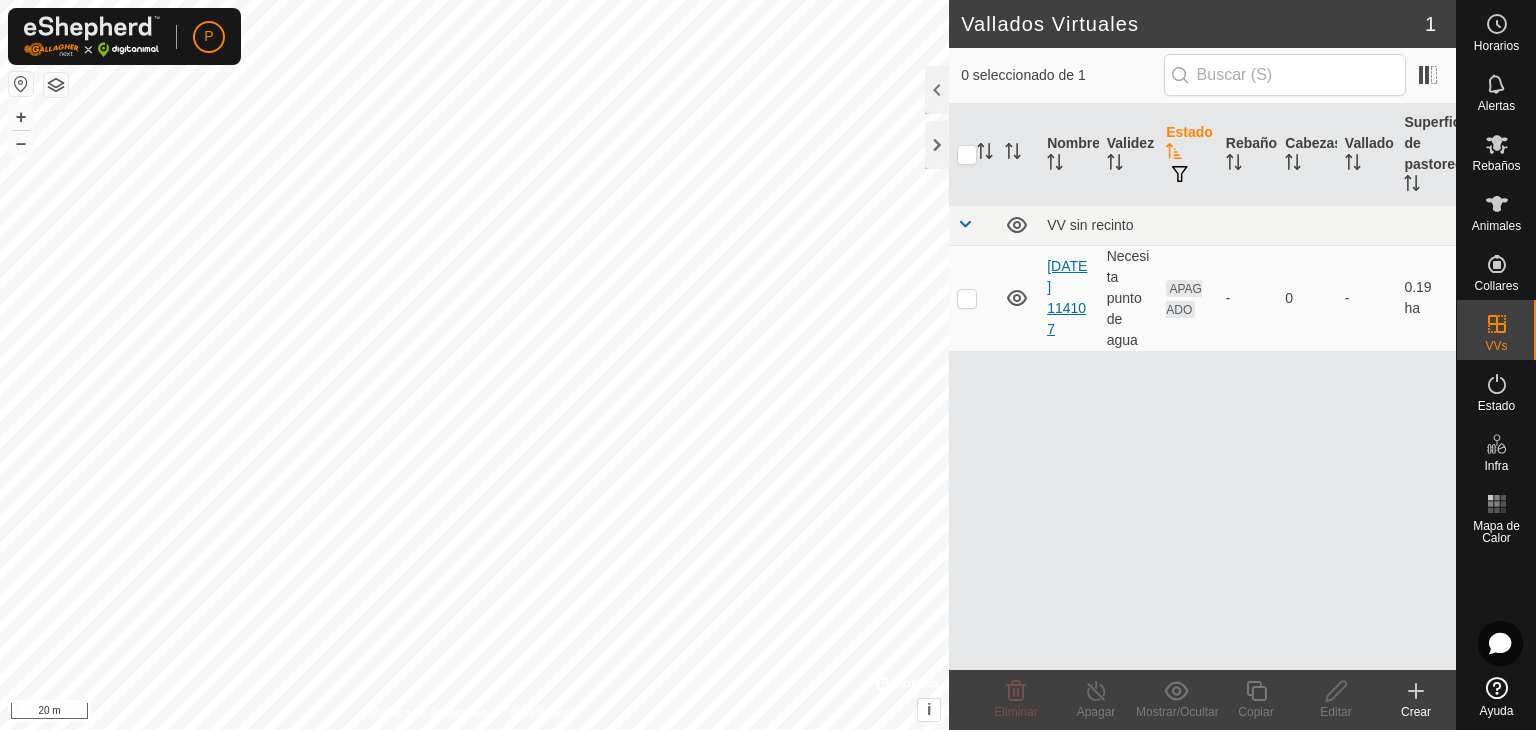 click on "[DATE] 114107" at bounding box center [1067, 297] 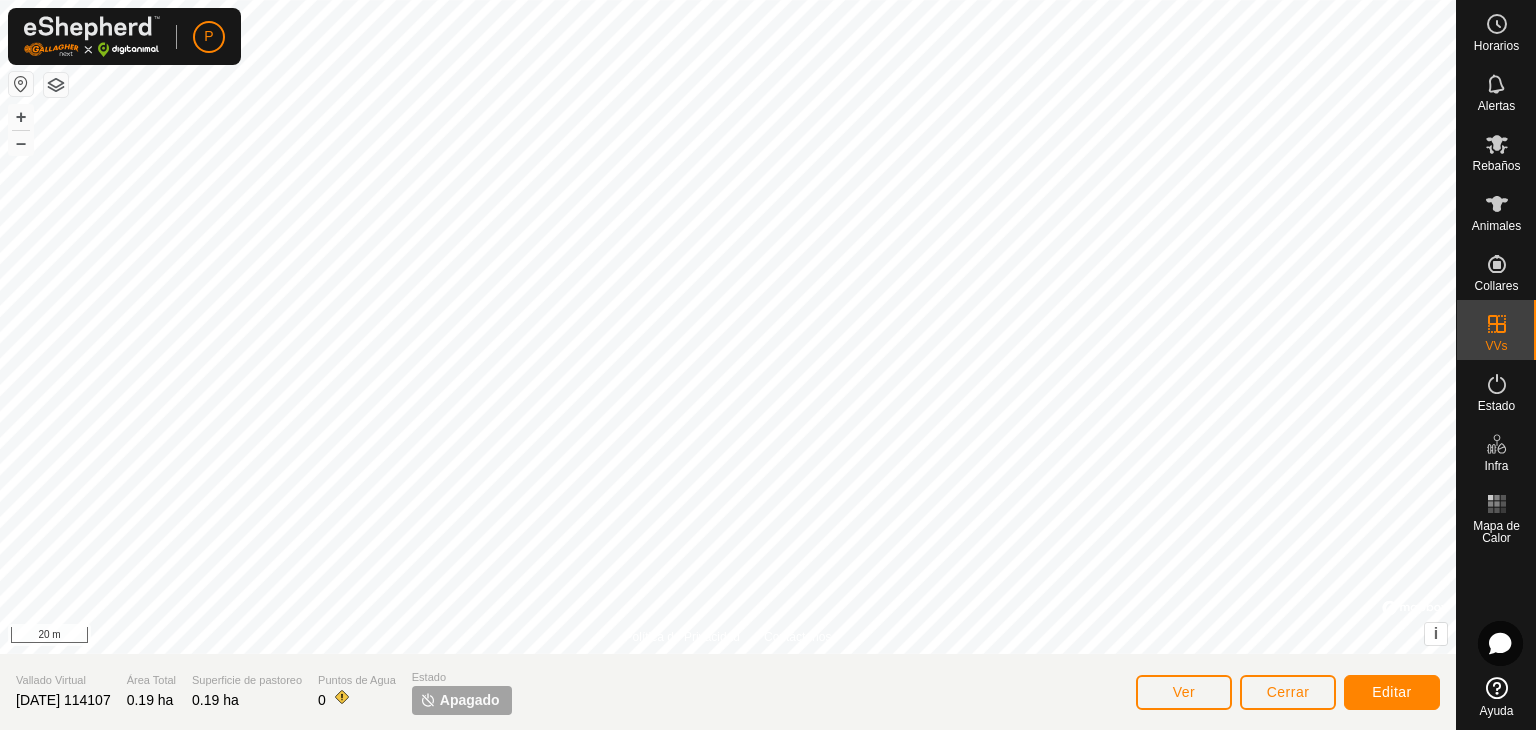 click 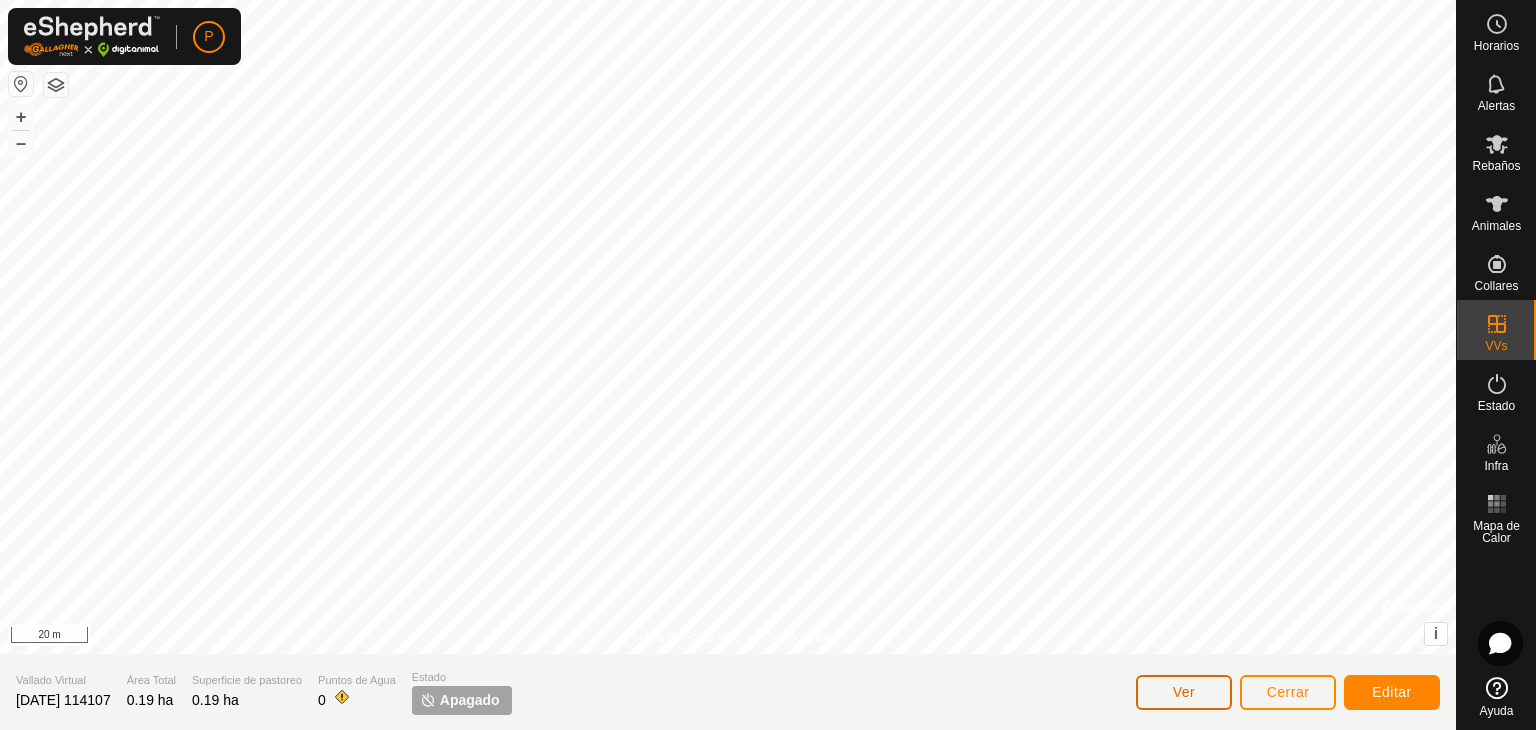 click on "Ver" 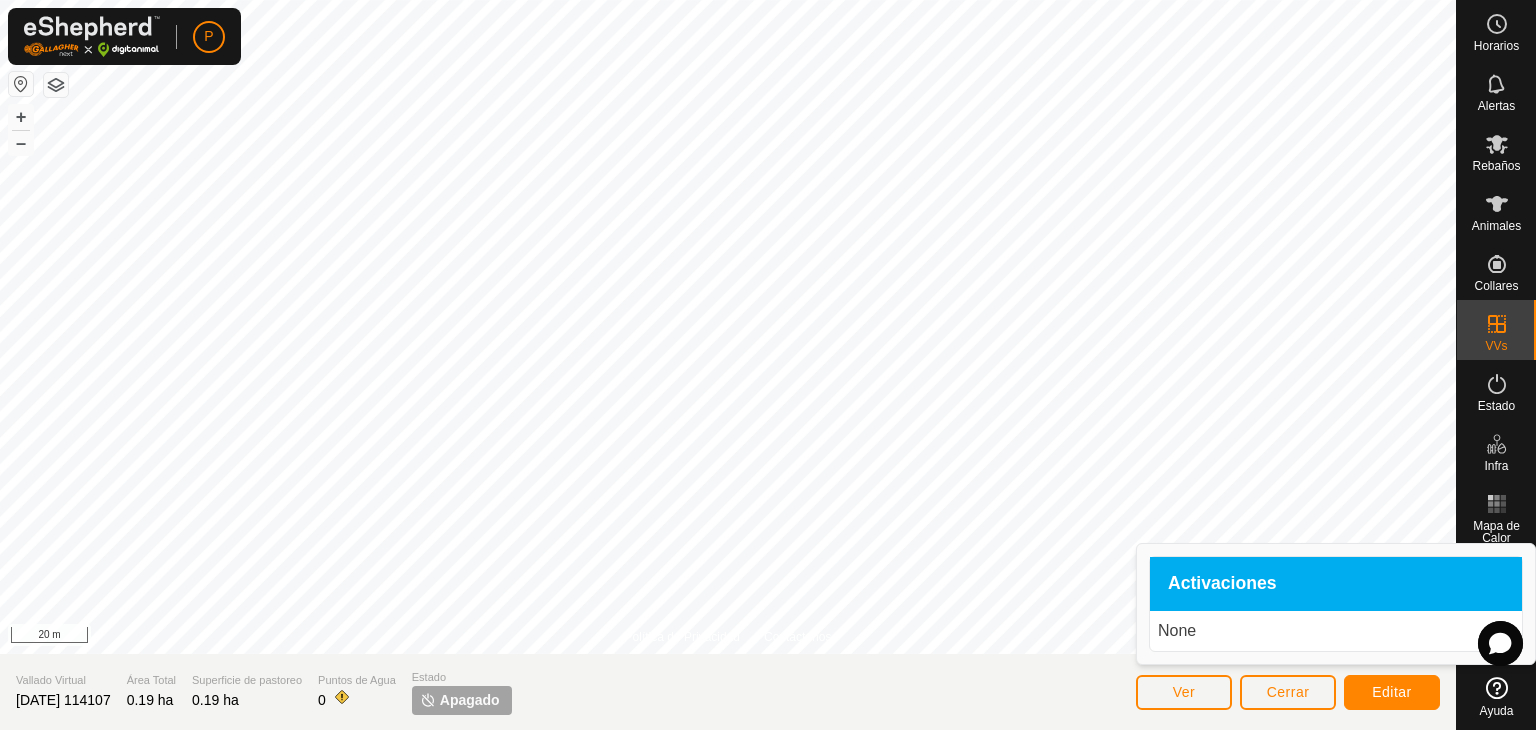 click on "None" at bounding box center [1336, 631] 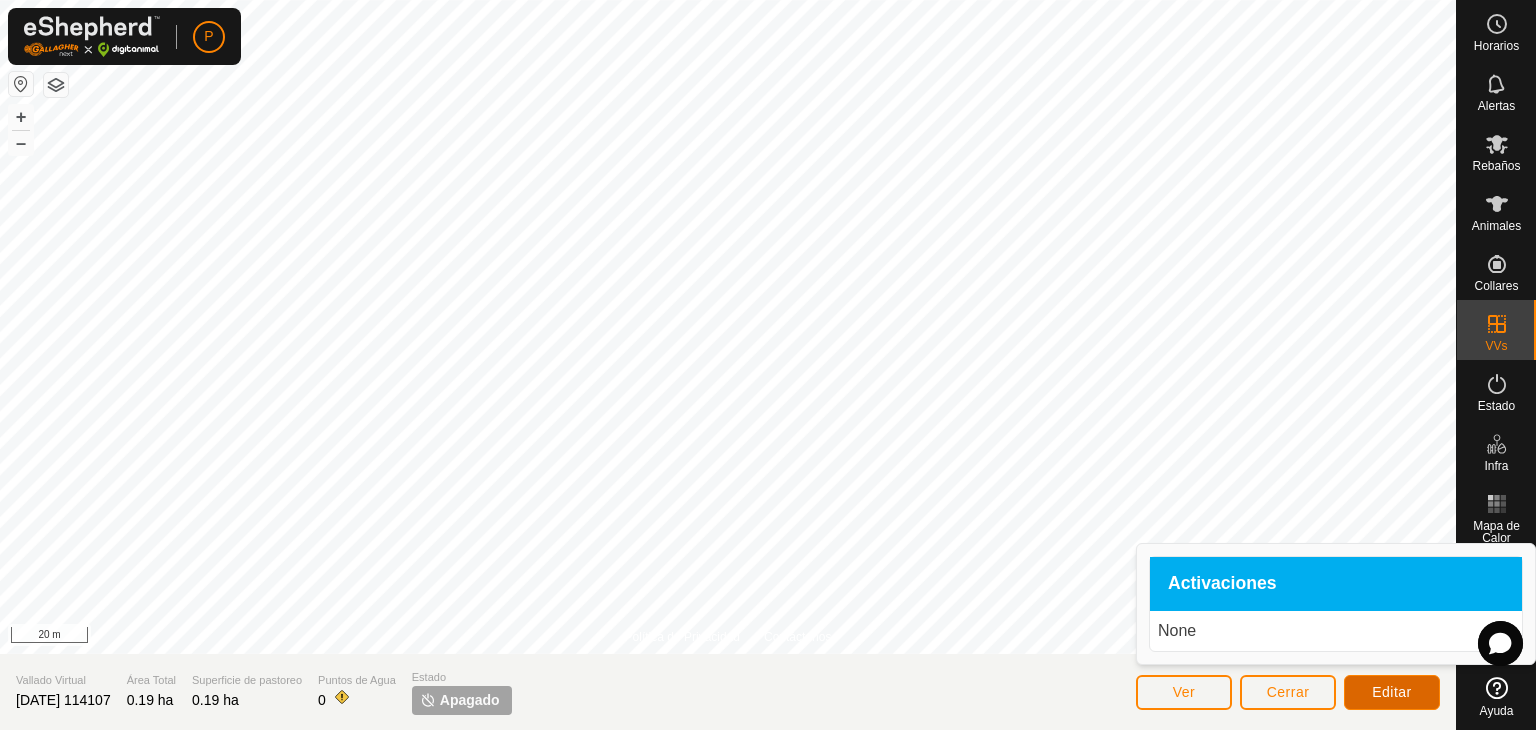 click on "Editar" 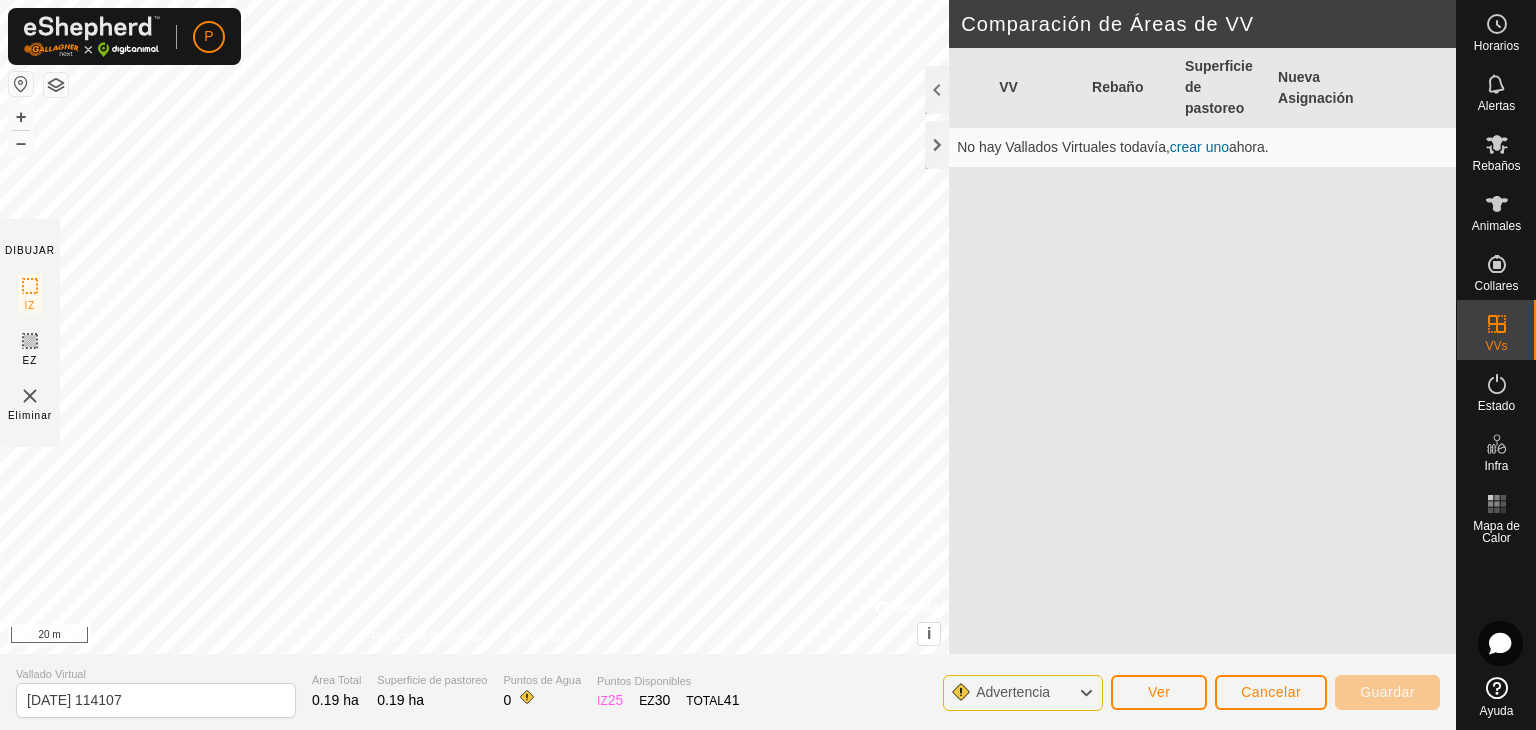click on "Advertencia" 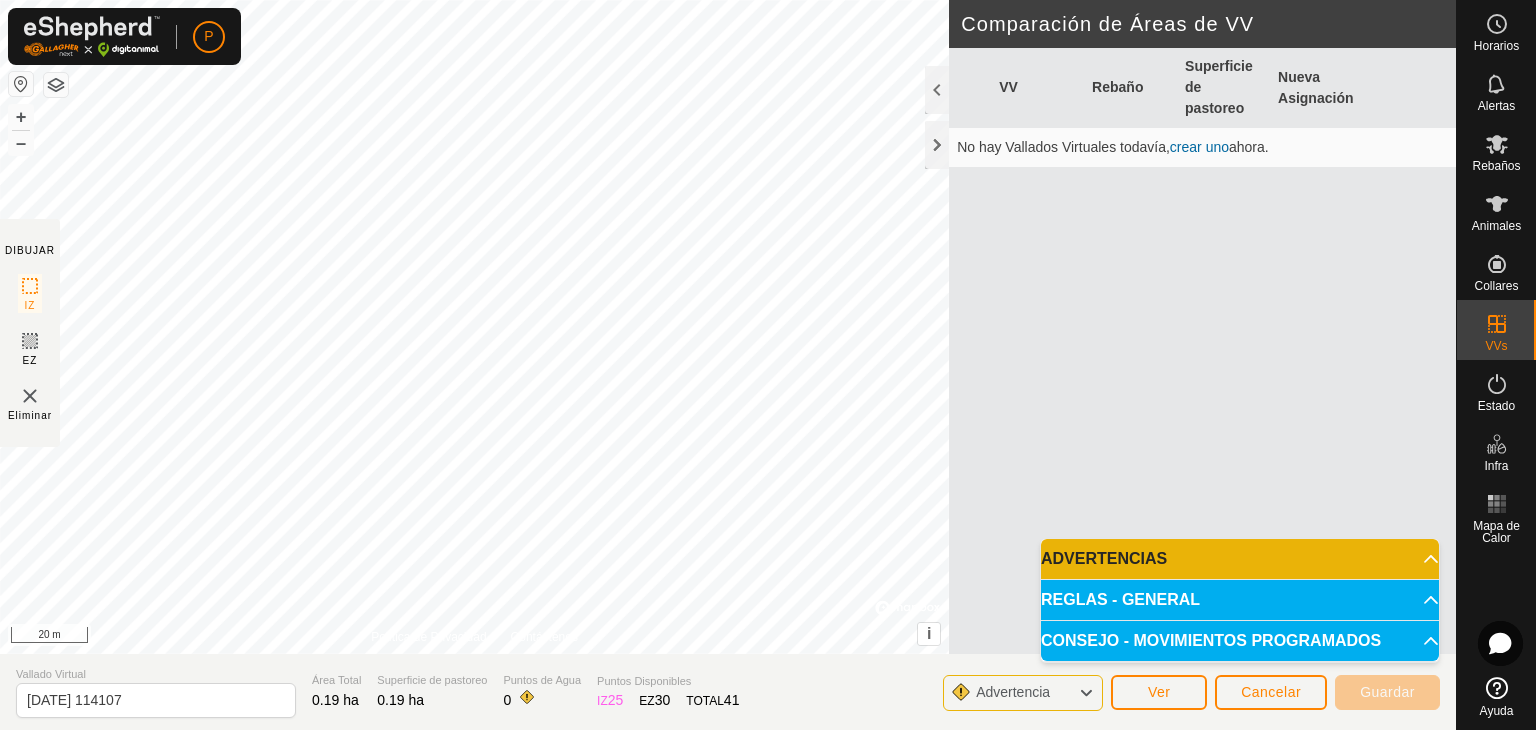 click on "REGLAS - GENERAL" at bounding box center (1240, 600) 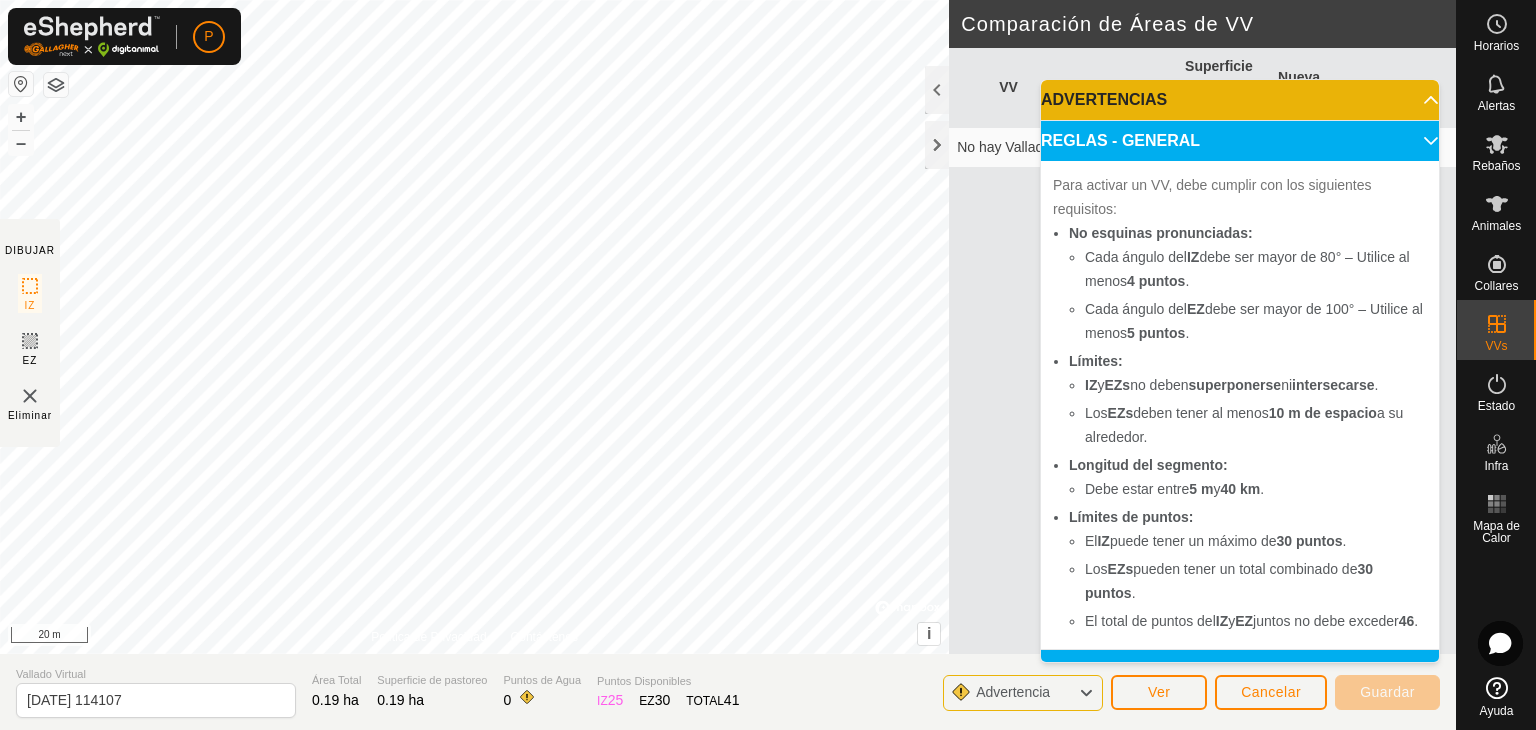 click on "REGLAS - GENERAL" at bounding box center (1240, 141) 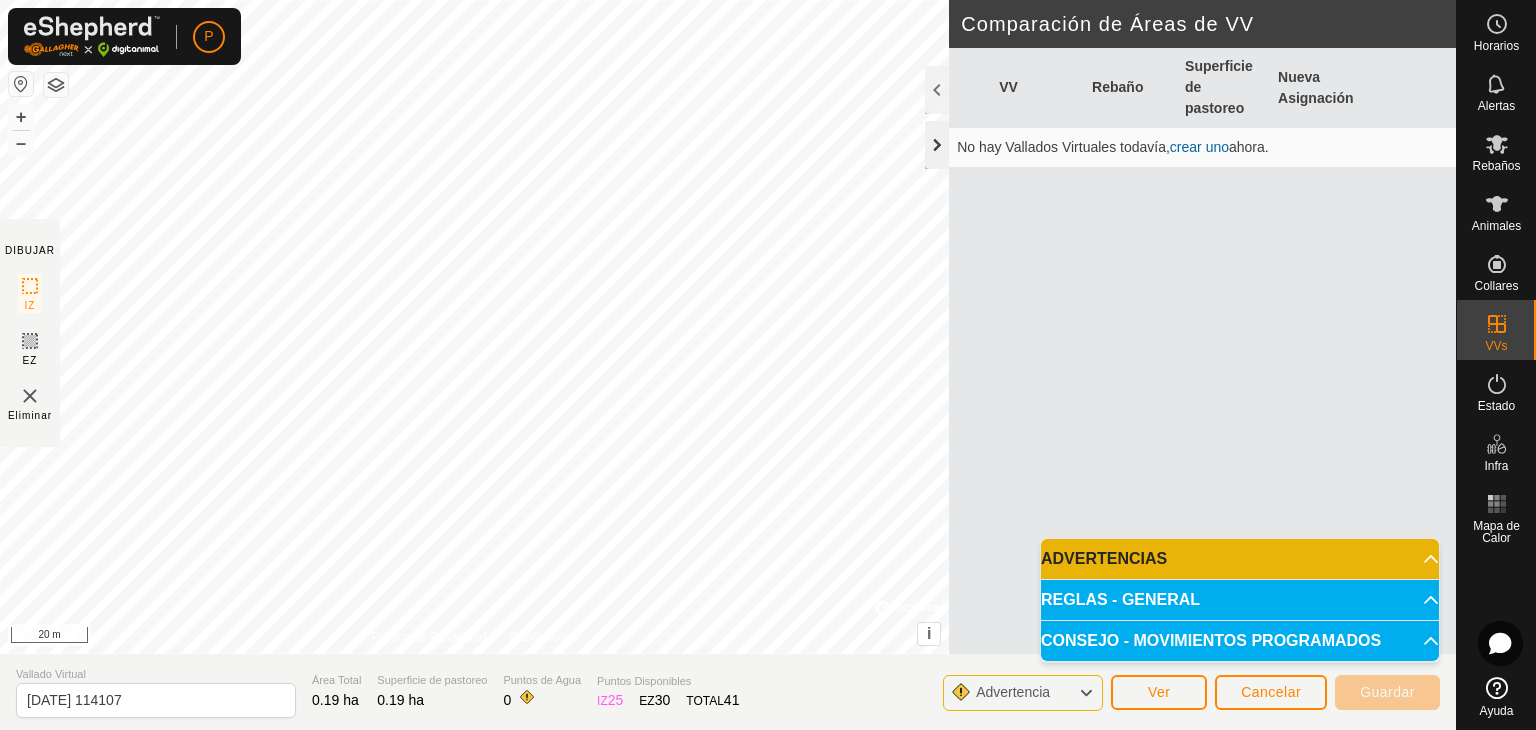 click 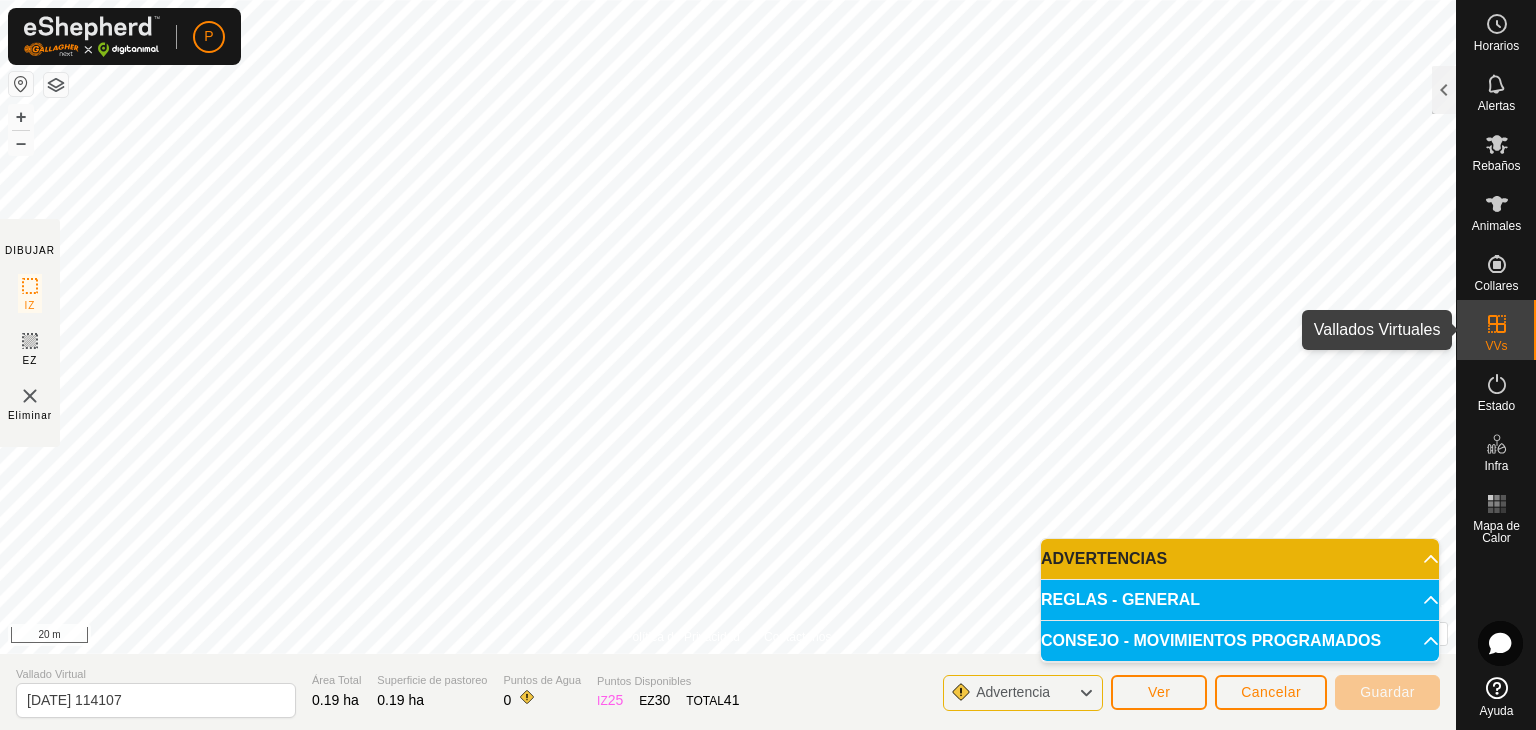 click 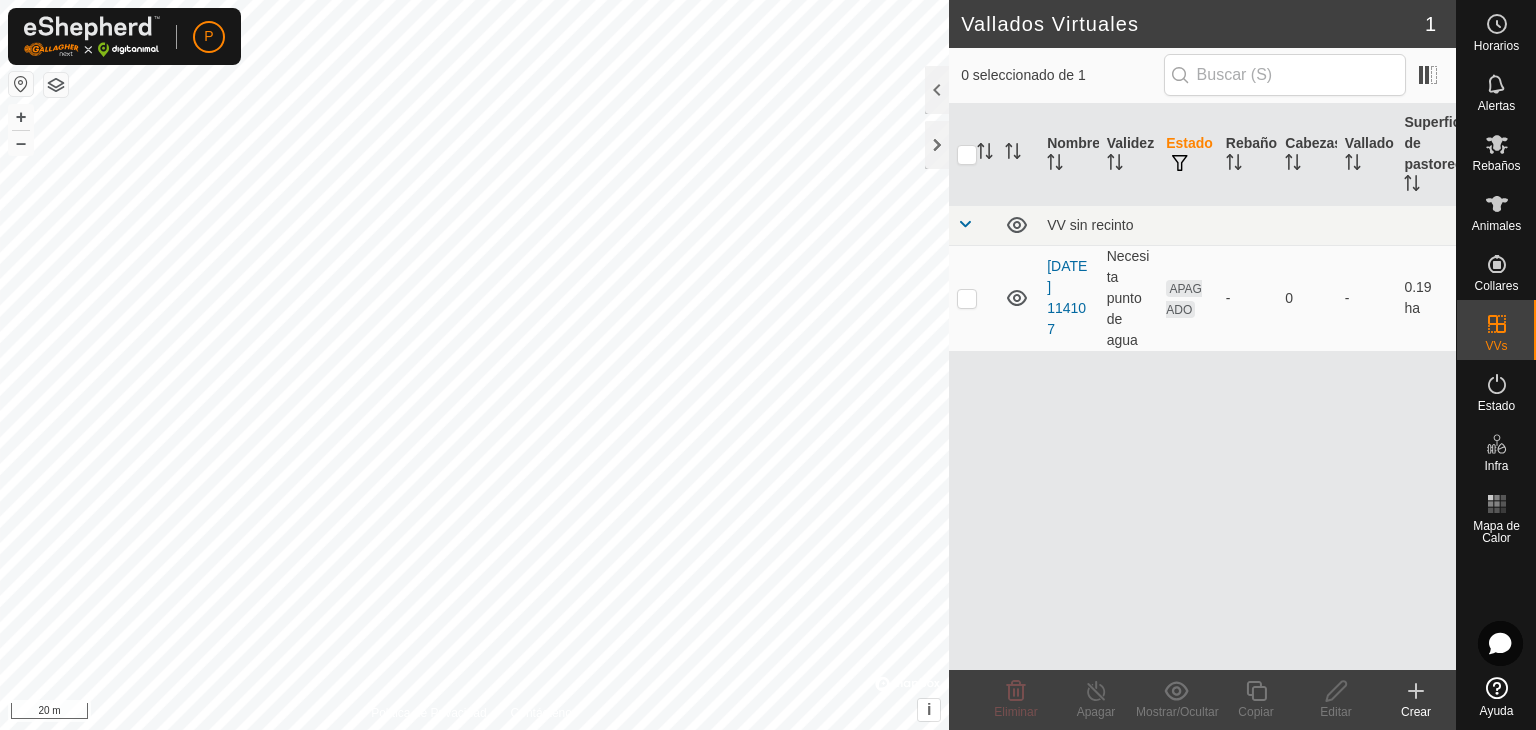 click on "APAGADO" at bounding box center [1184, 299] 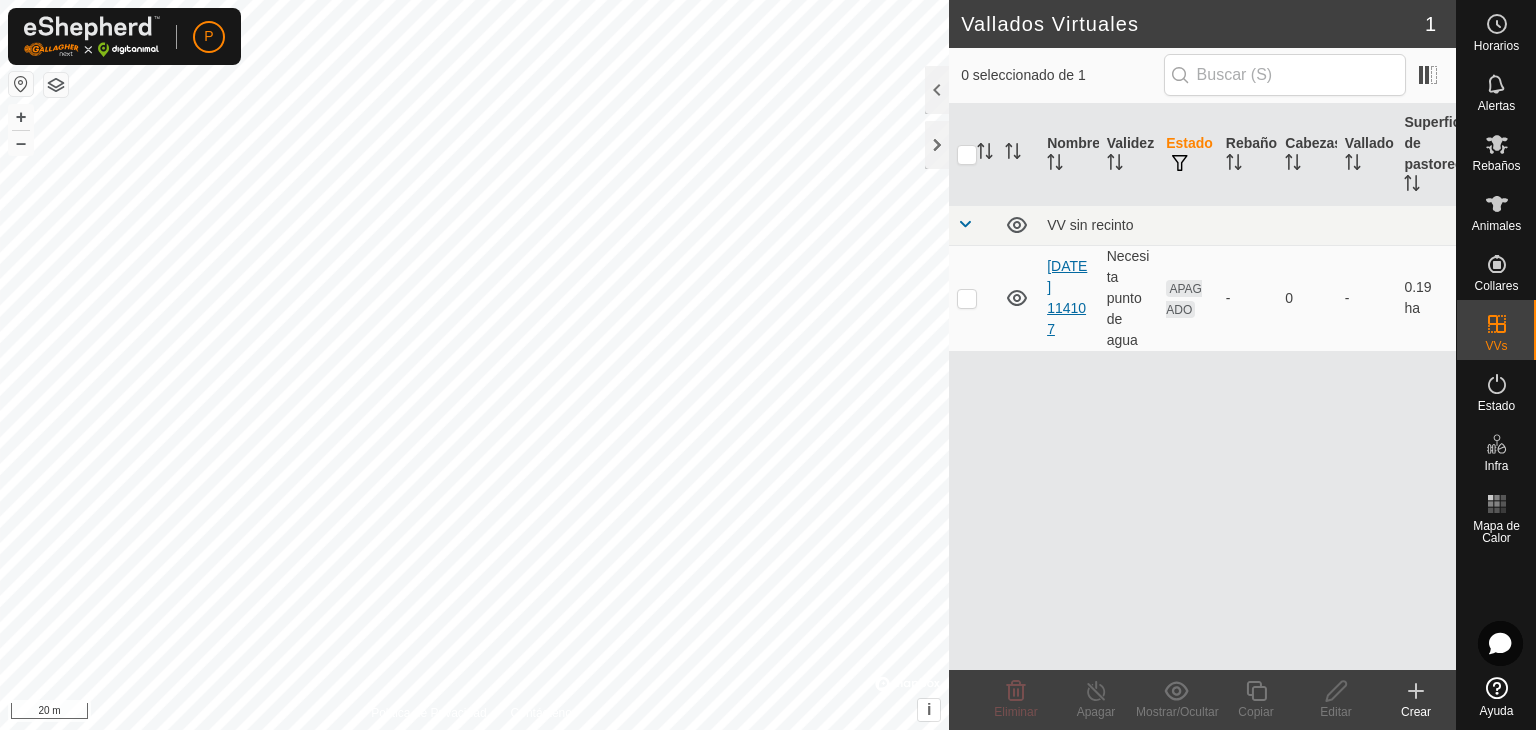 click on "[DATE] 114107" at bounding box center (1067, 297) 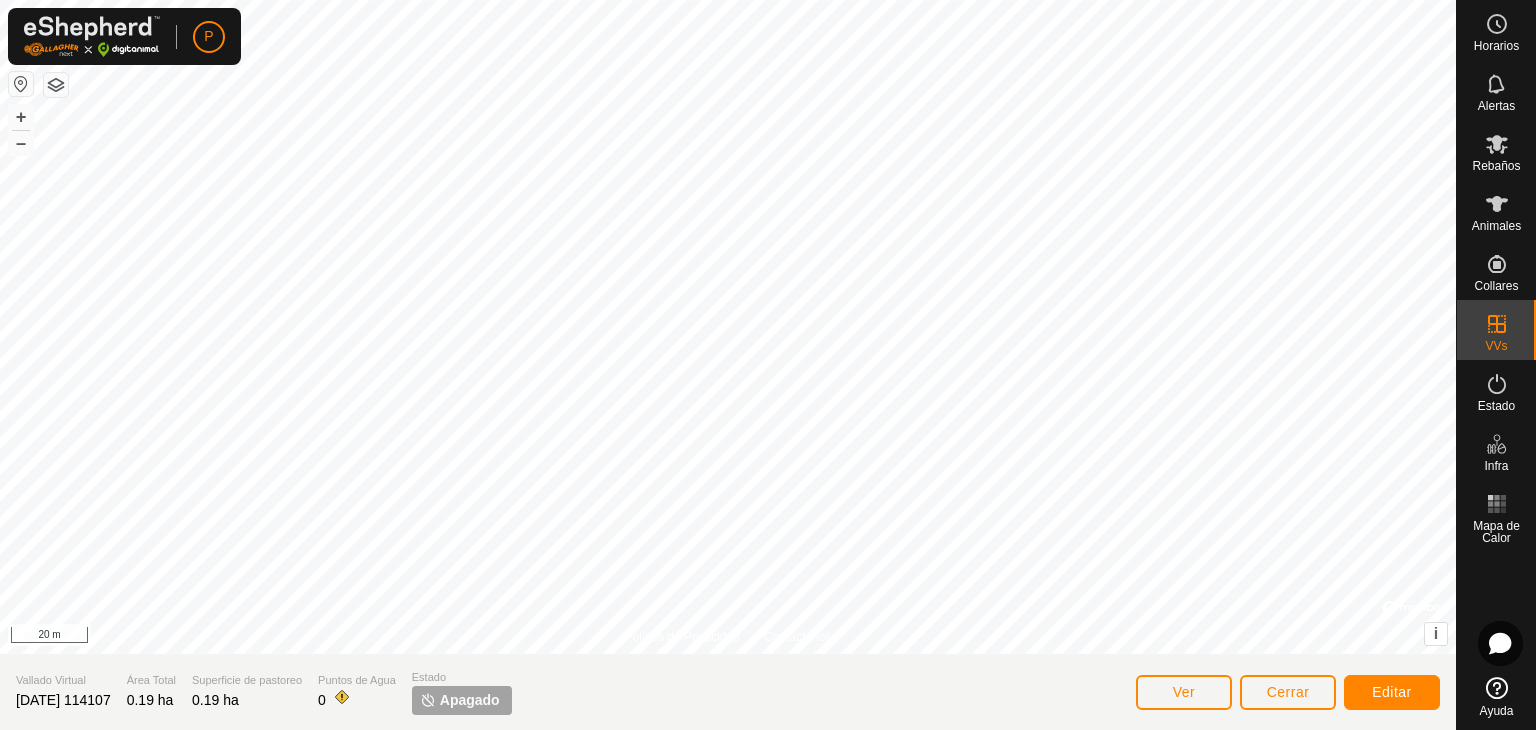 click 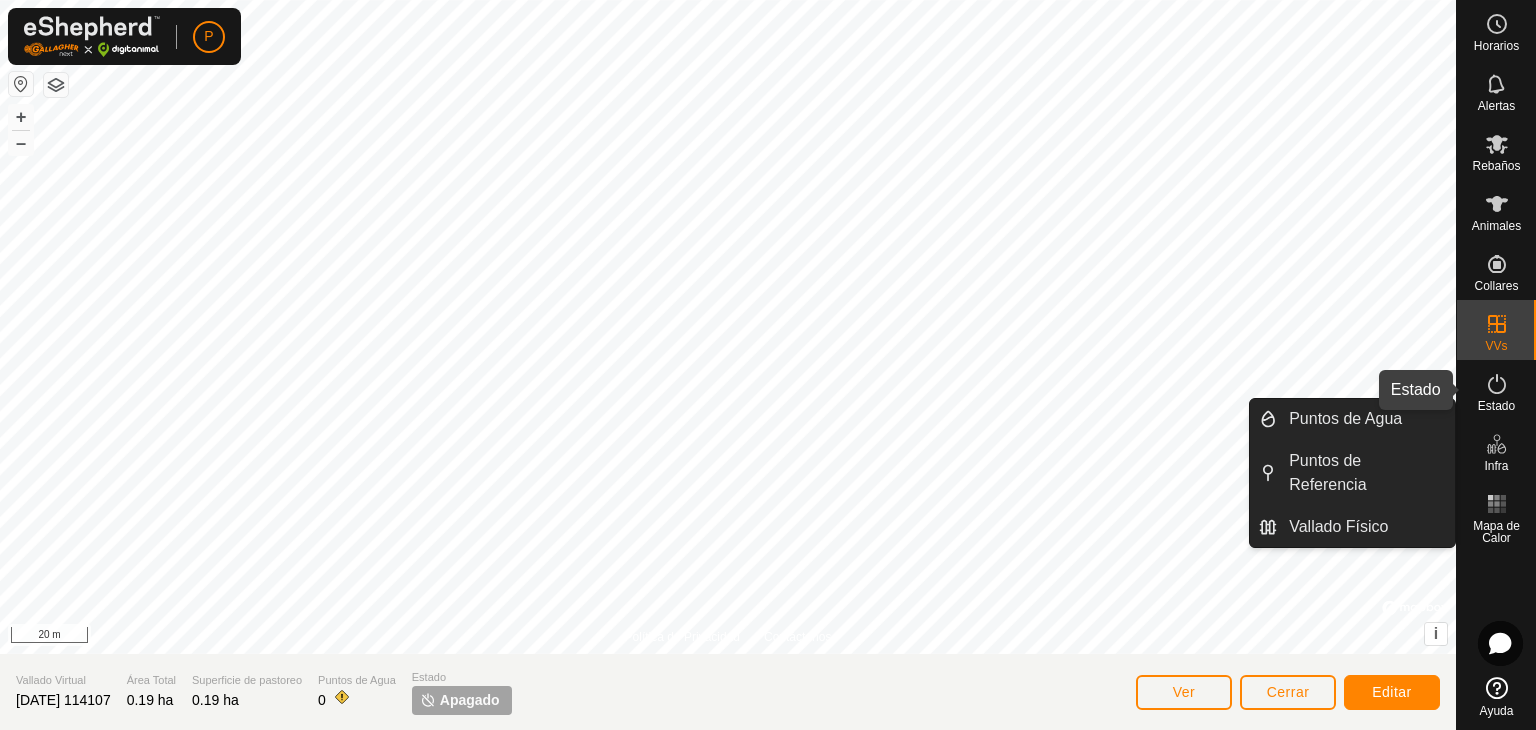click 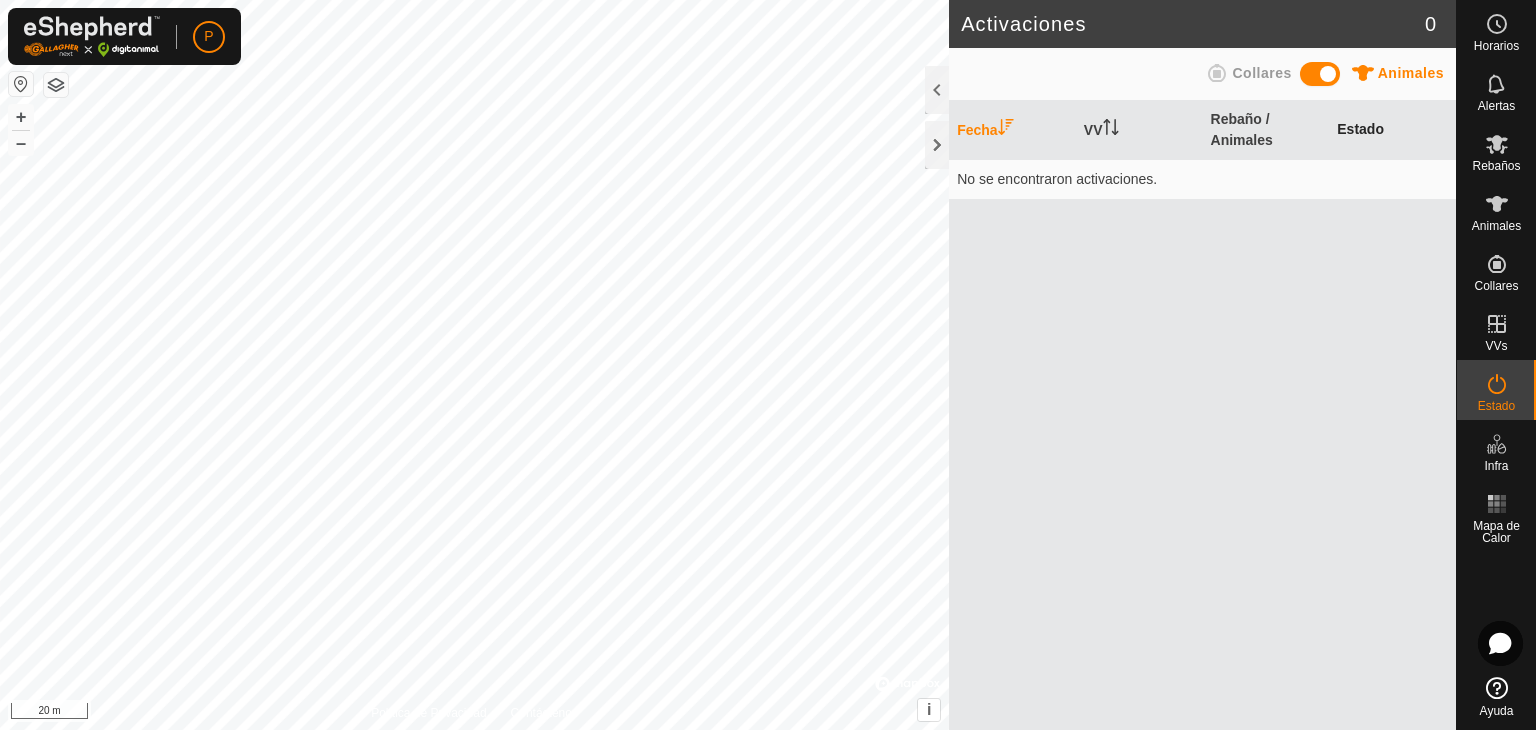 click on "Estado" at bounding box center [1392, 130] 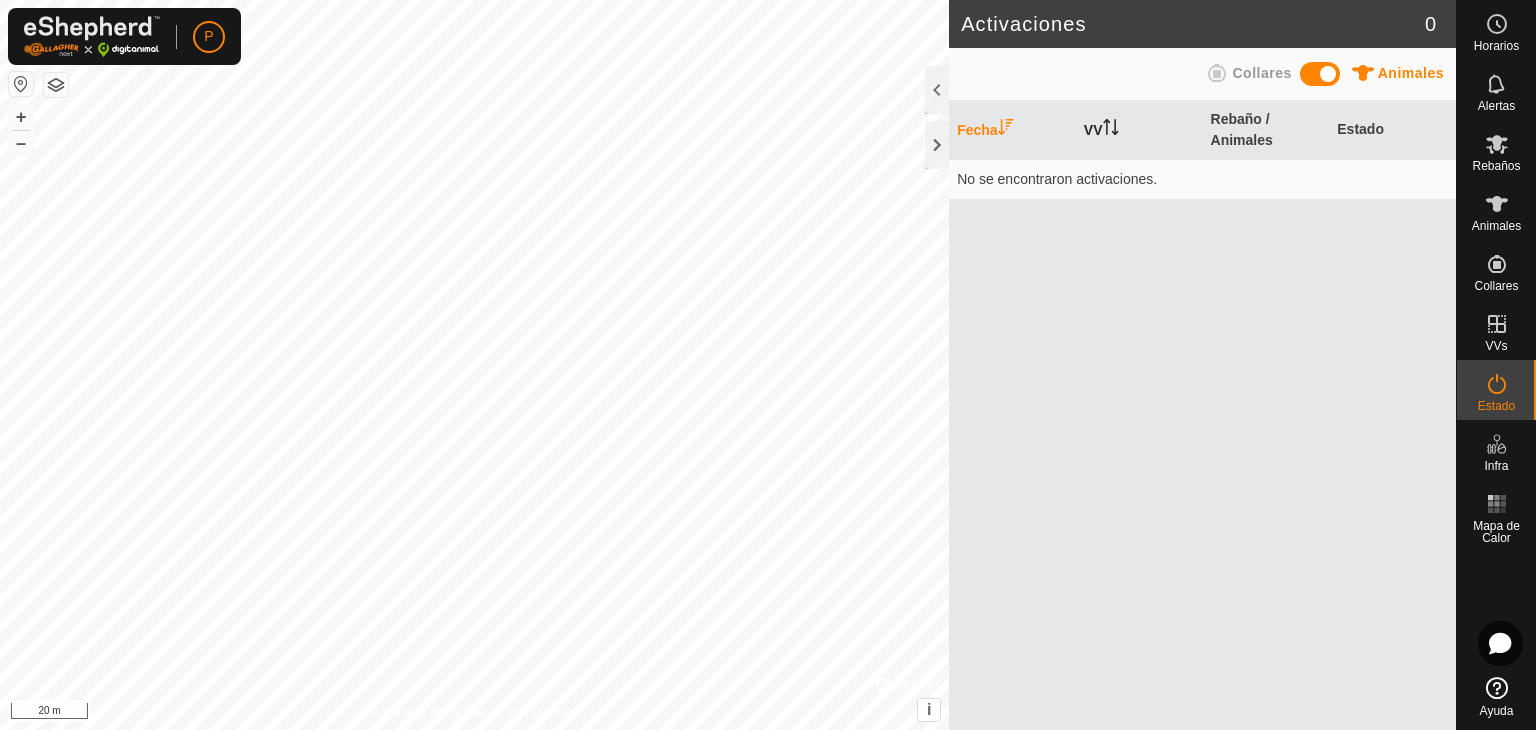 click on "VV" at bounding box center (1139, 130) 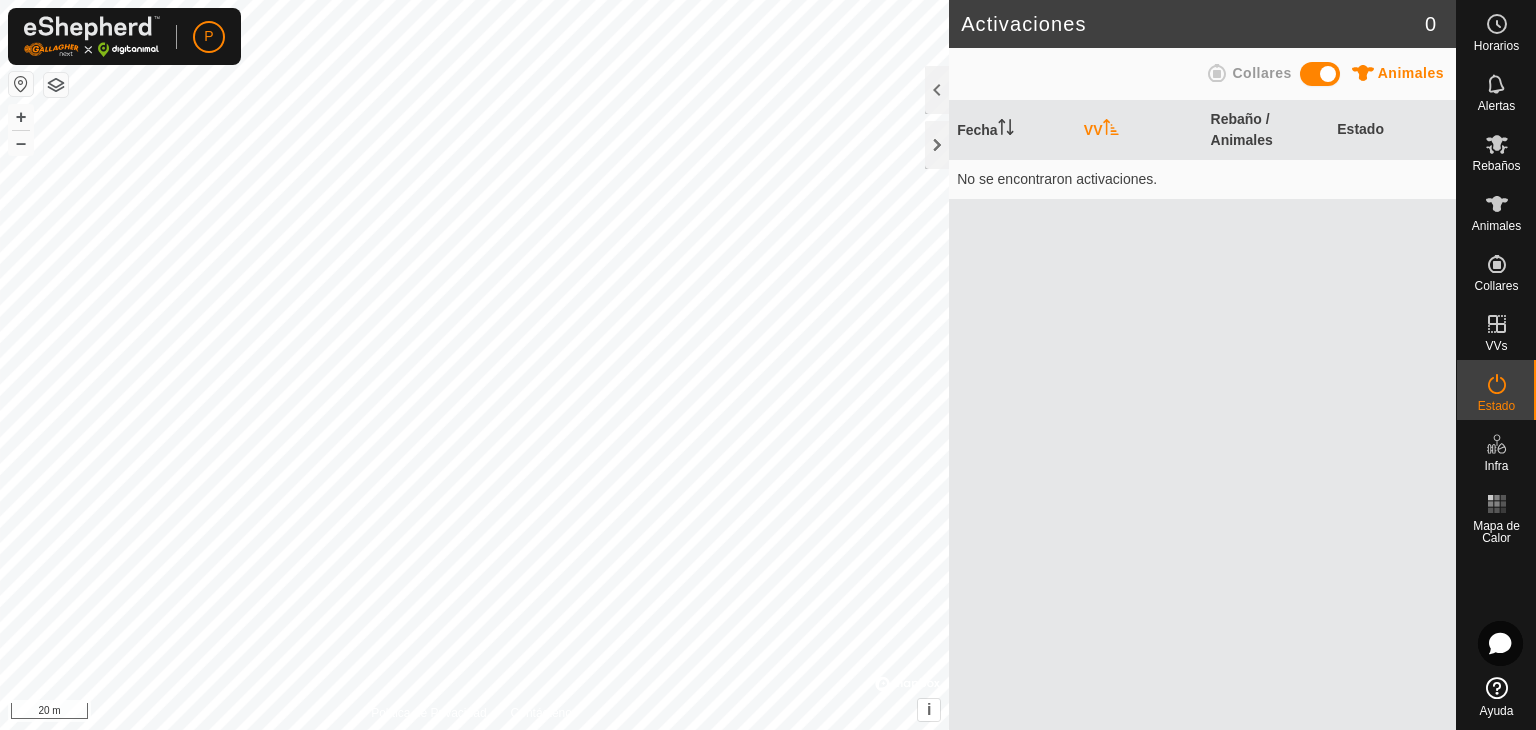 click on "VV" at bounding box center (1139, 130) 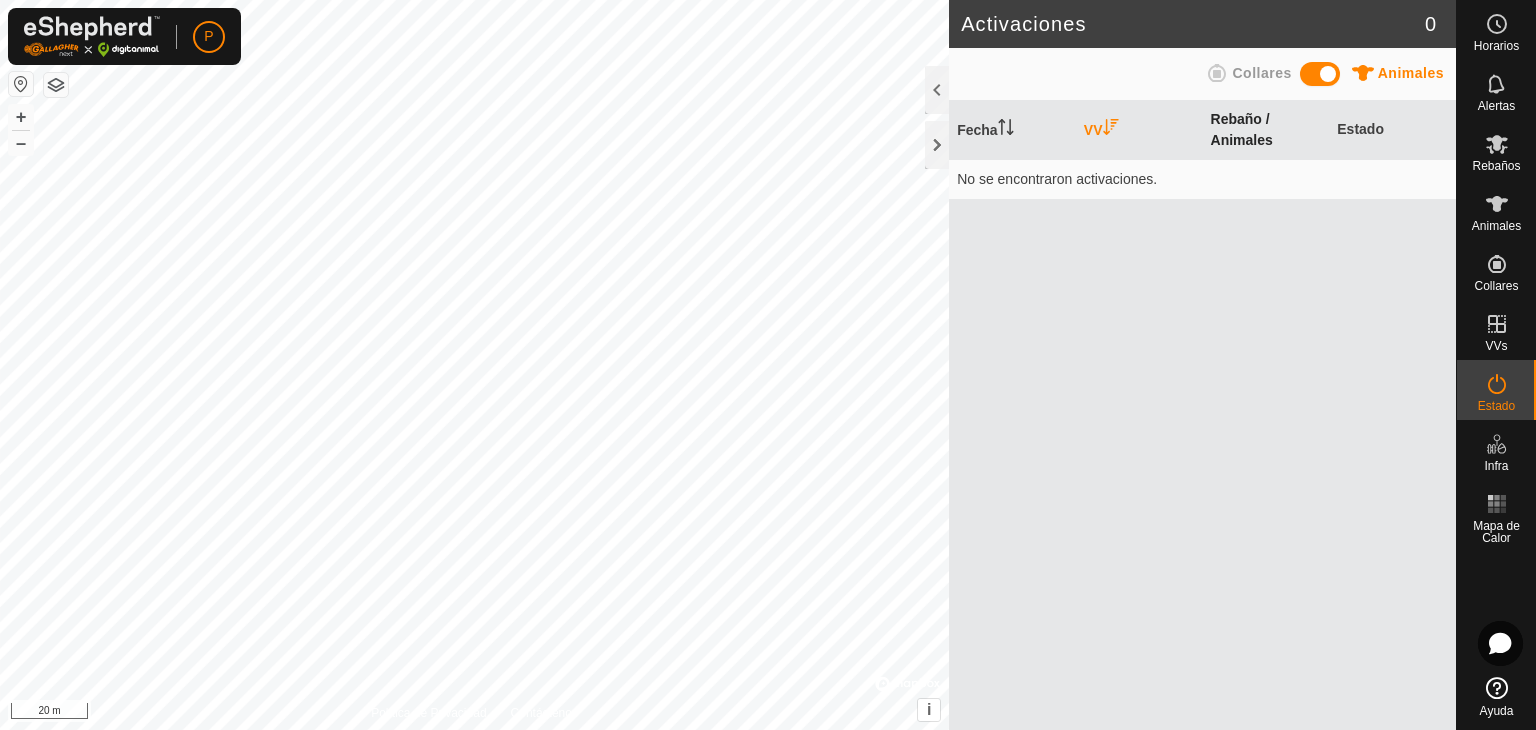 click on "Rebaño / Animales" at bounding box center [1266, 130] 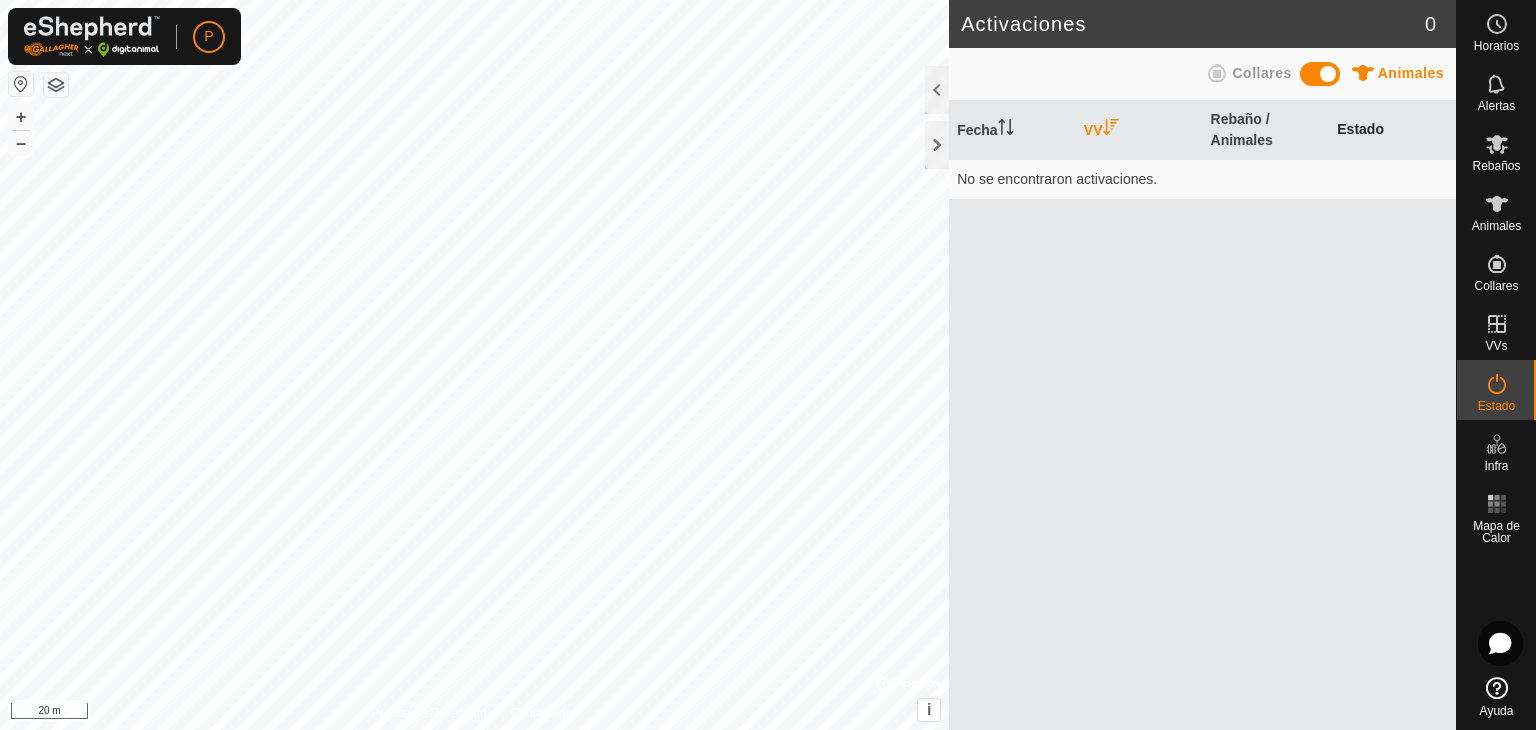 click on "Estado" at bounding box center (1392, 130) 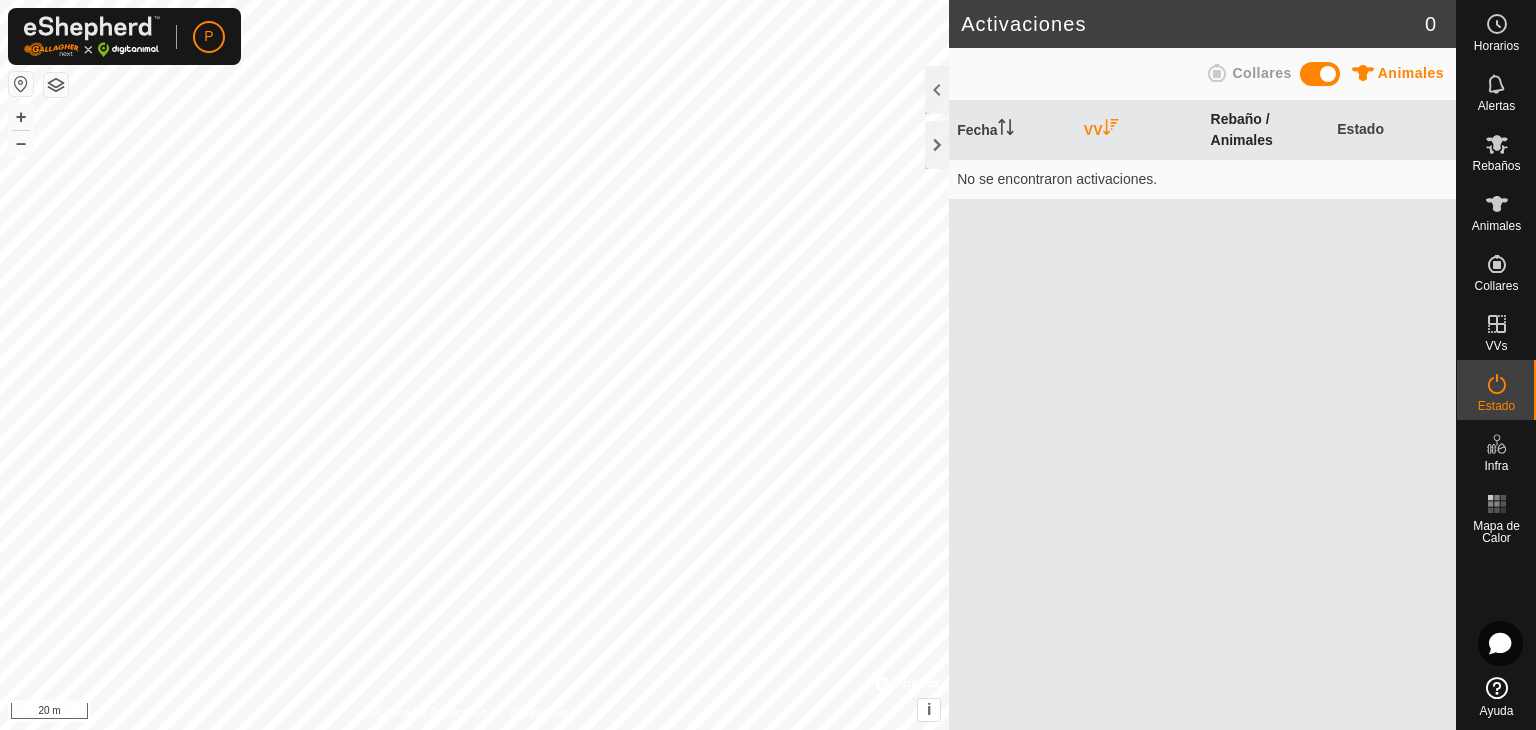 click on "Rebaño / Animales" at bounding box center [1266, 130] 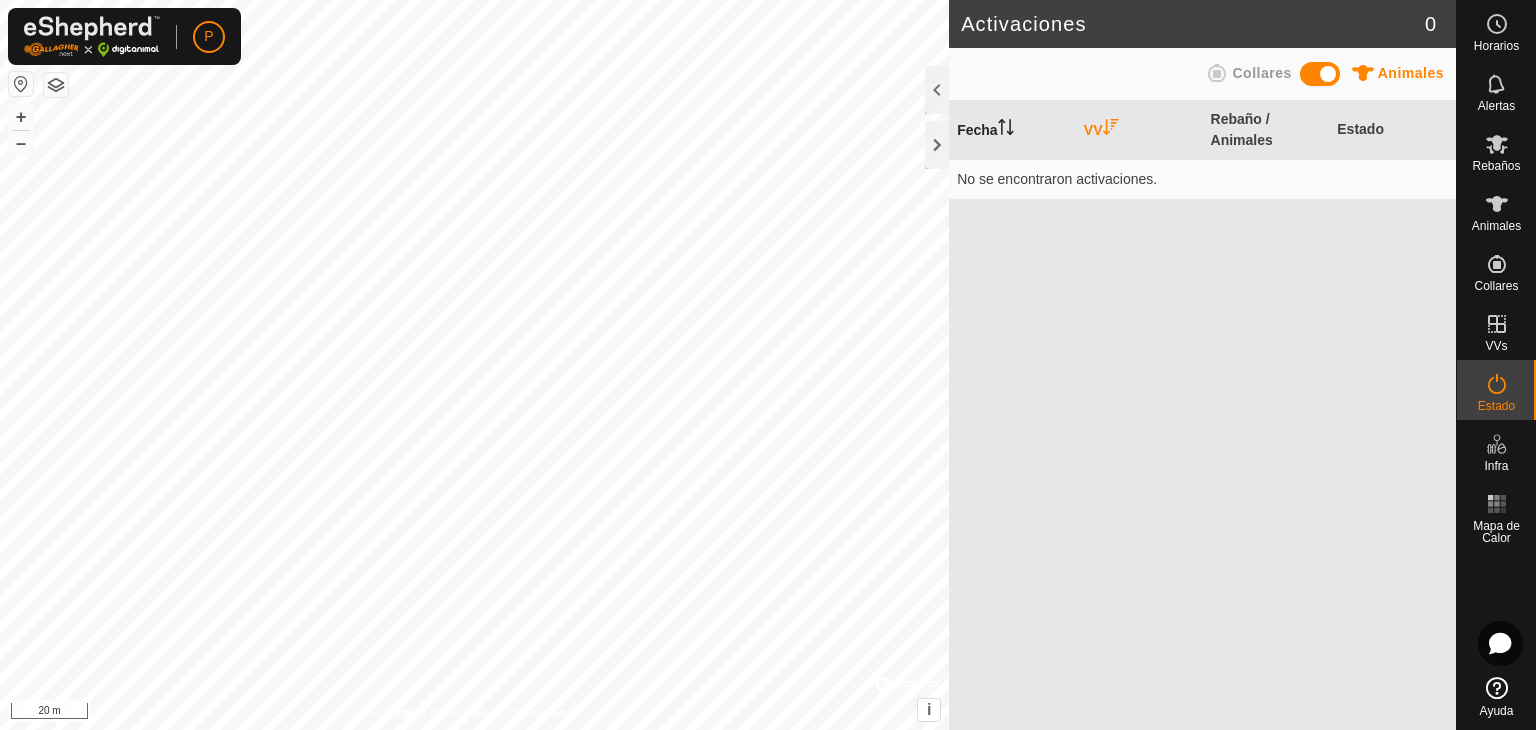 click on "Fecha" at bounding box center (1012, 130) 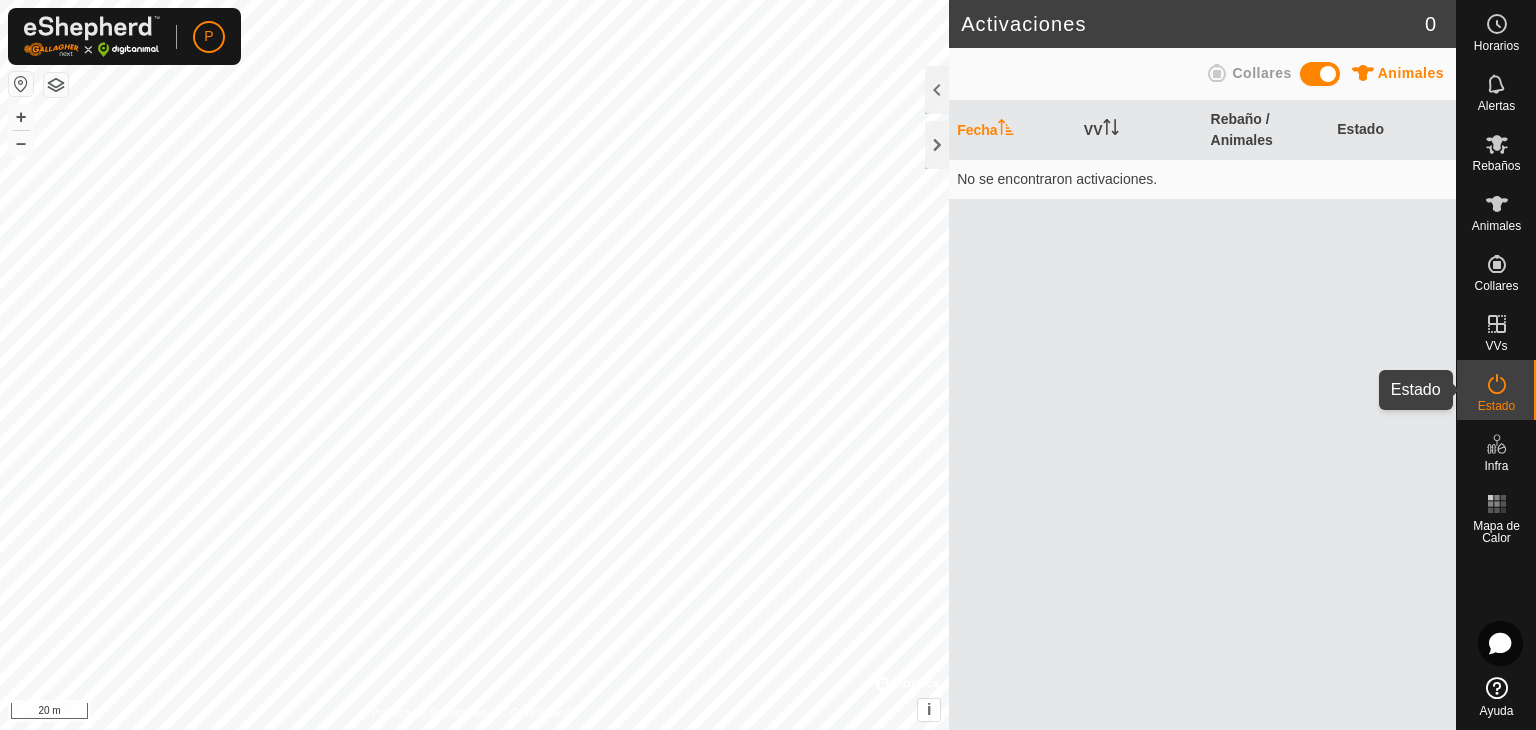 click 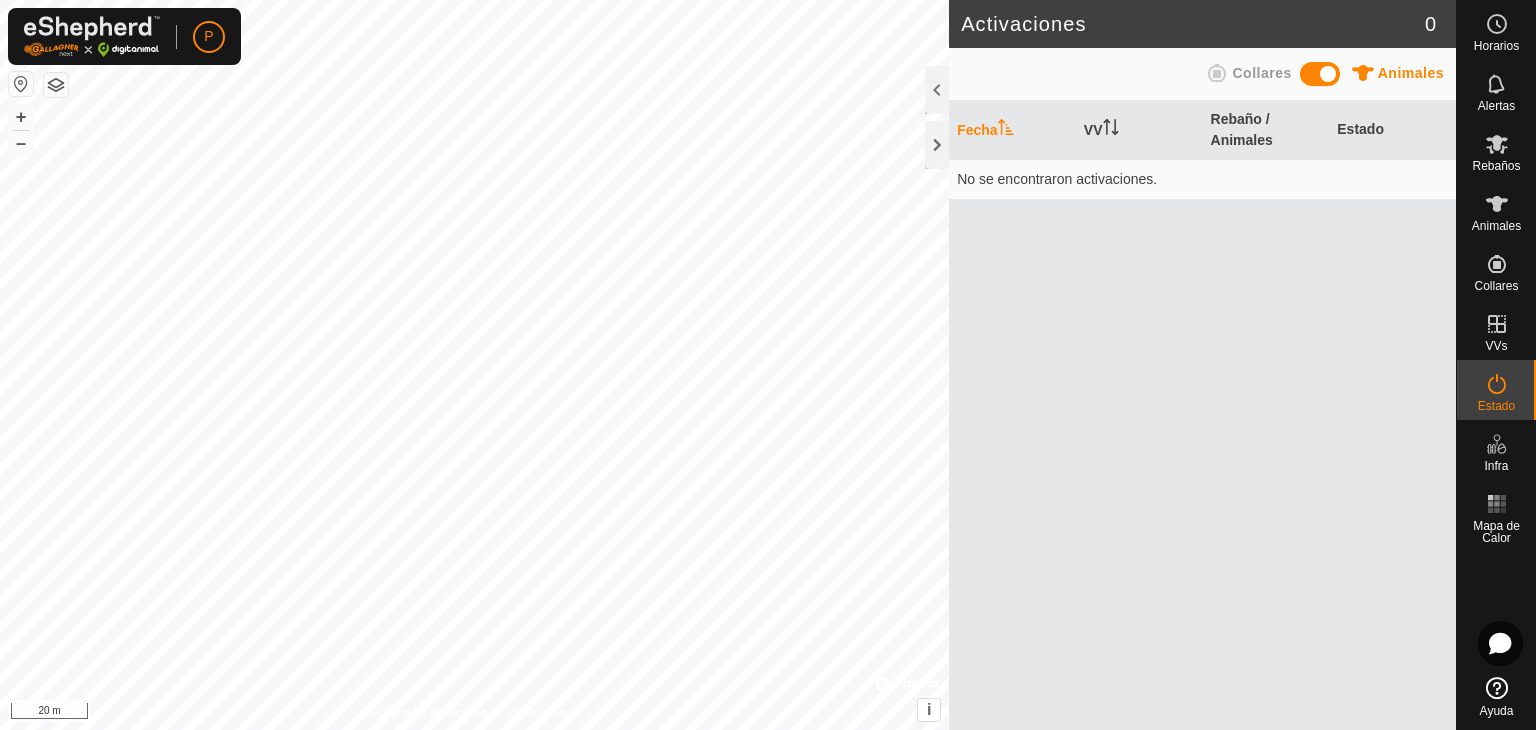 click 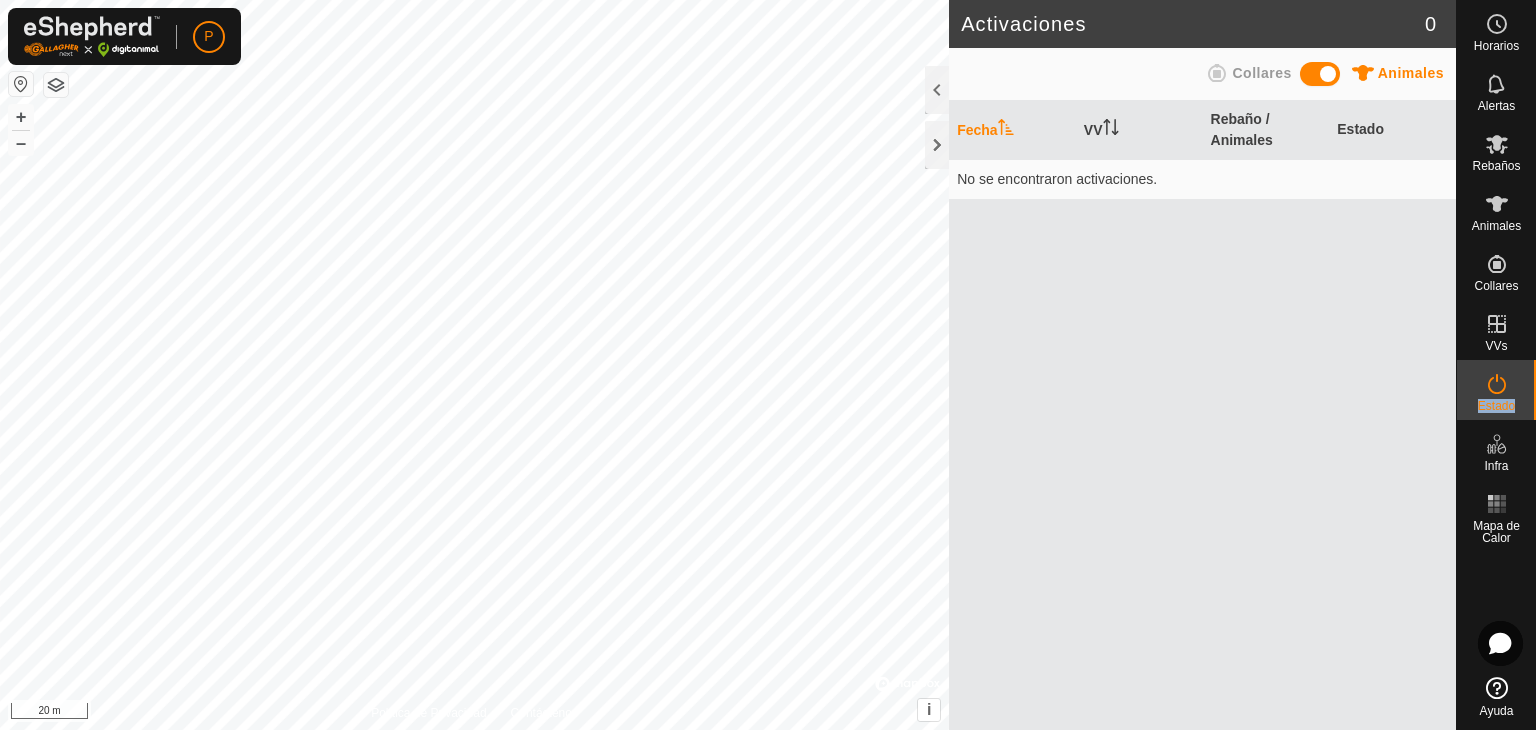 click 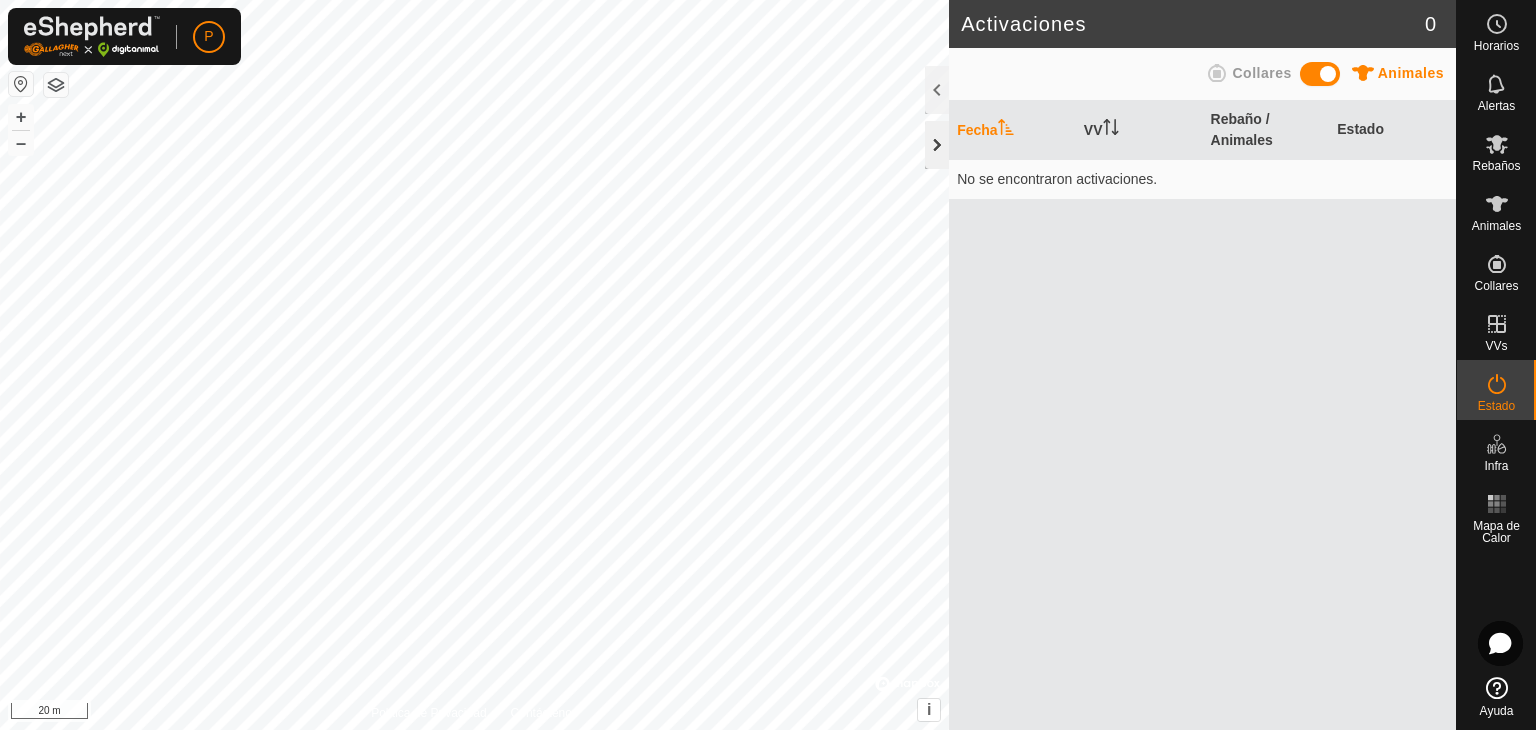 click 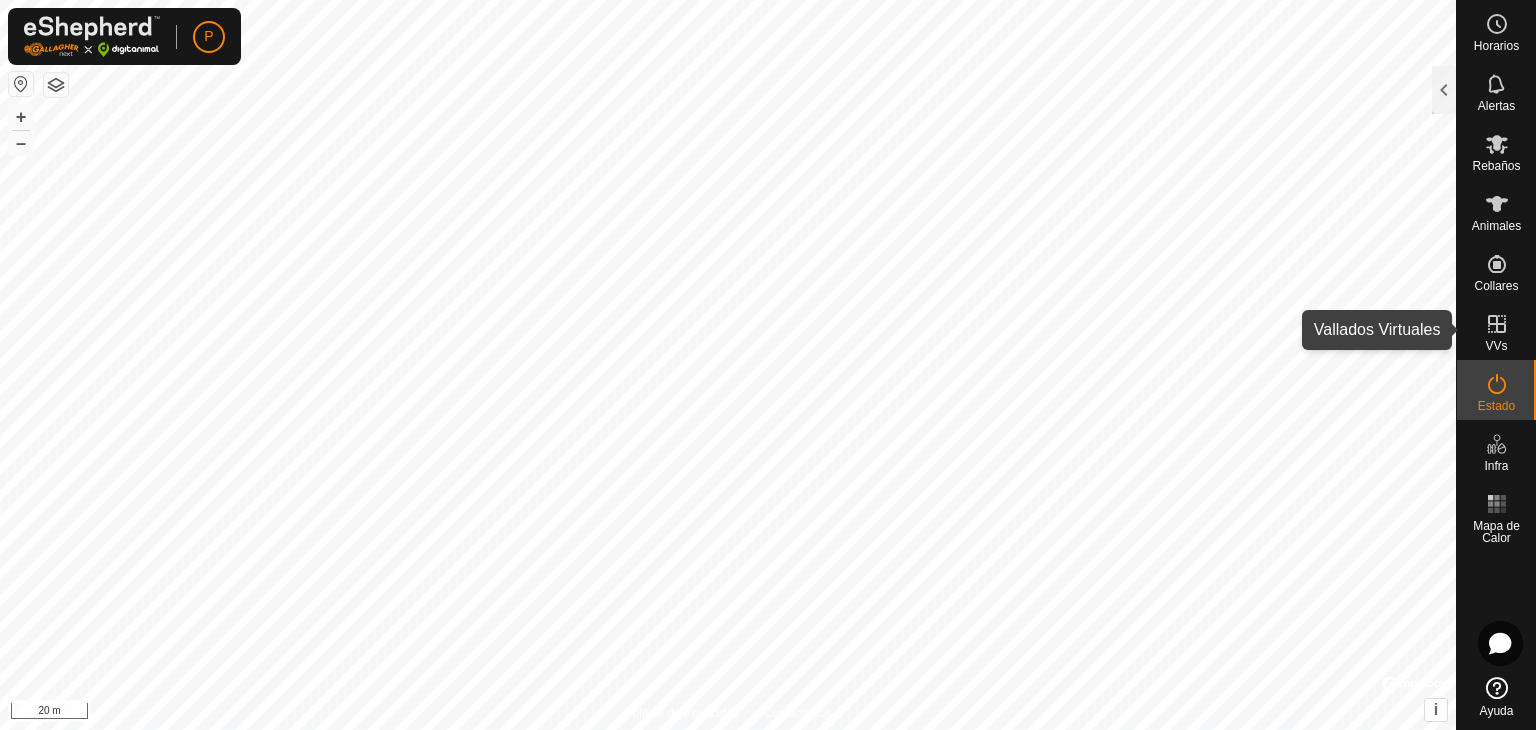 click on "VVs" at bounding box center (1496, 330) 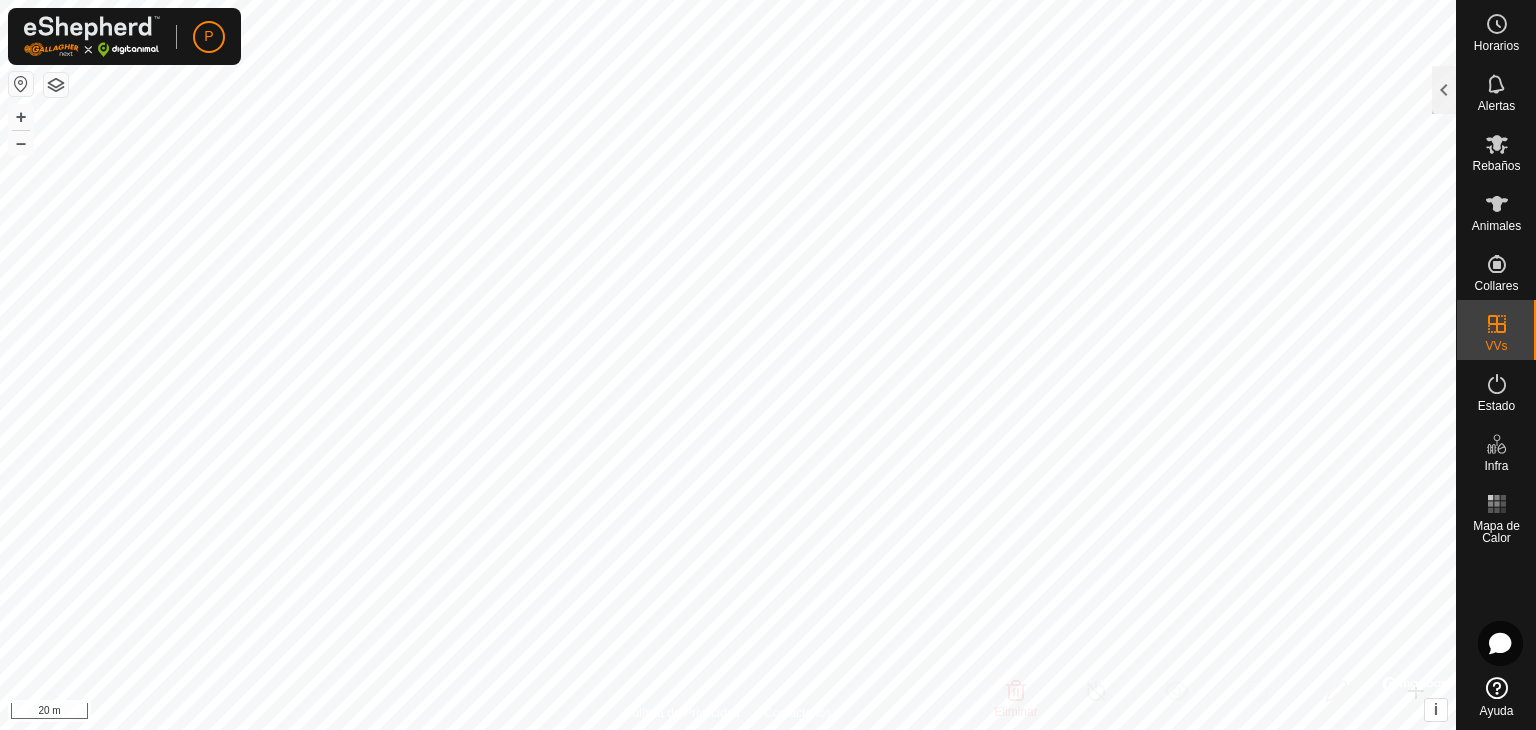 checkbox on "true" 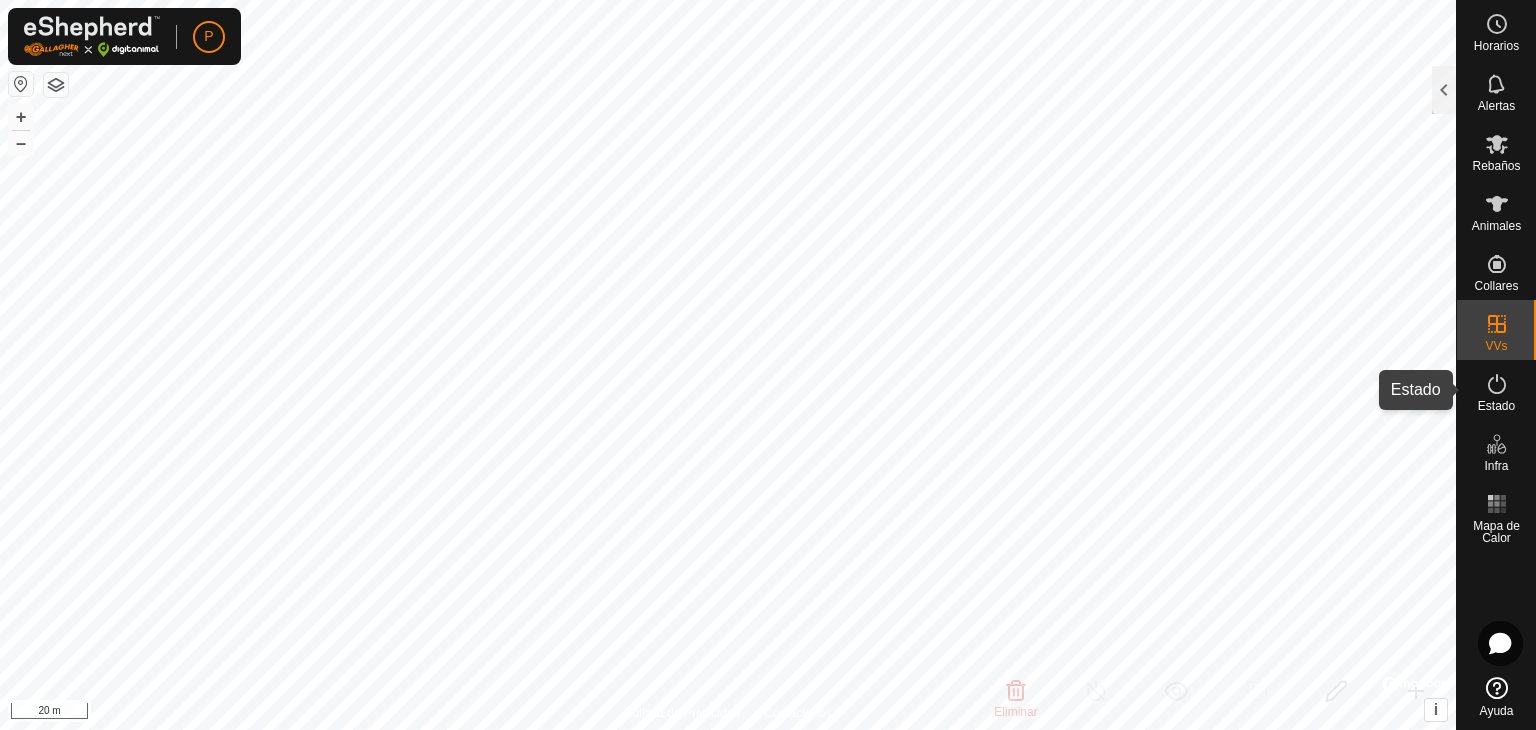 click at bounding box center [1497, 384] 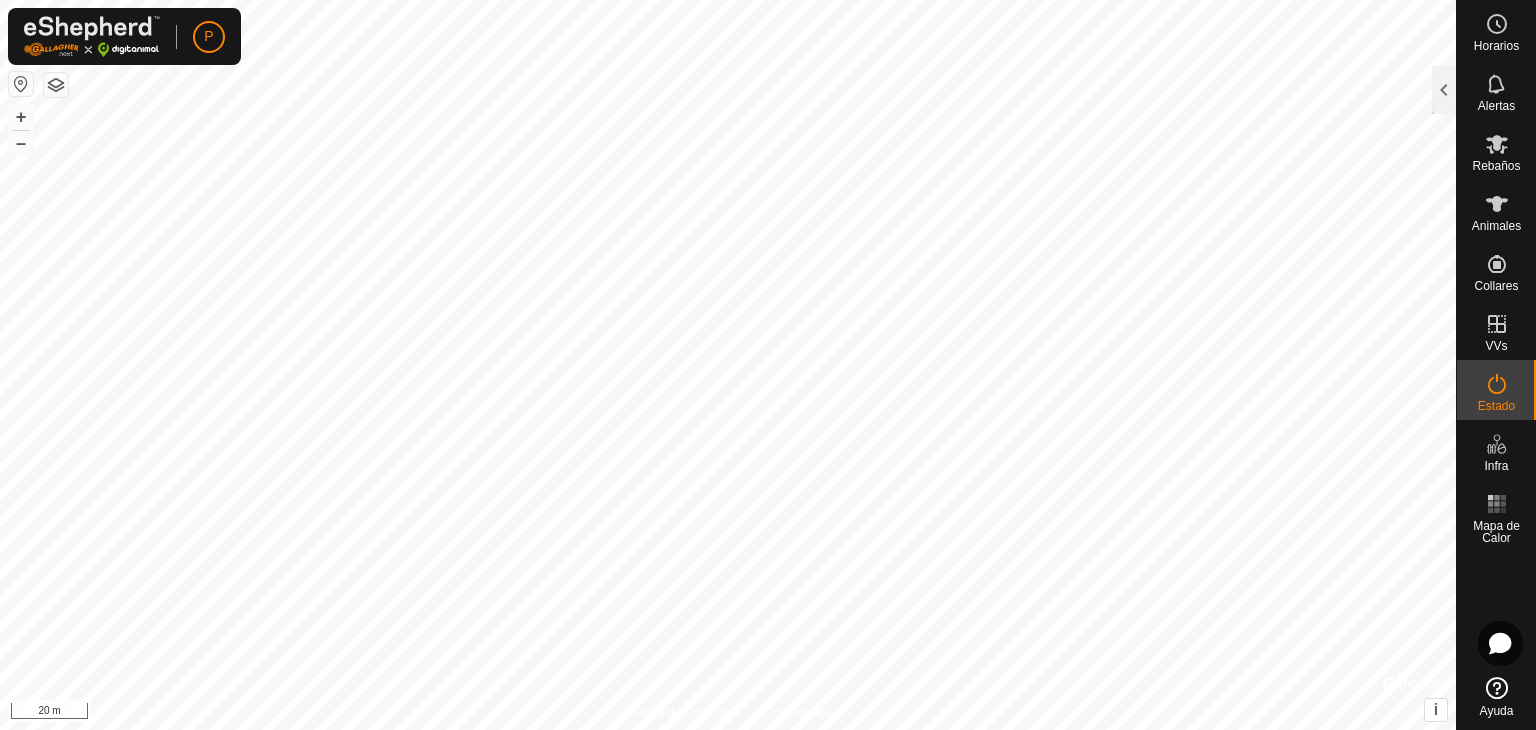 click at bounding box center (1497, 384) 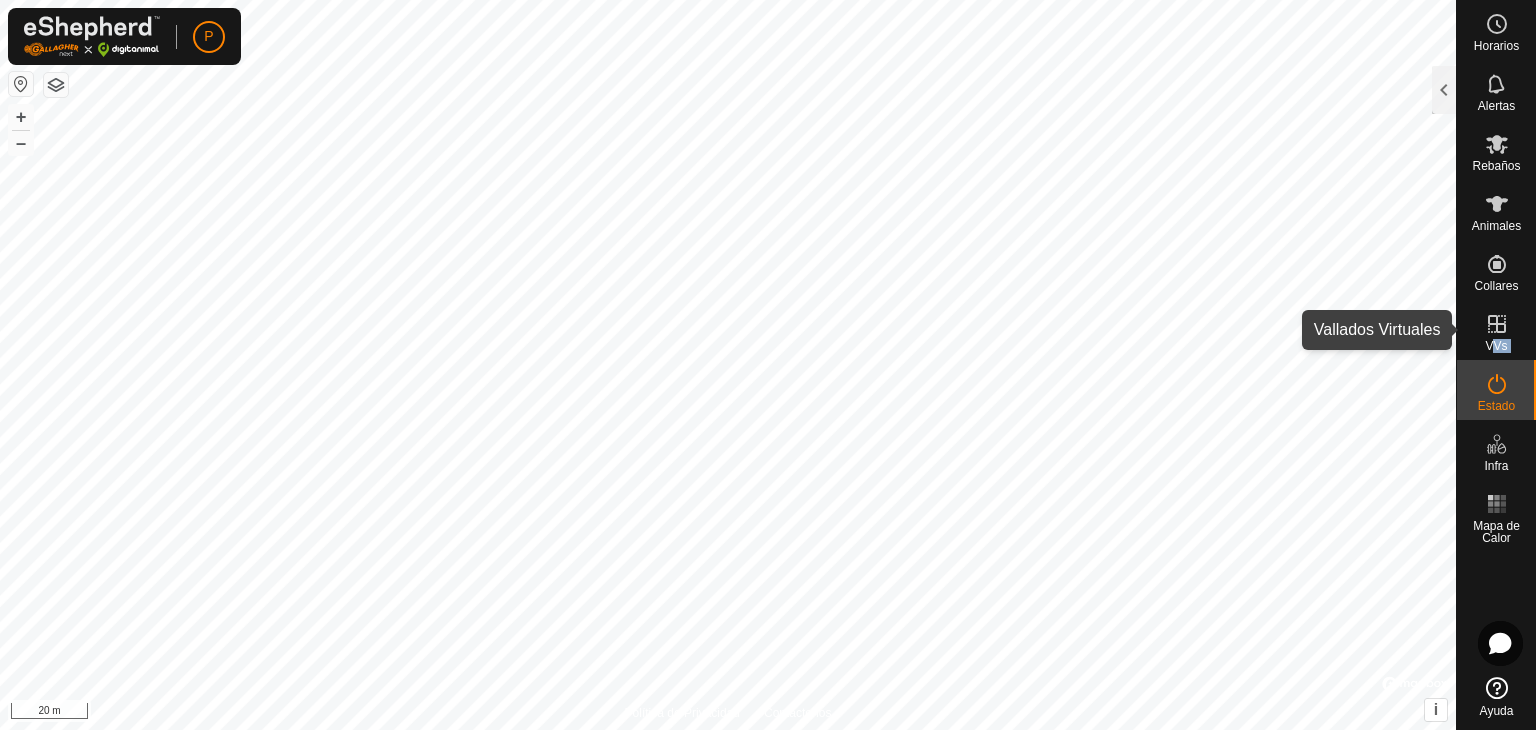 drag, startPoint x: 1500, startPoint y: 397, endPoint x: 1487, endPoint y: 341, distance: 57.48913 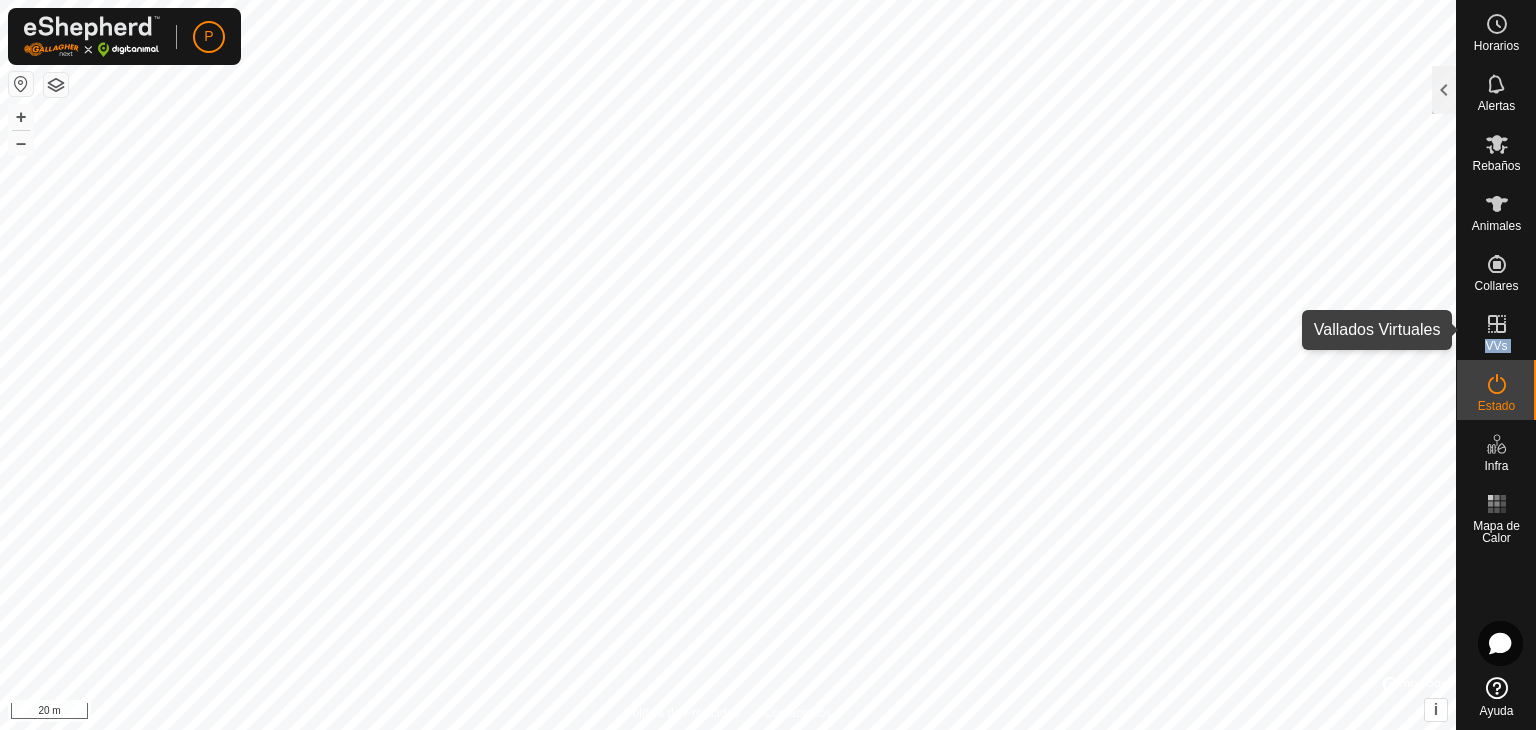 click on "VVs" at bounding box center [1496, 346] 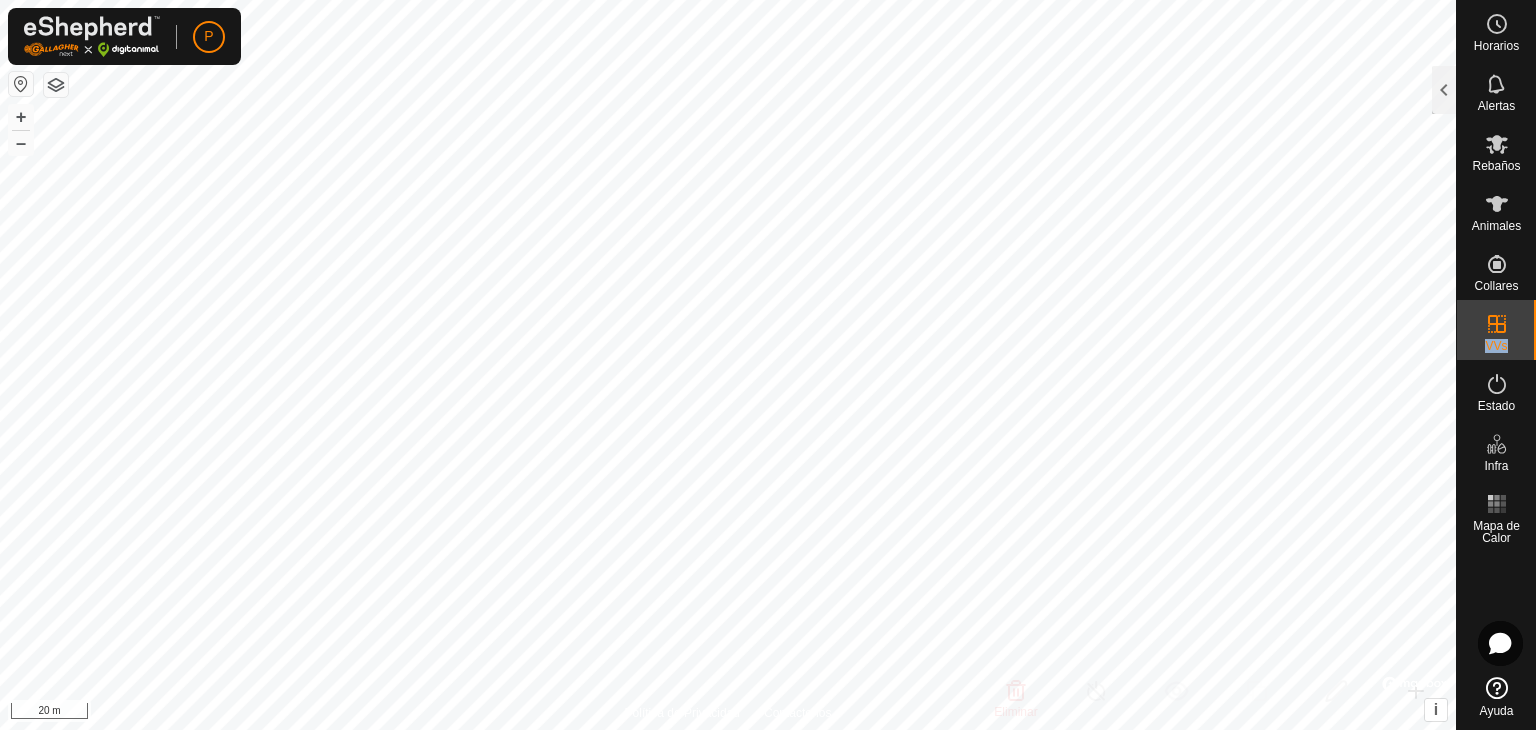click on "VVs" at bounding box center [1496, 346] 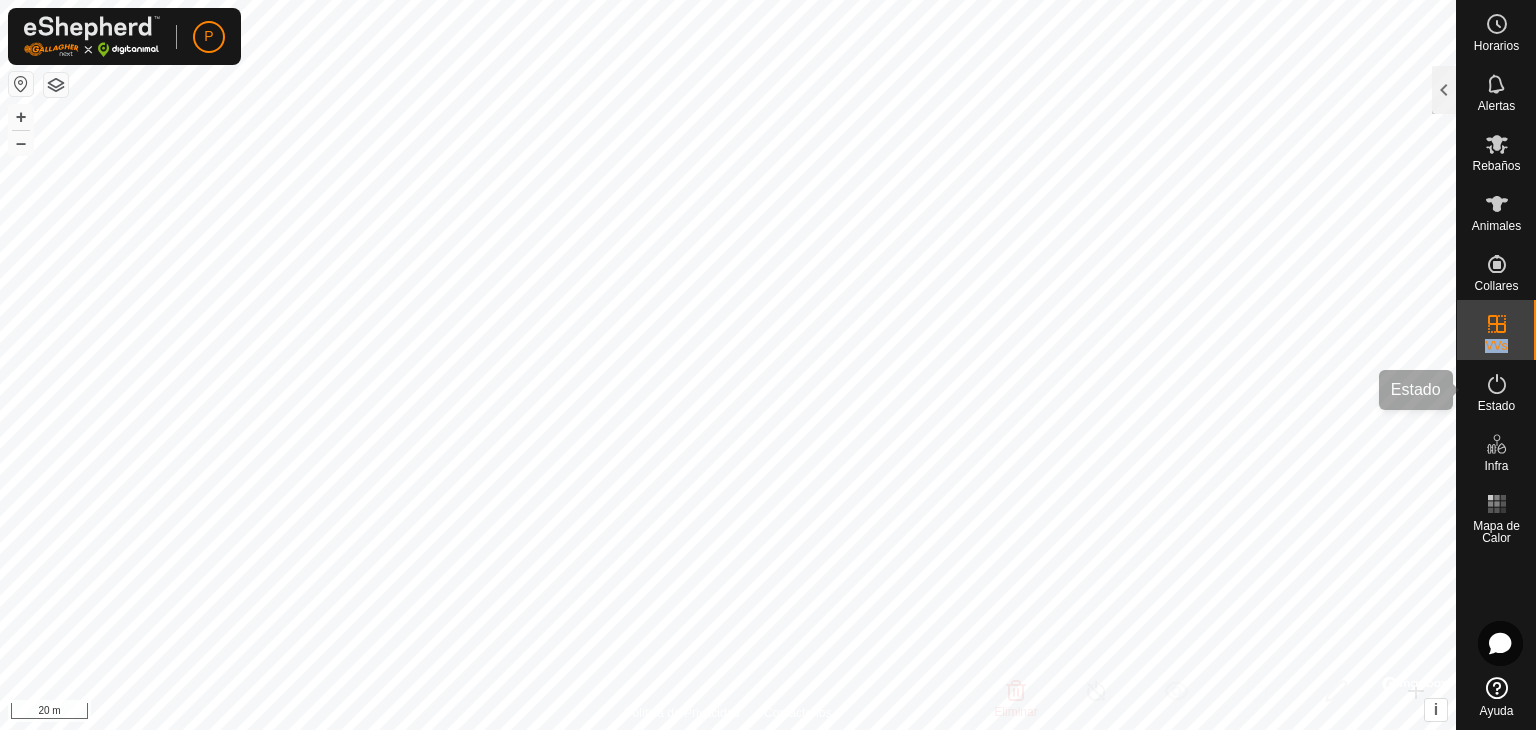 click on "Estado" at bounding box center (1496, 406) 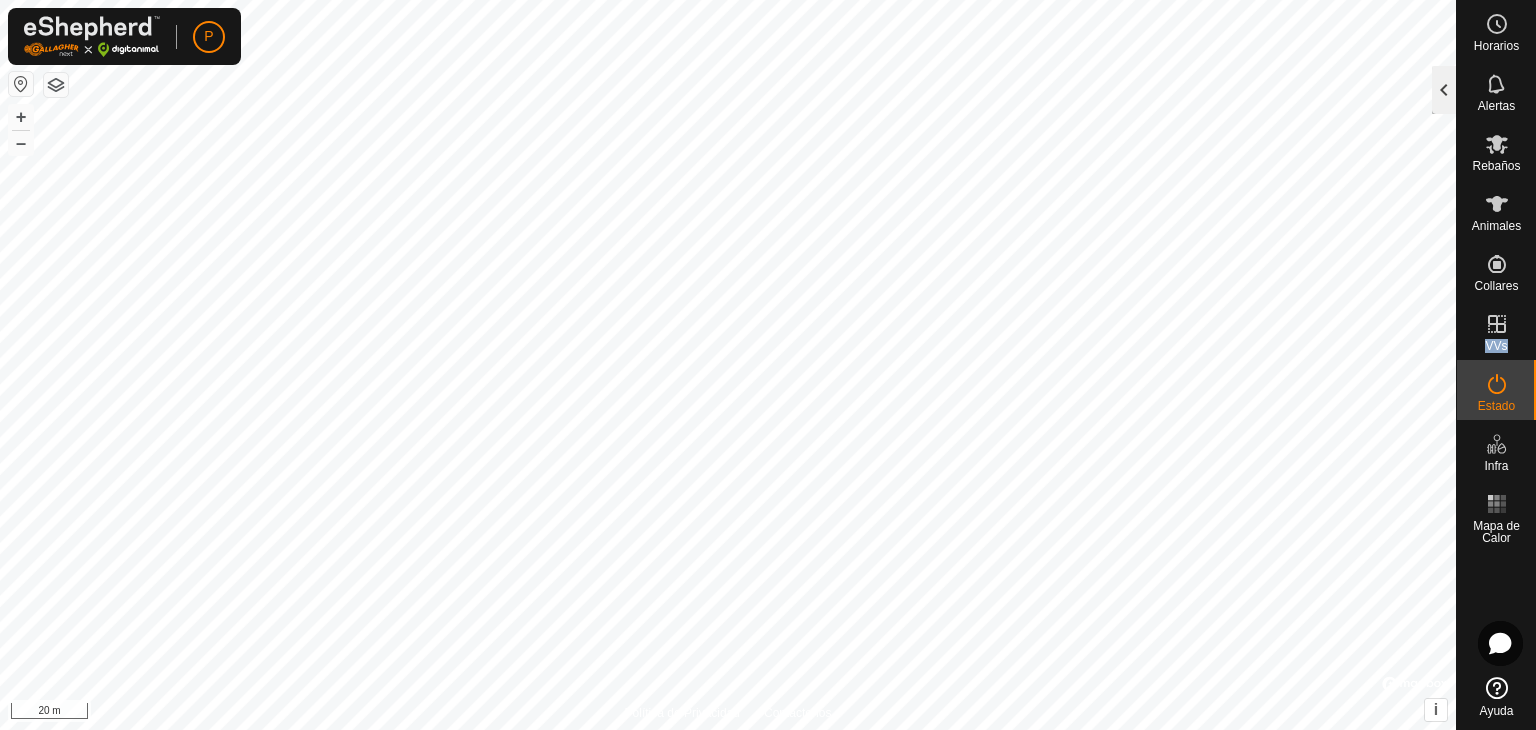 click 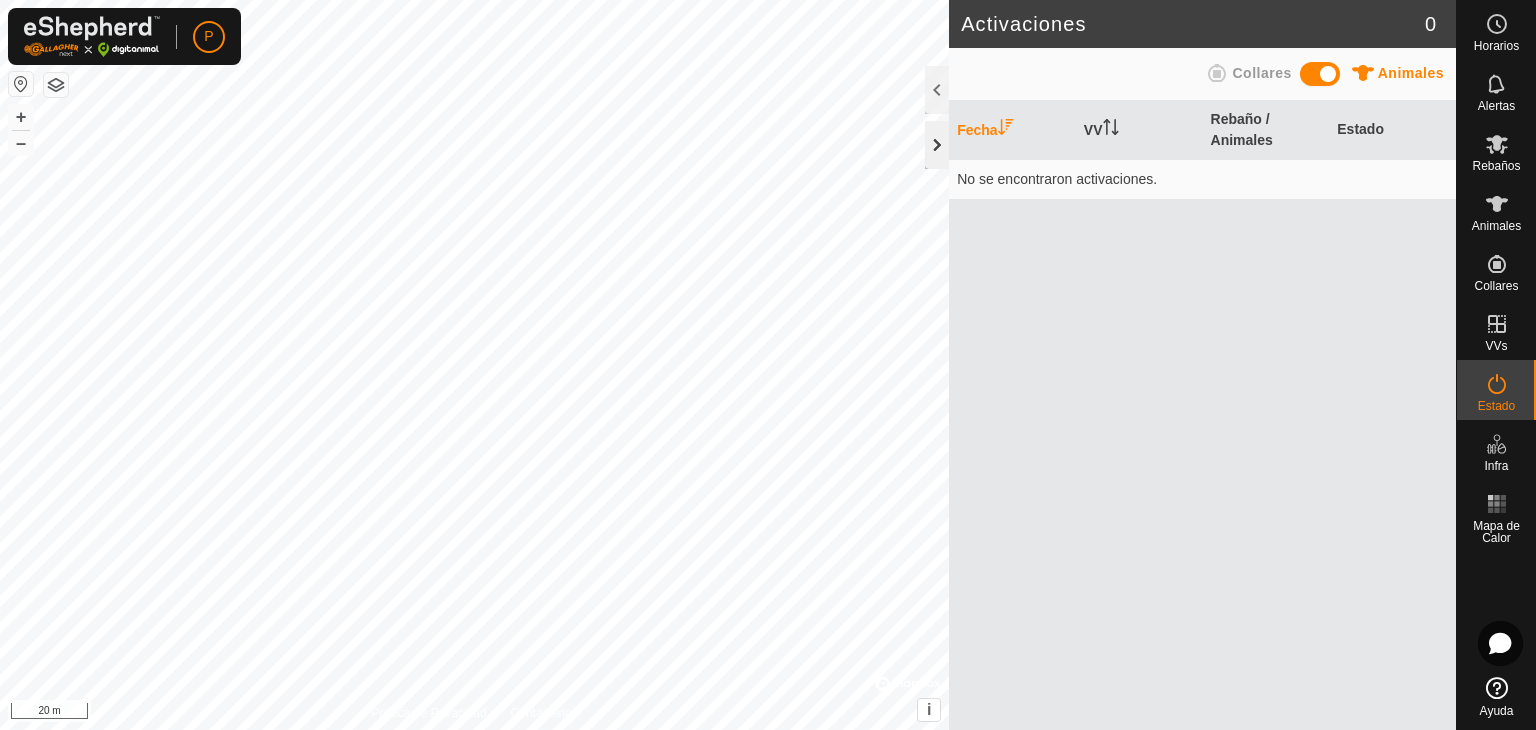 click 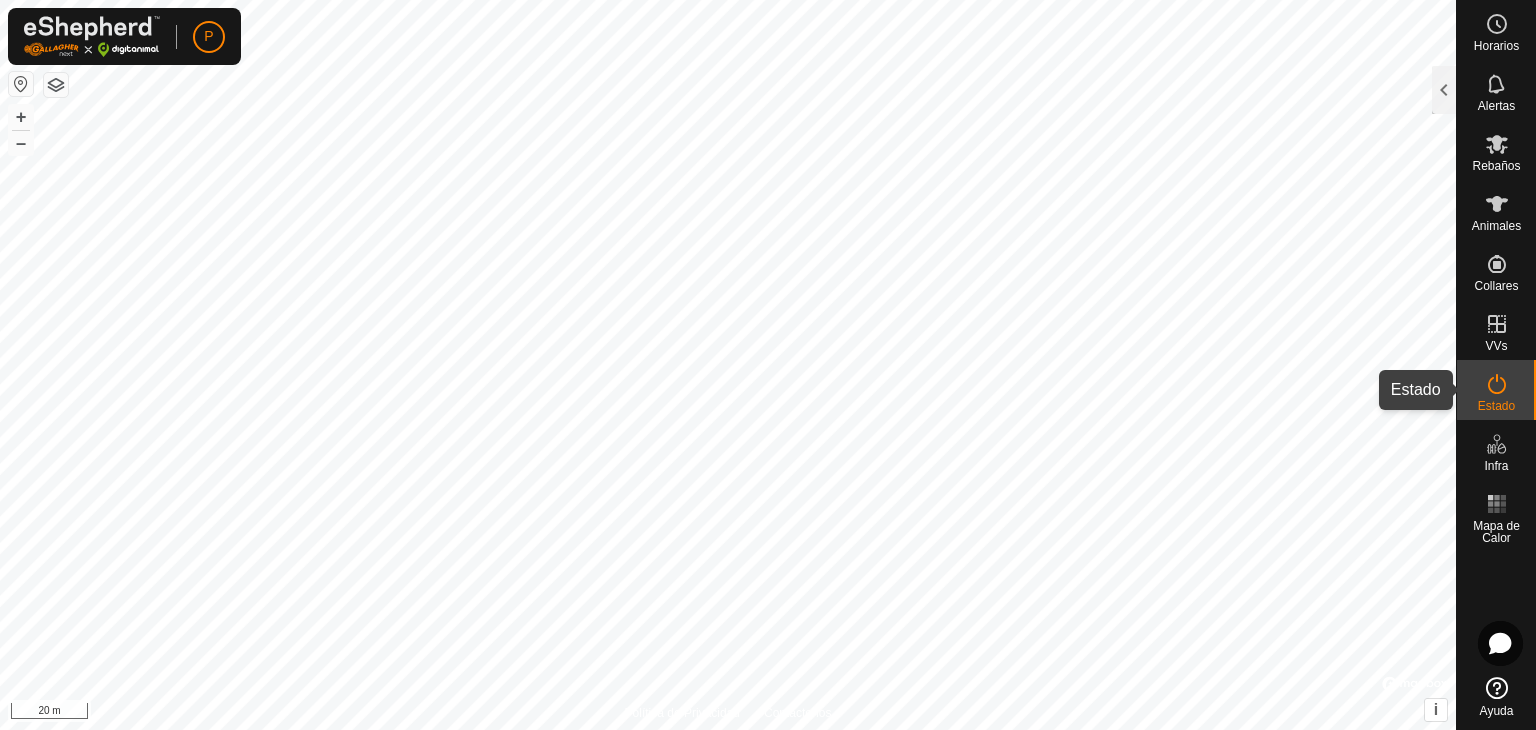 click 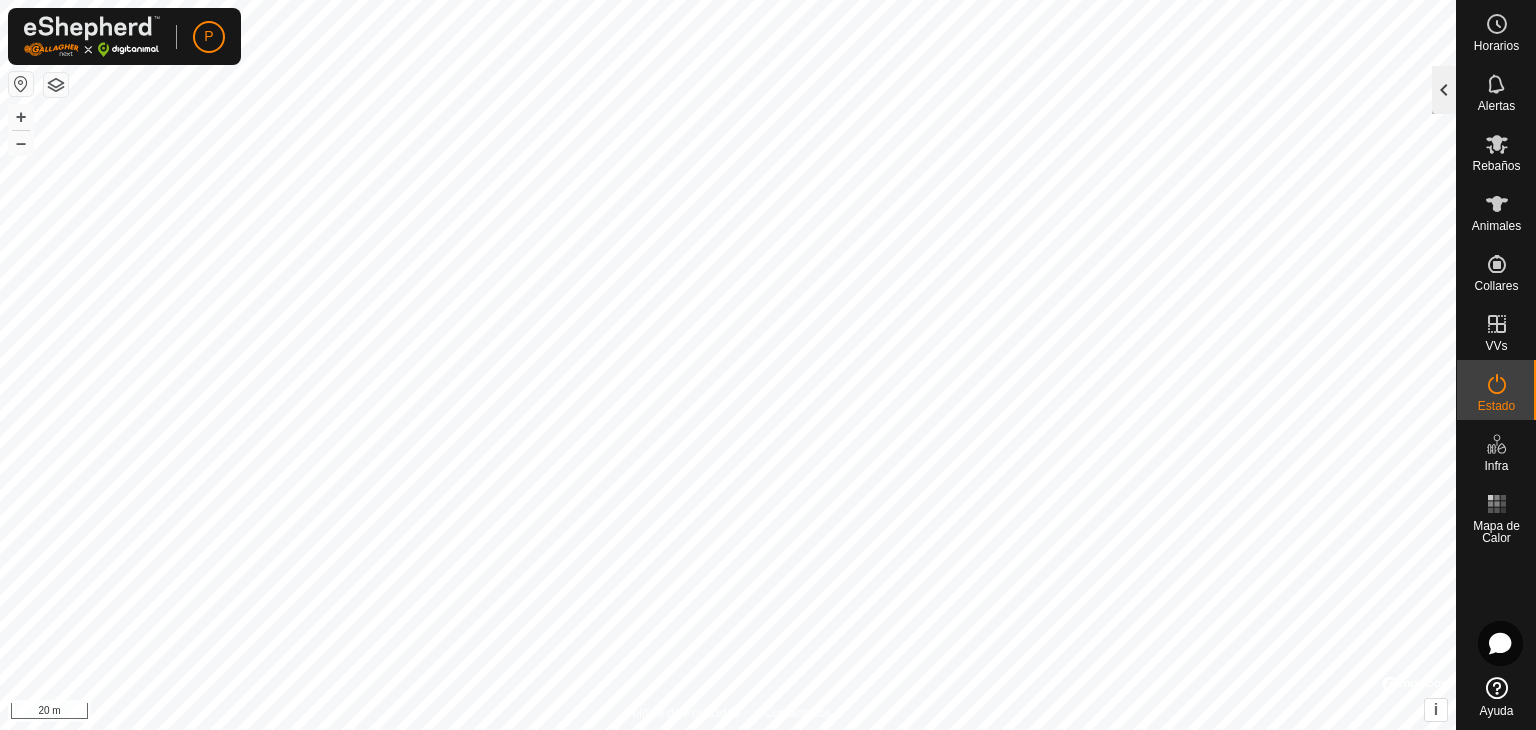 click 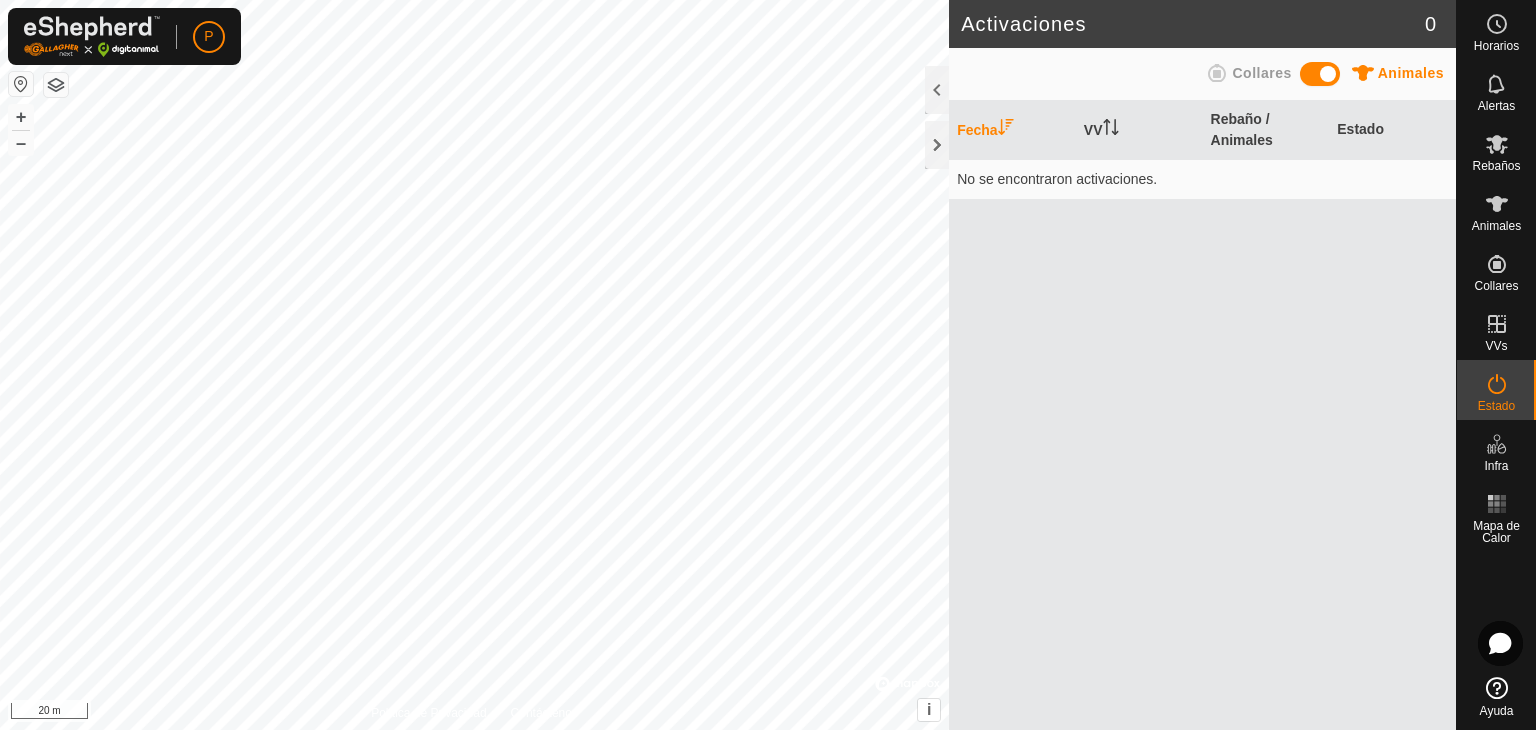 click 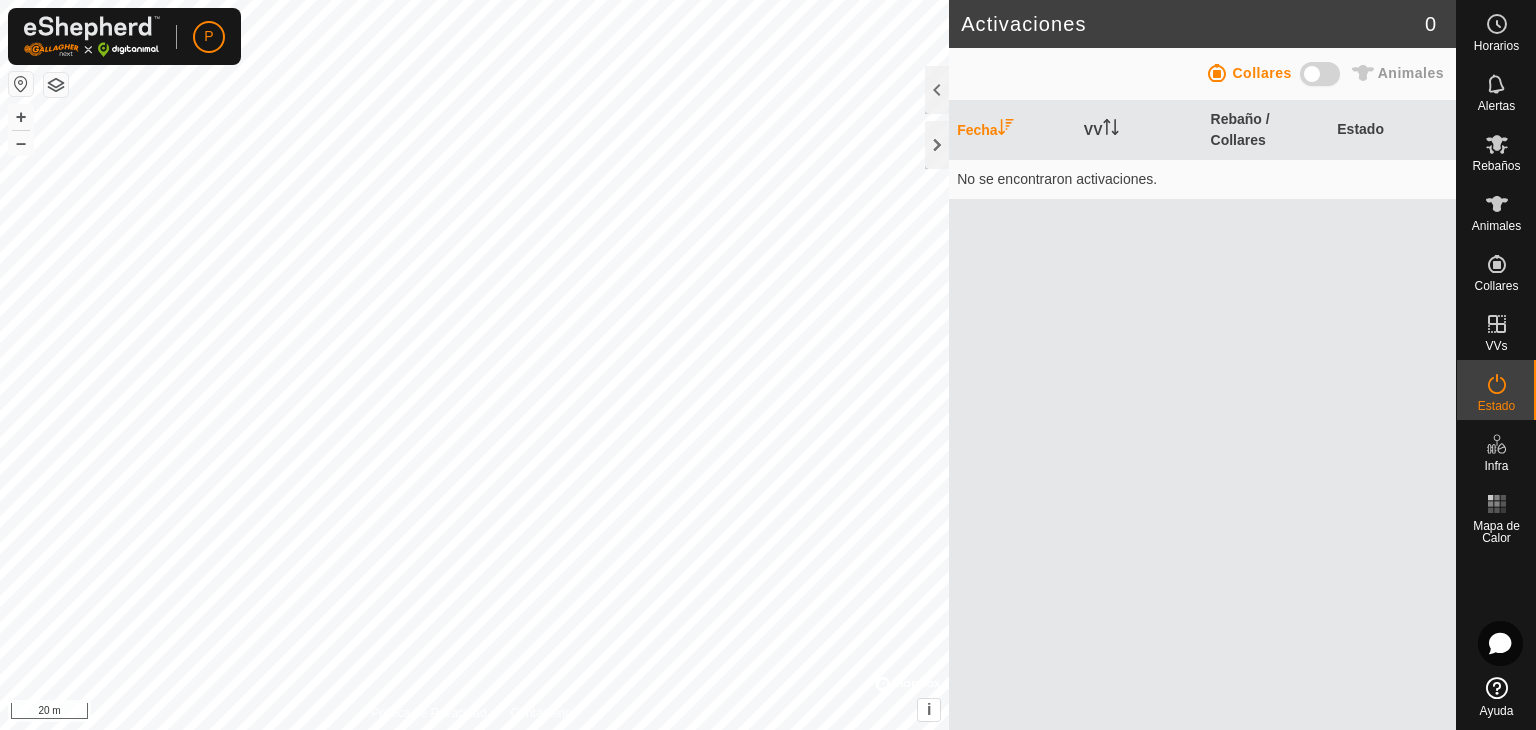 click at bounding box center [1320, 74] 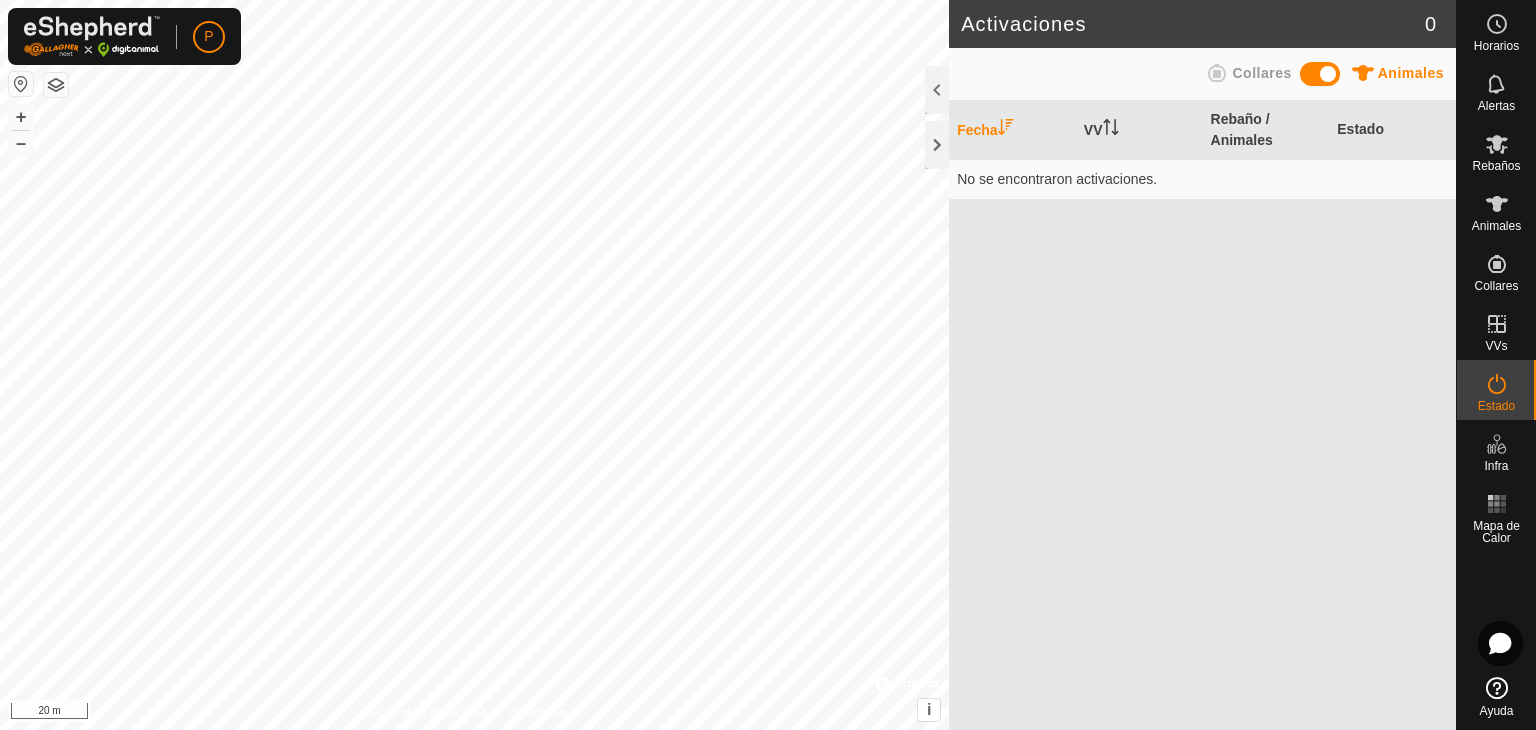 click at bounding box center (1320, 74) 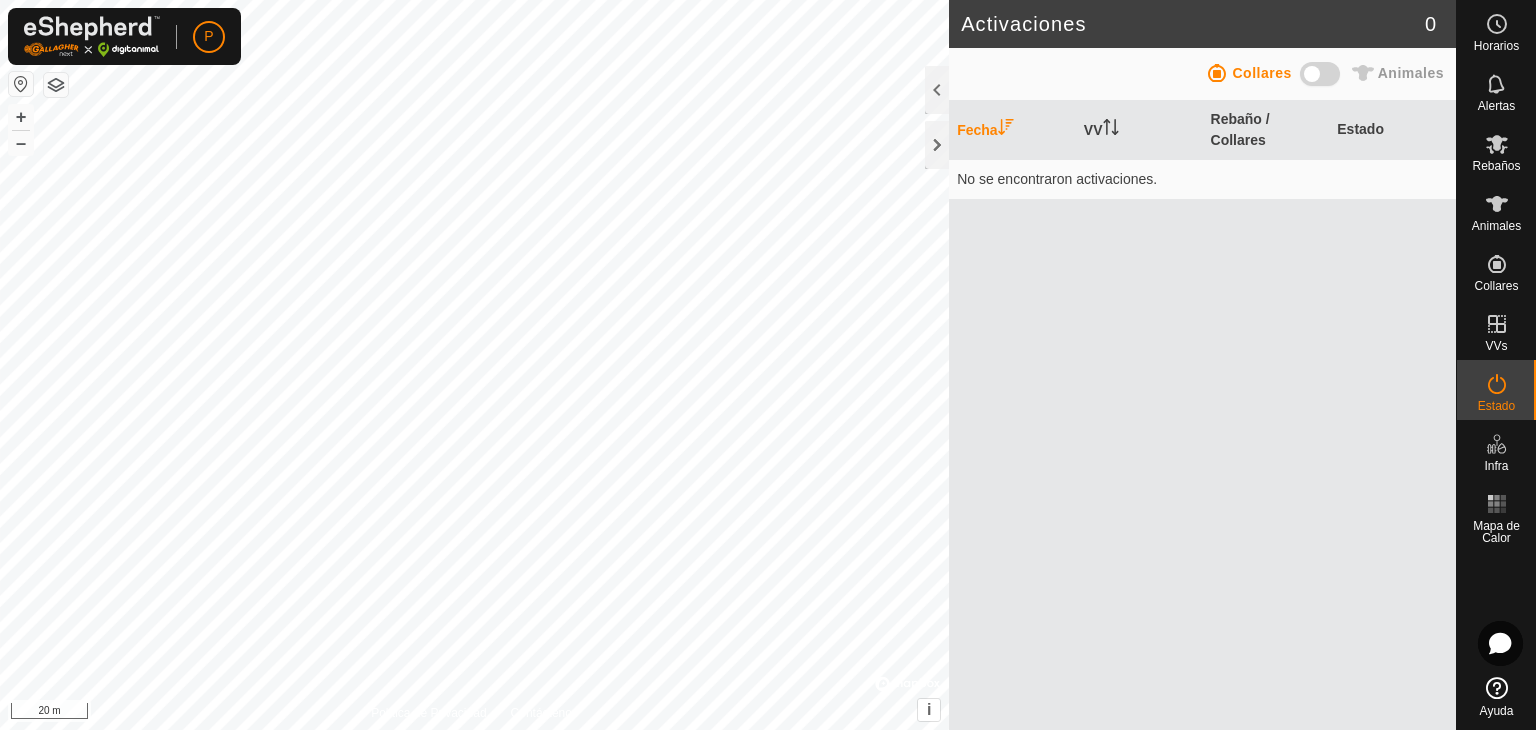 click at bounding box center (1320, 77) 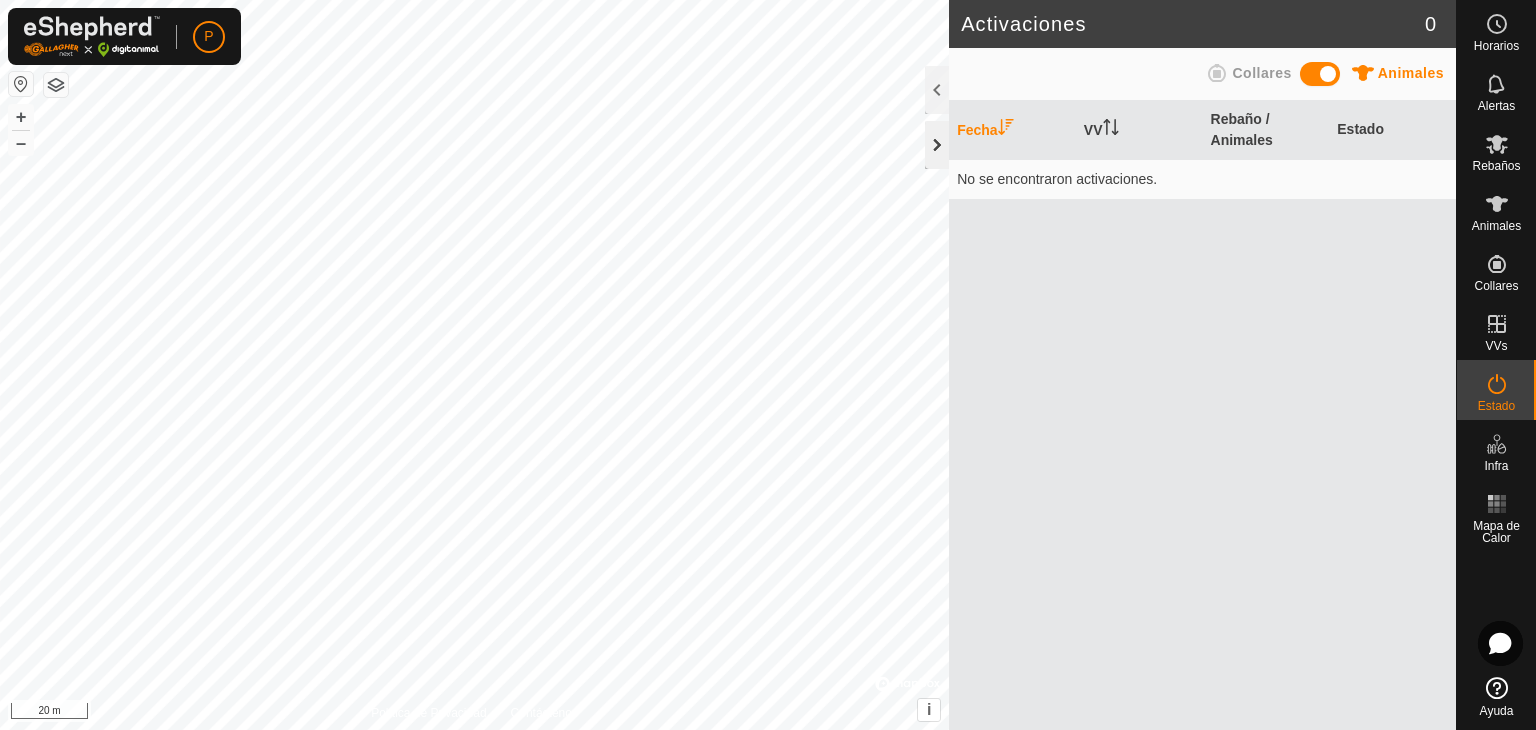 click 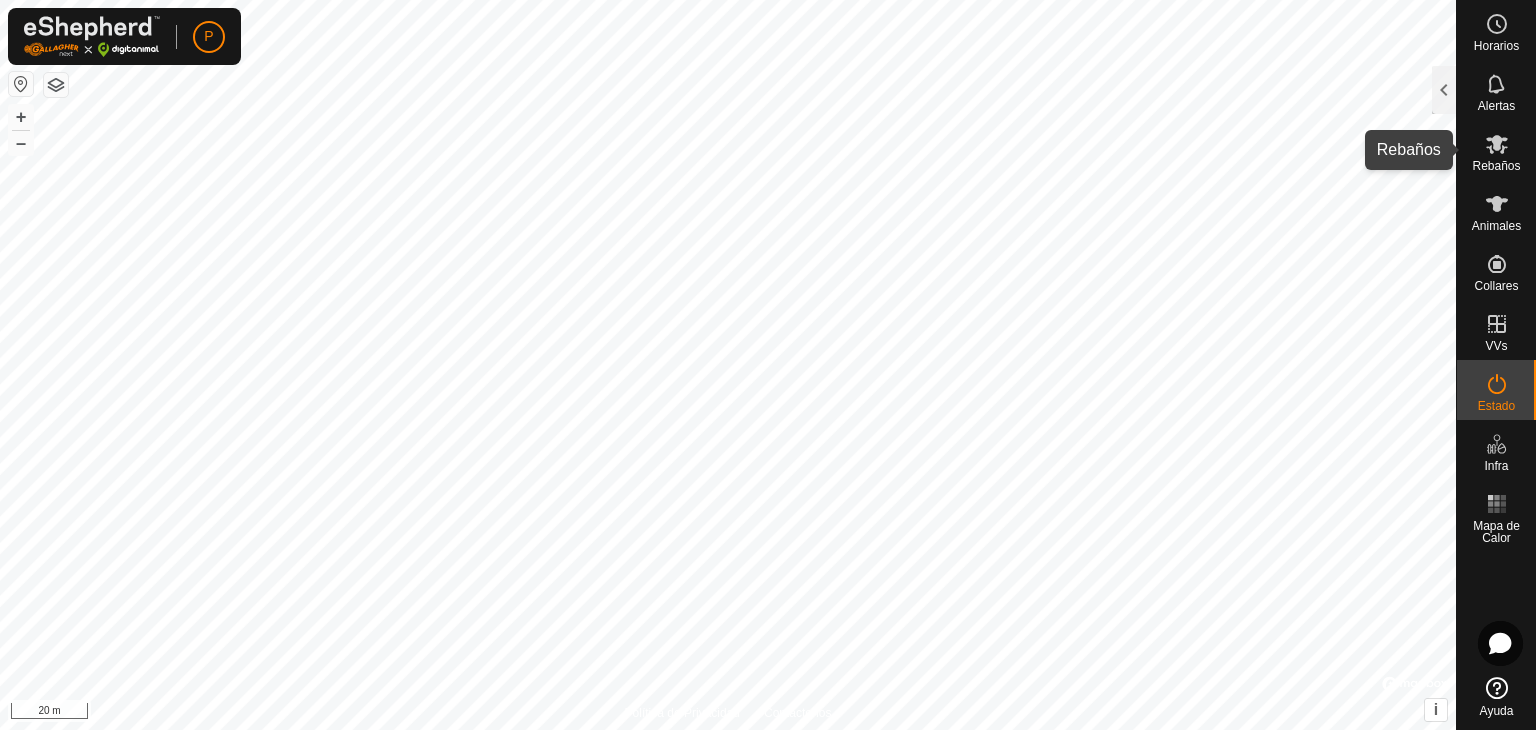 click 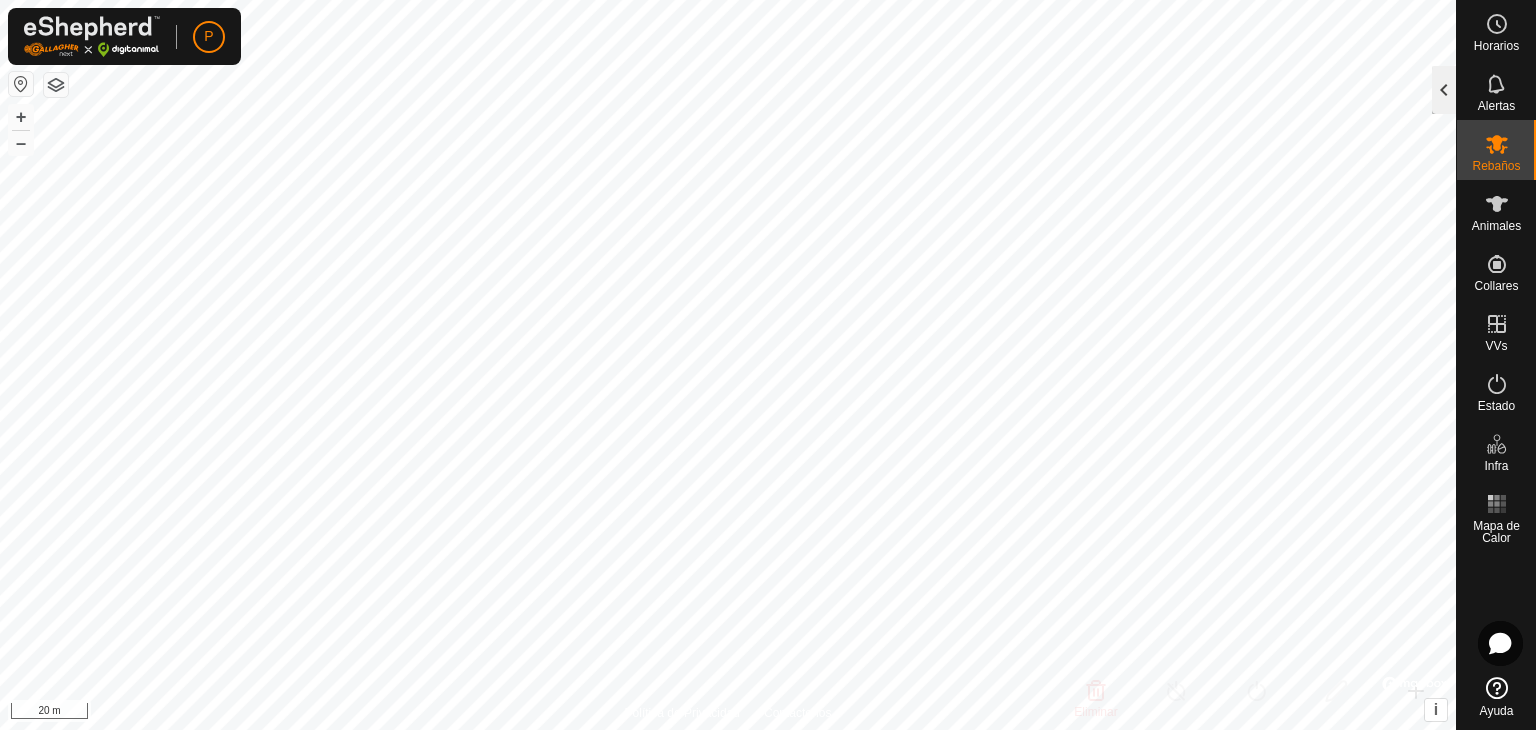 click 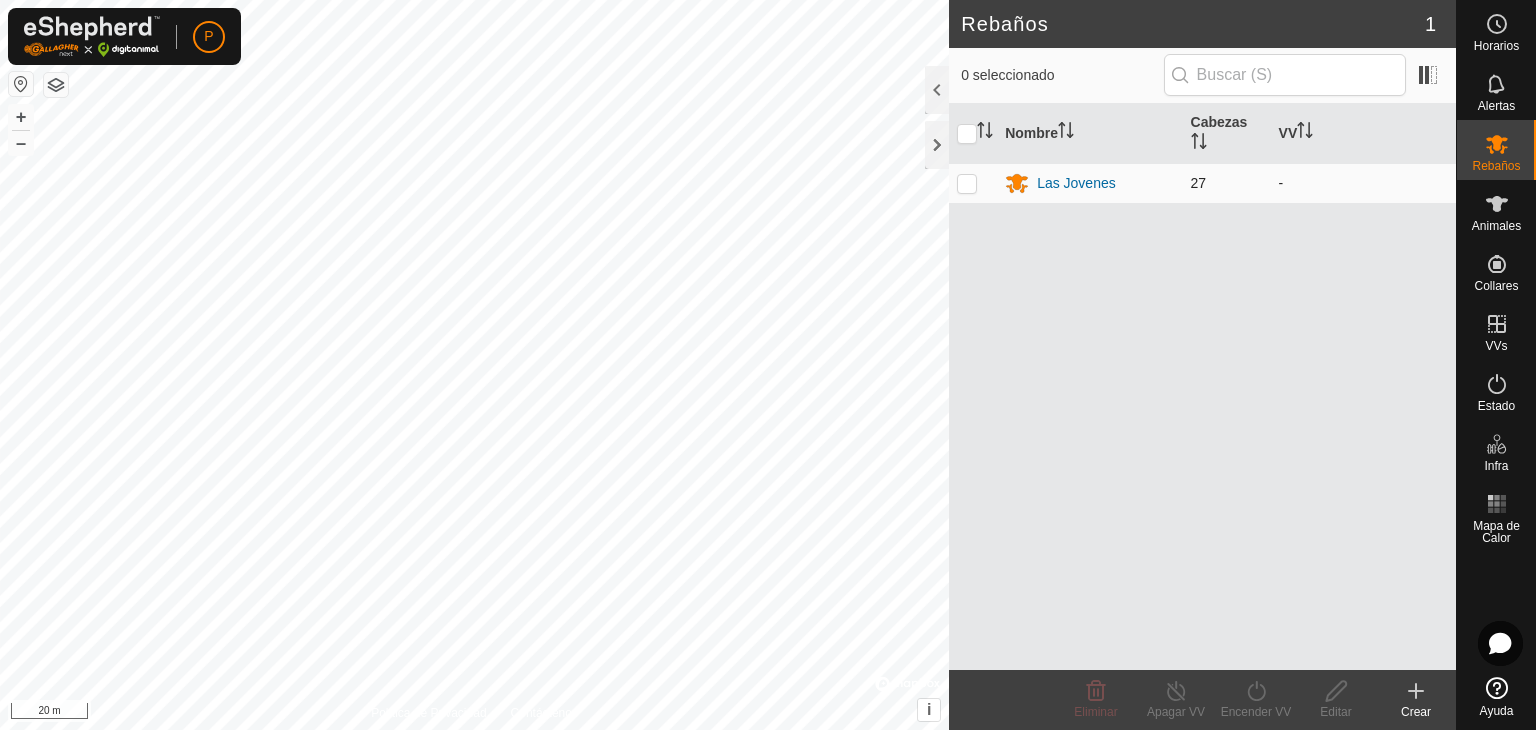 click at bounding box center [967, 183] 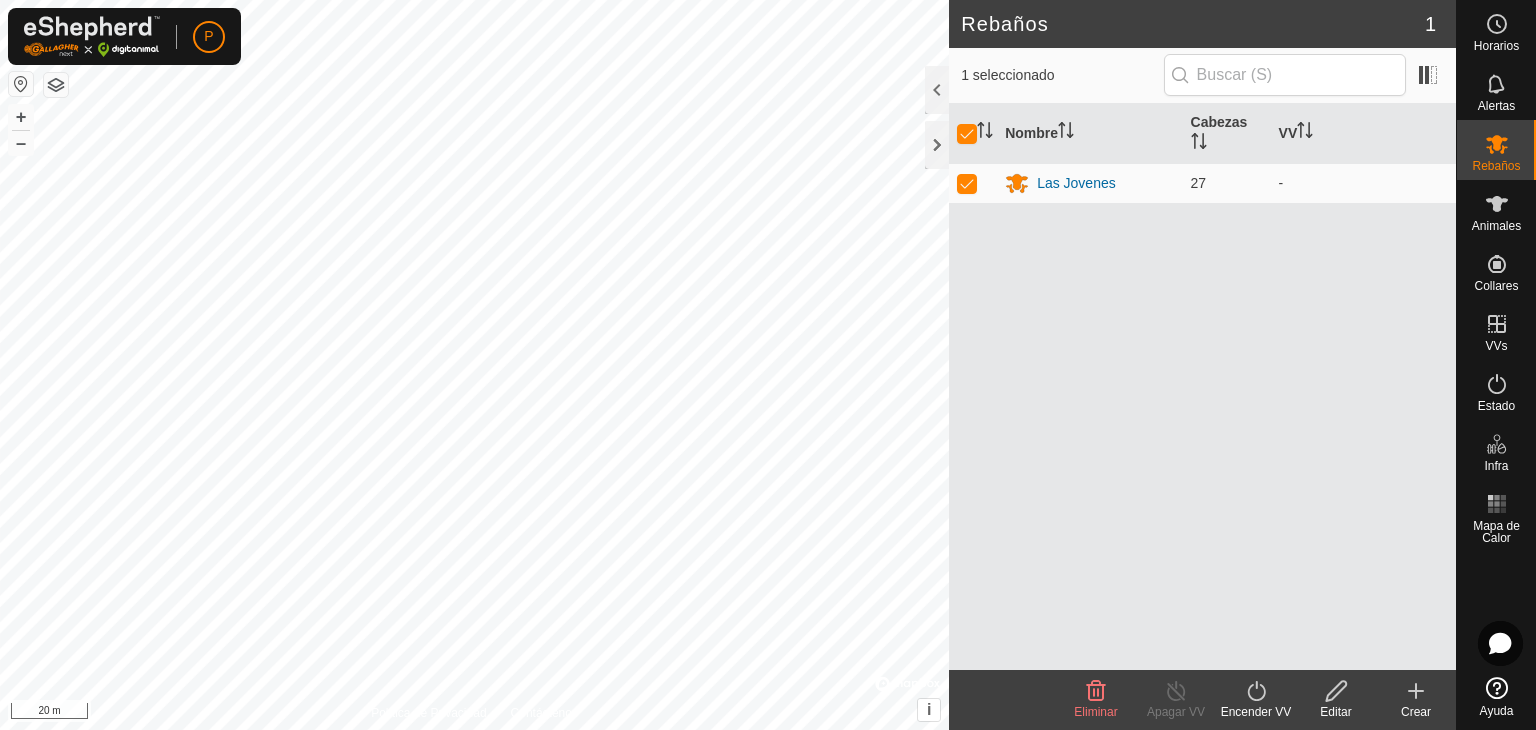 click 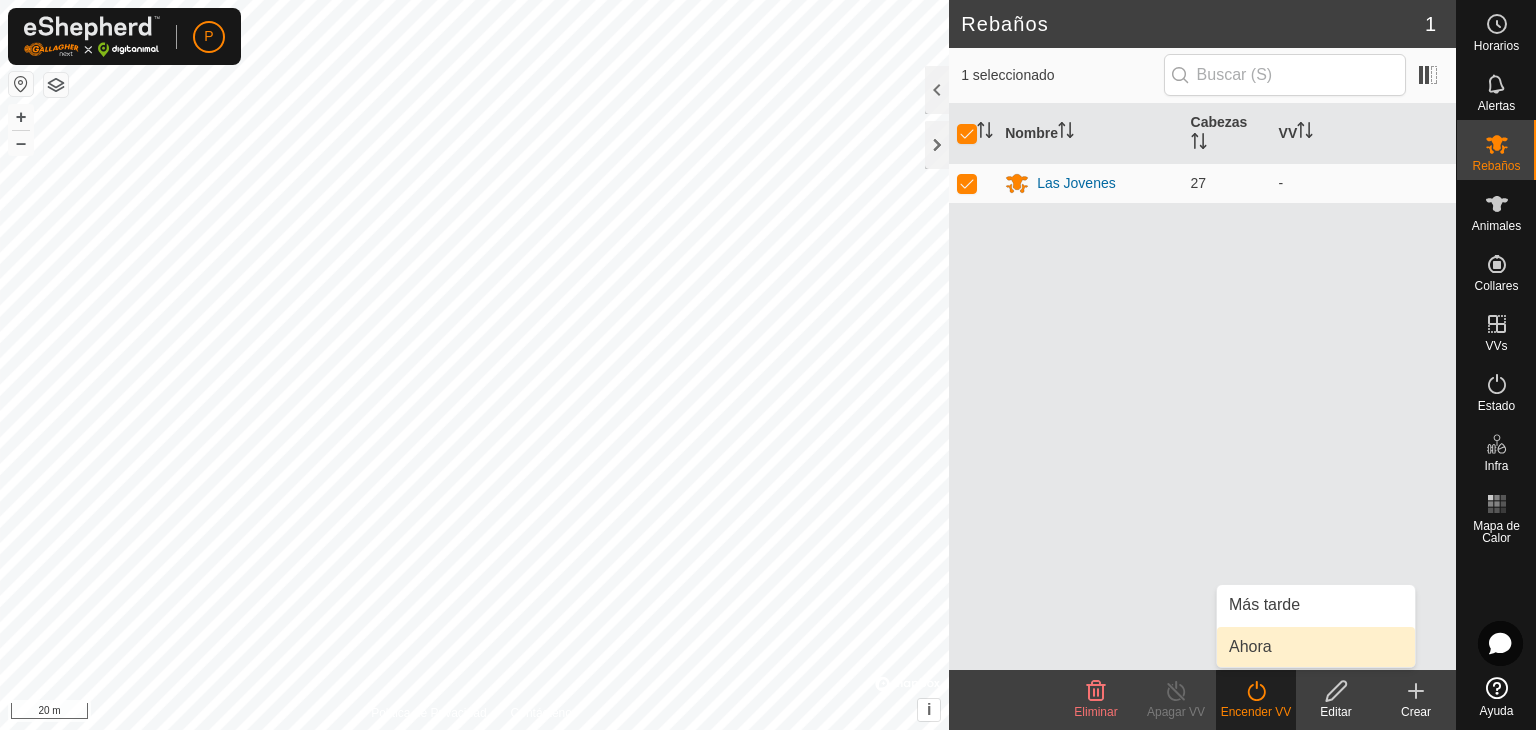 click on "Ahora" at bounding box center [1316, 647] 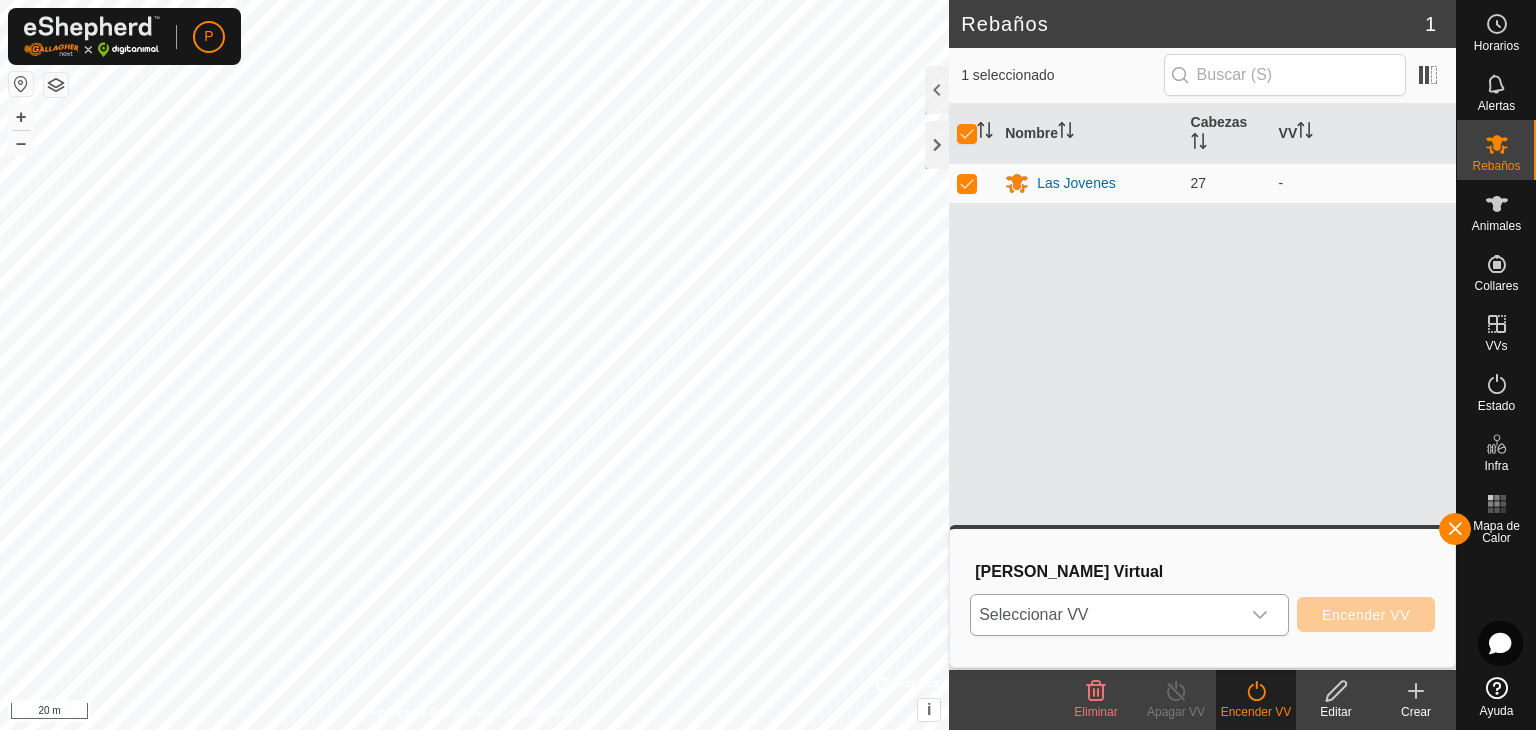 click 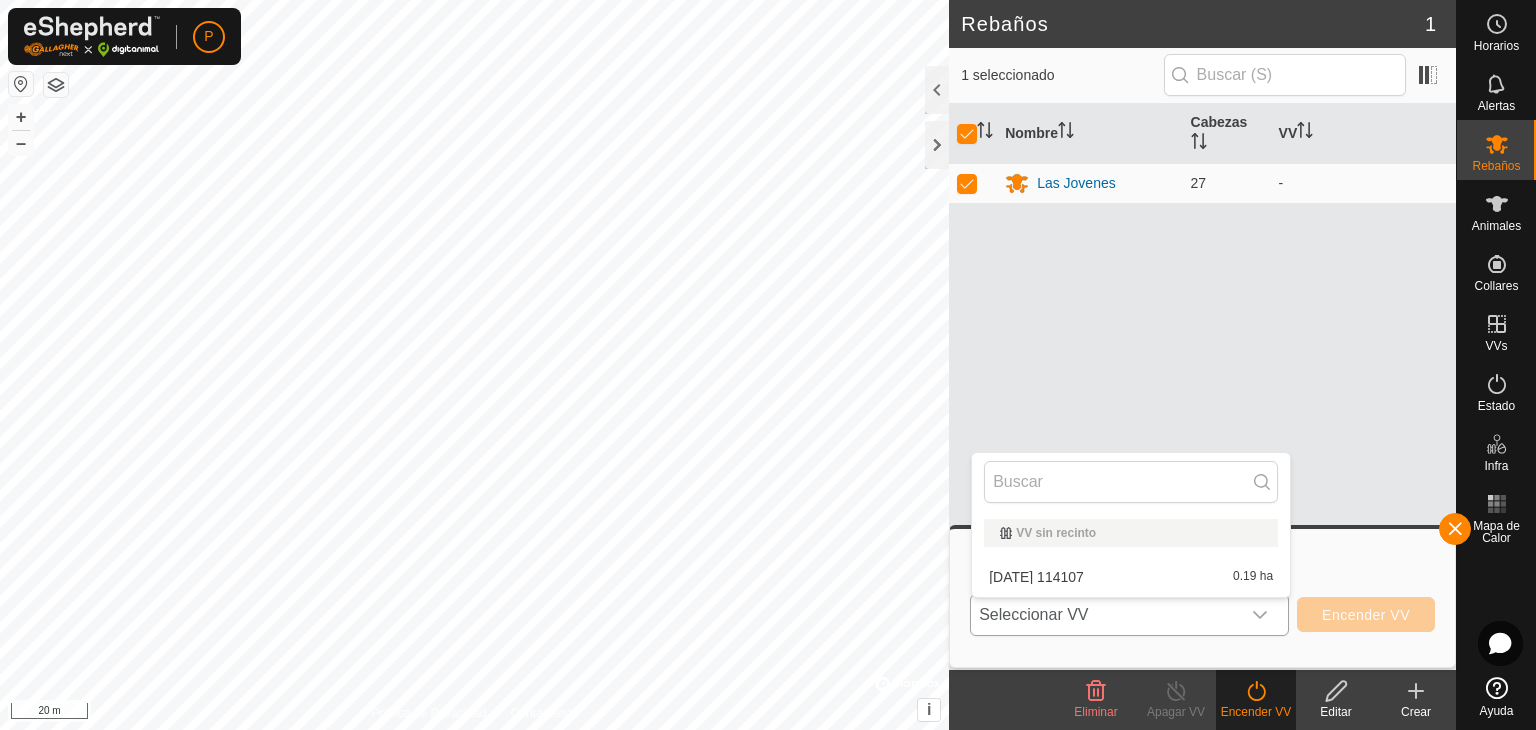 click on "[DATE] 114107  0.19 ha" at bounding box center [1131, 577] 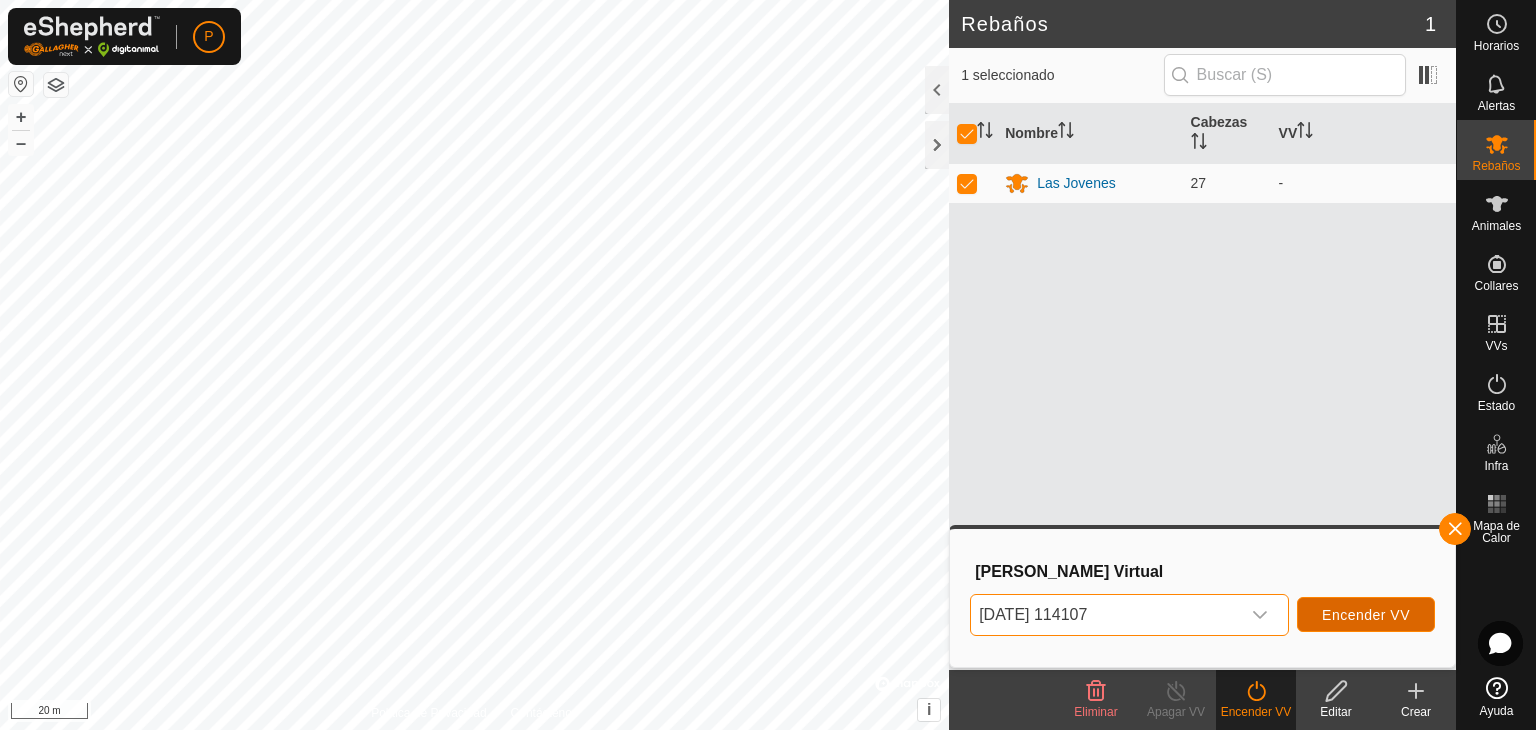 click on "Encender VV" at bounding box center [1366, 615] 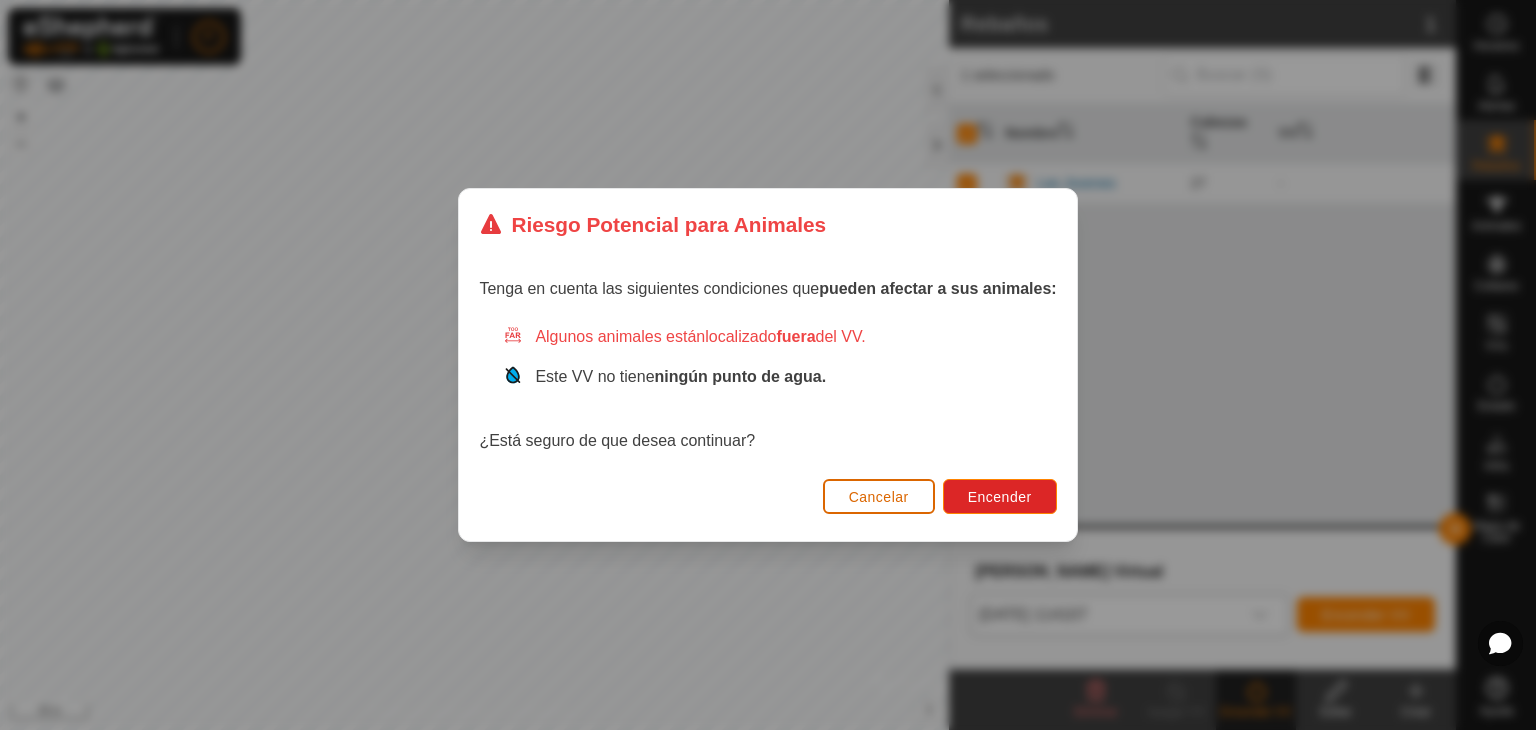 click on "Cancelar" at bounding box center (879, 497) 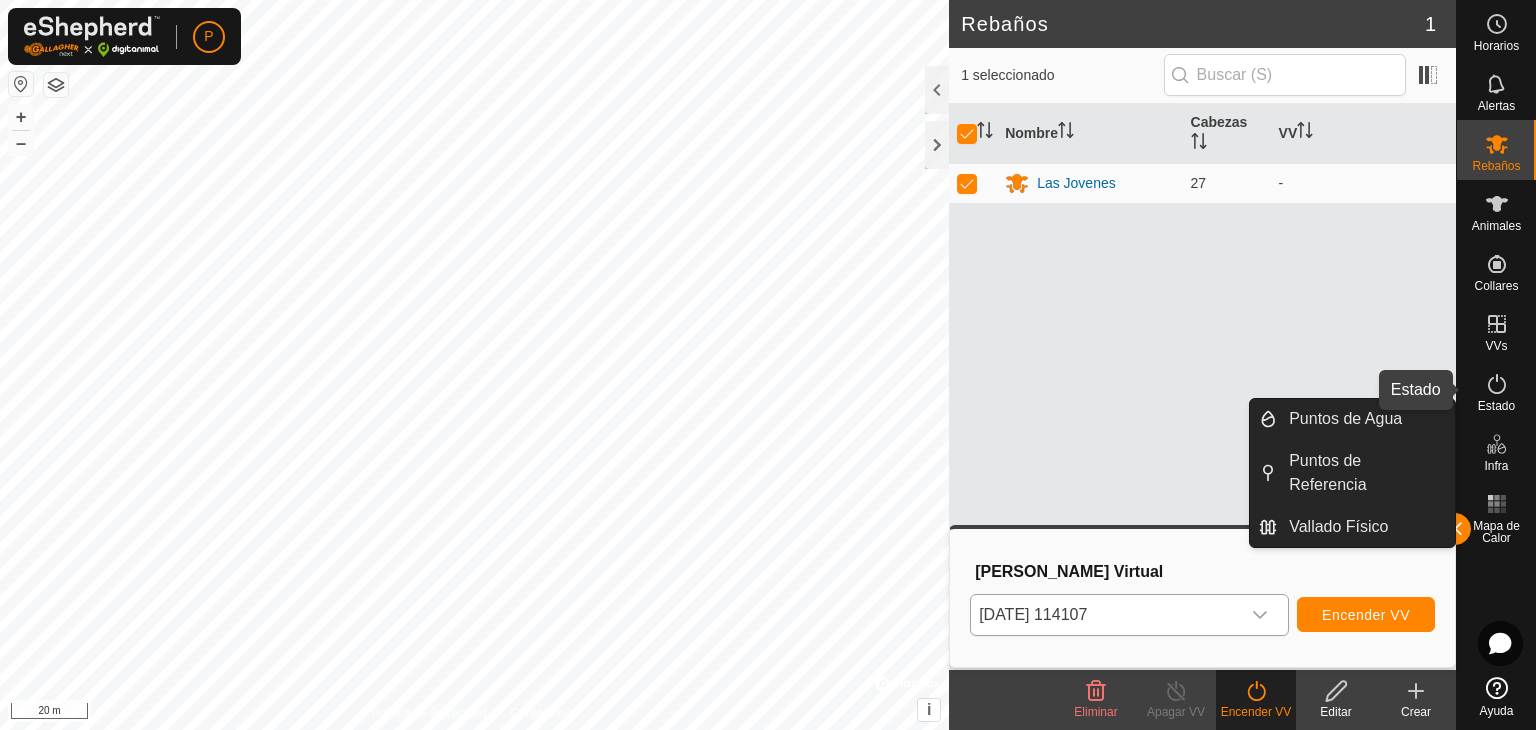 click on "Estado" at bounding box center (1496, 406) 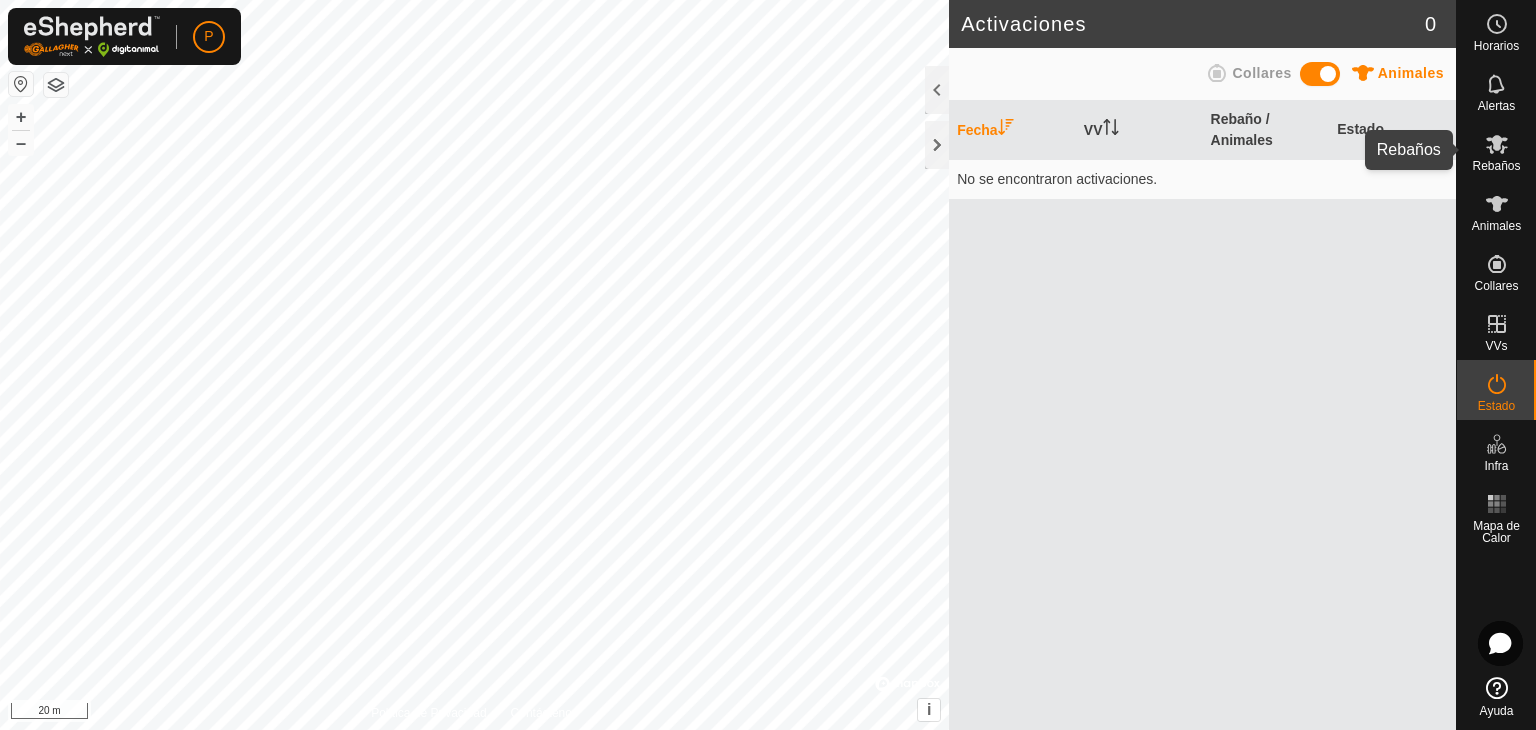 click on "Rebaños" at bounding box center (1496, 166) 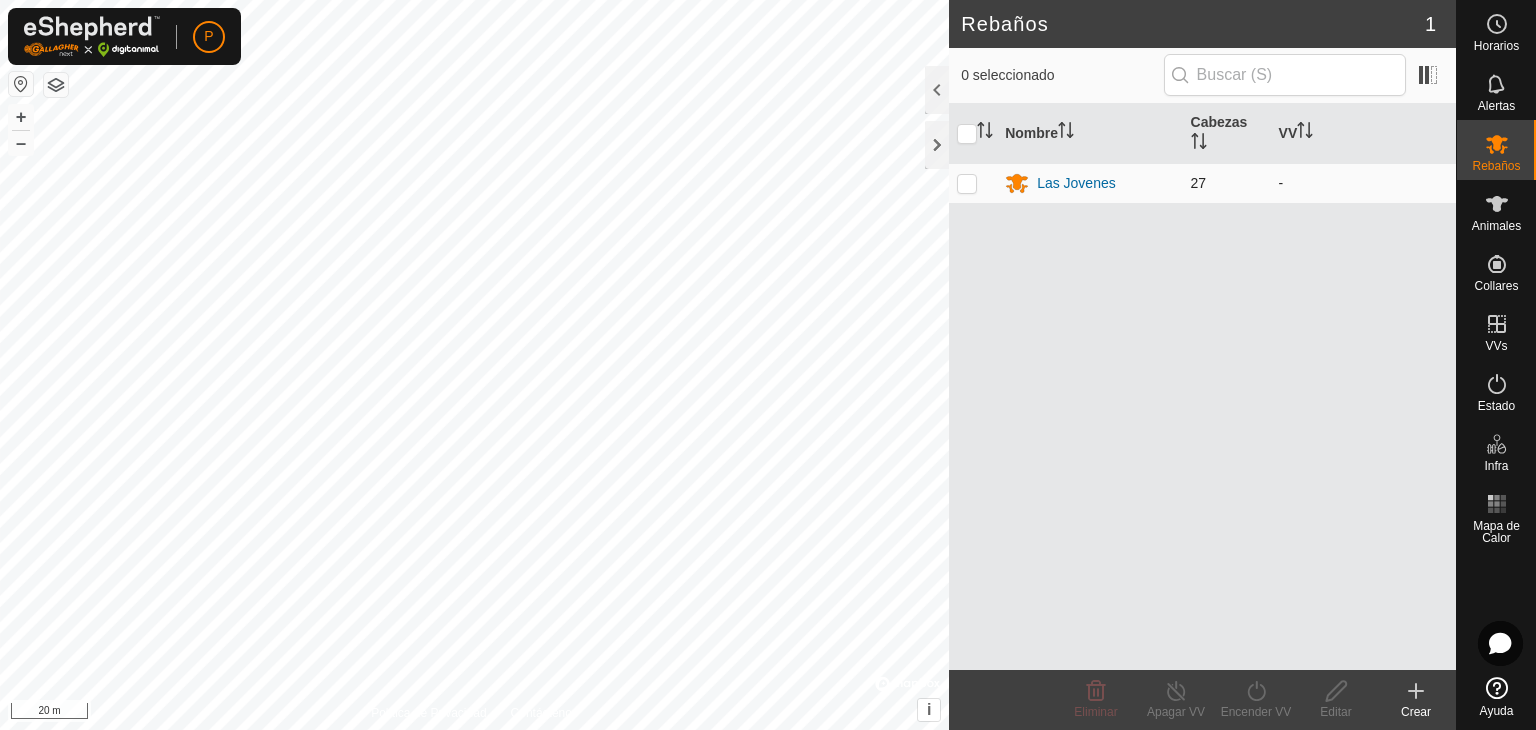 click at bounding box center (967, 183) 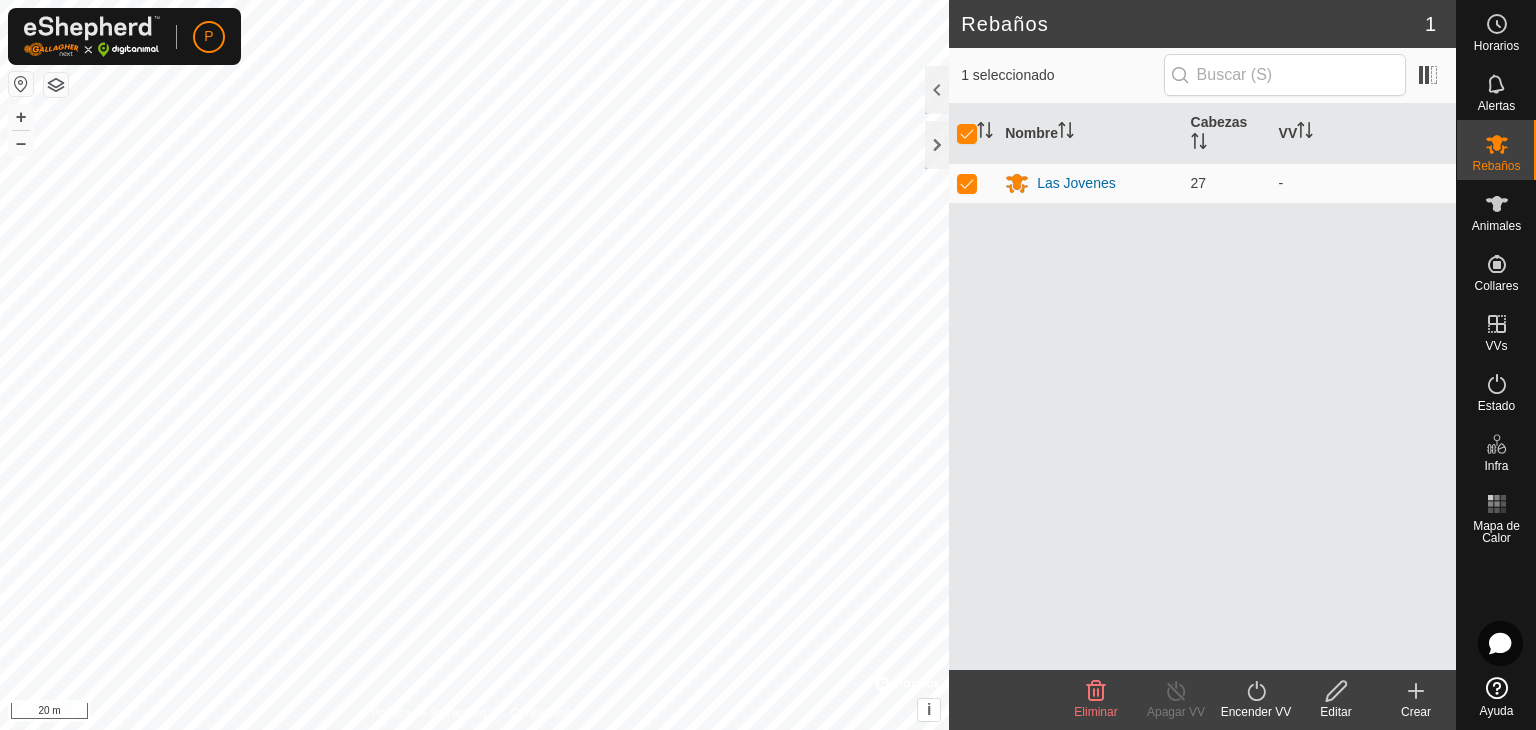 click on "Encender VV" 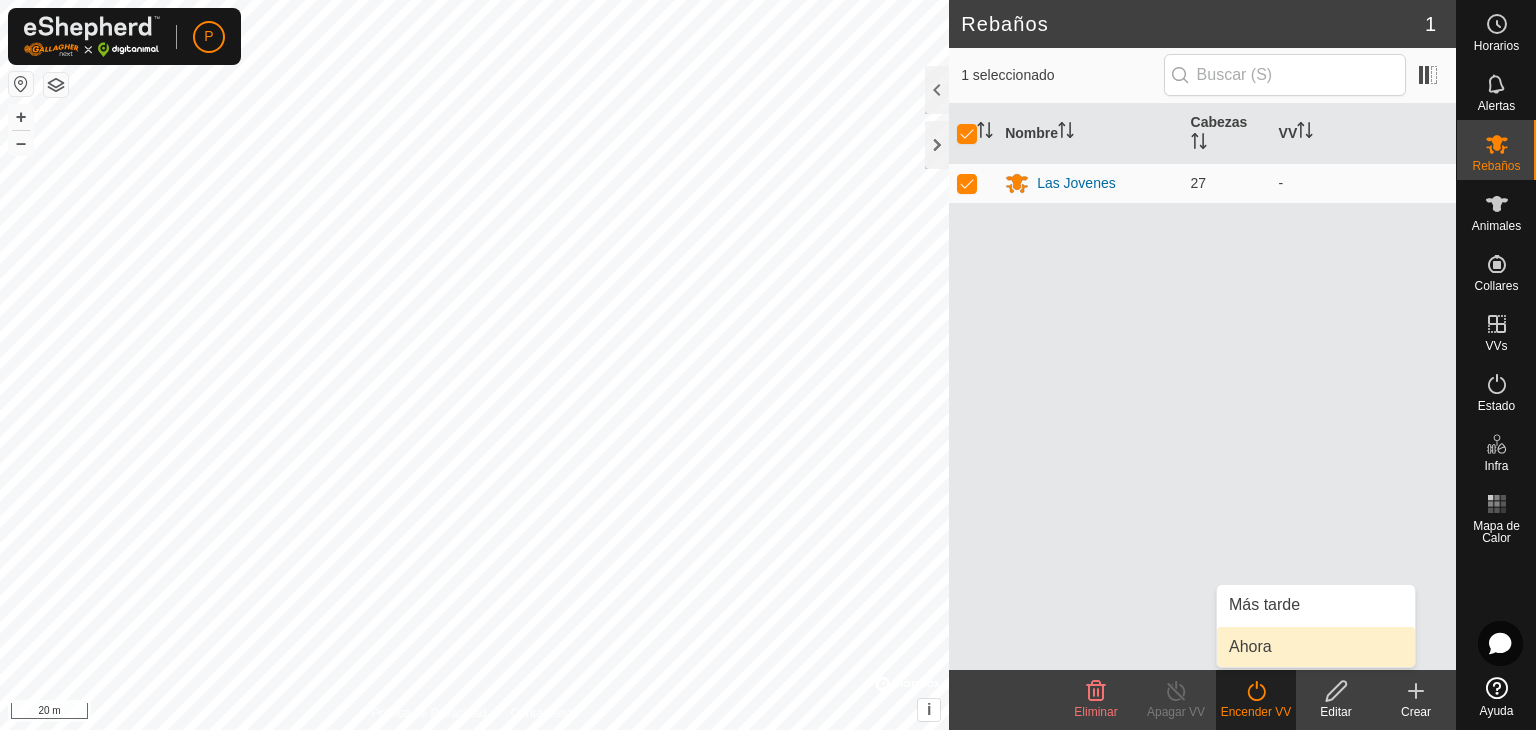click on "Ahora" at bounding box center [1316, 647] 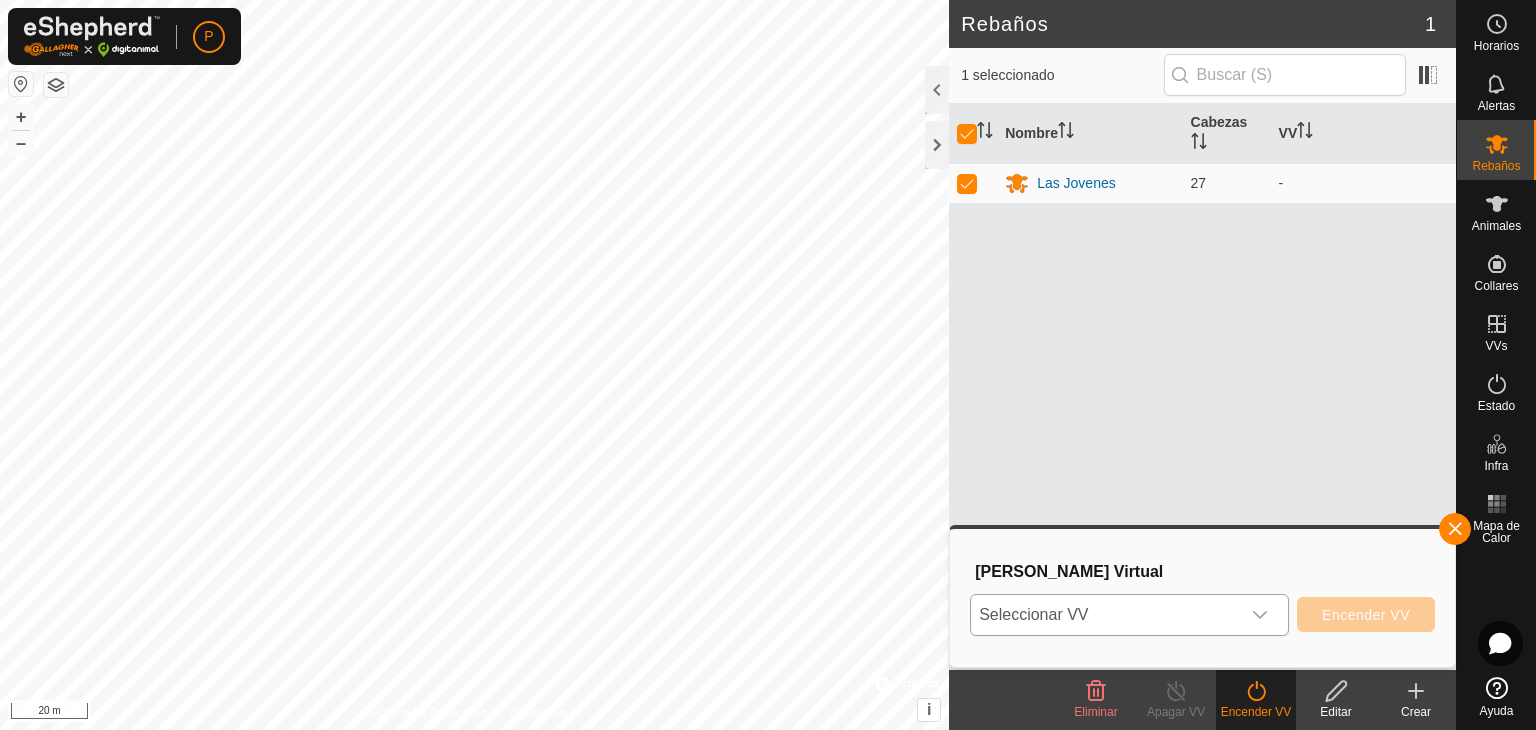 click 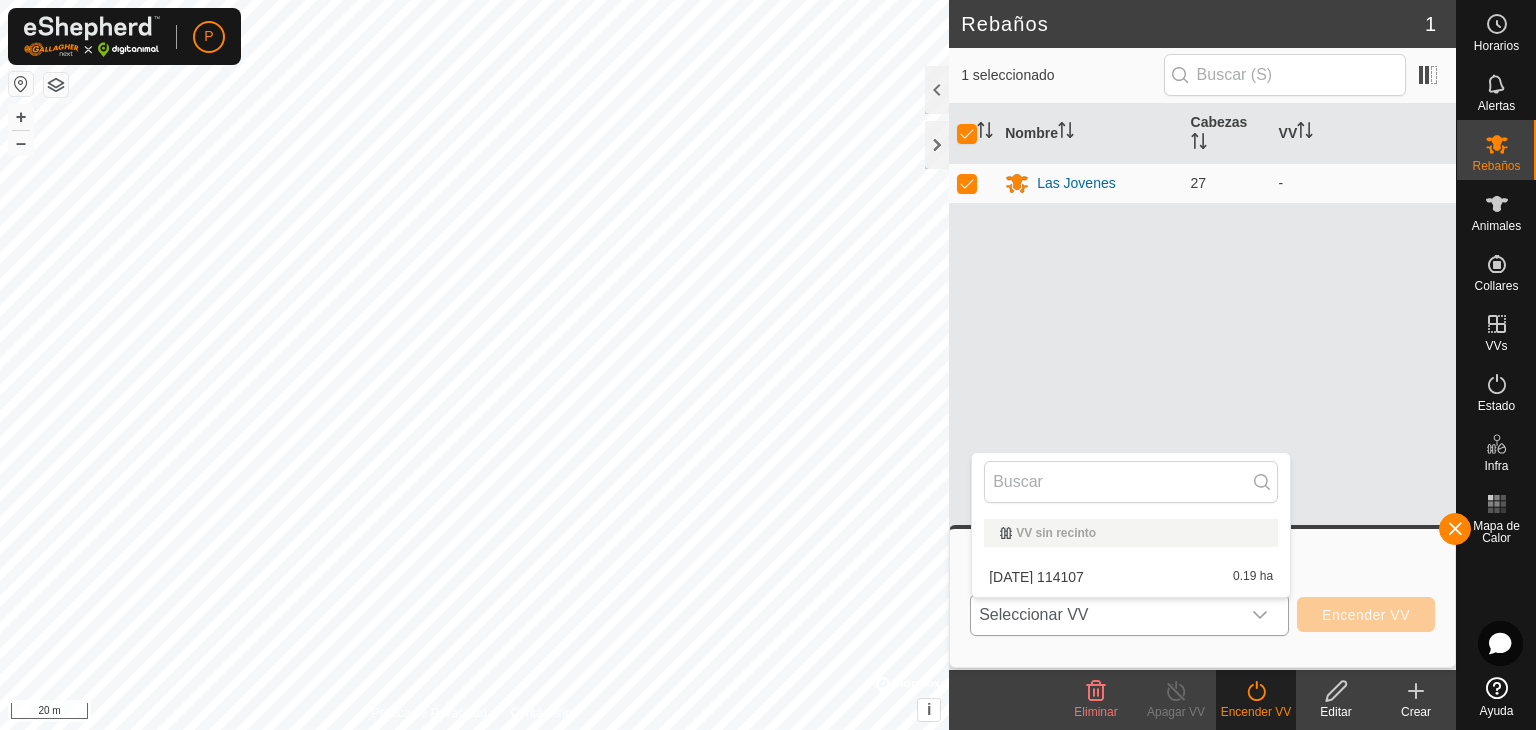 click on "[DATE] 114107  0.19 ha" at bounding box center (1131, 577) 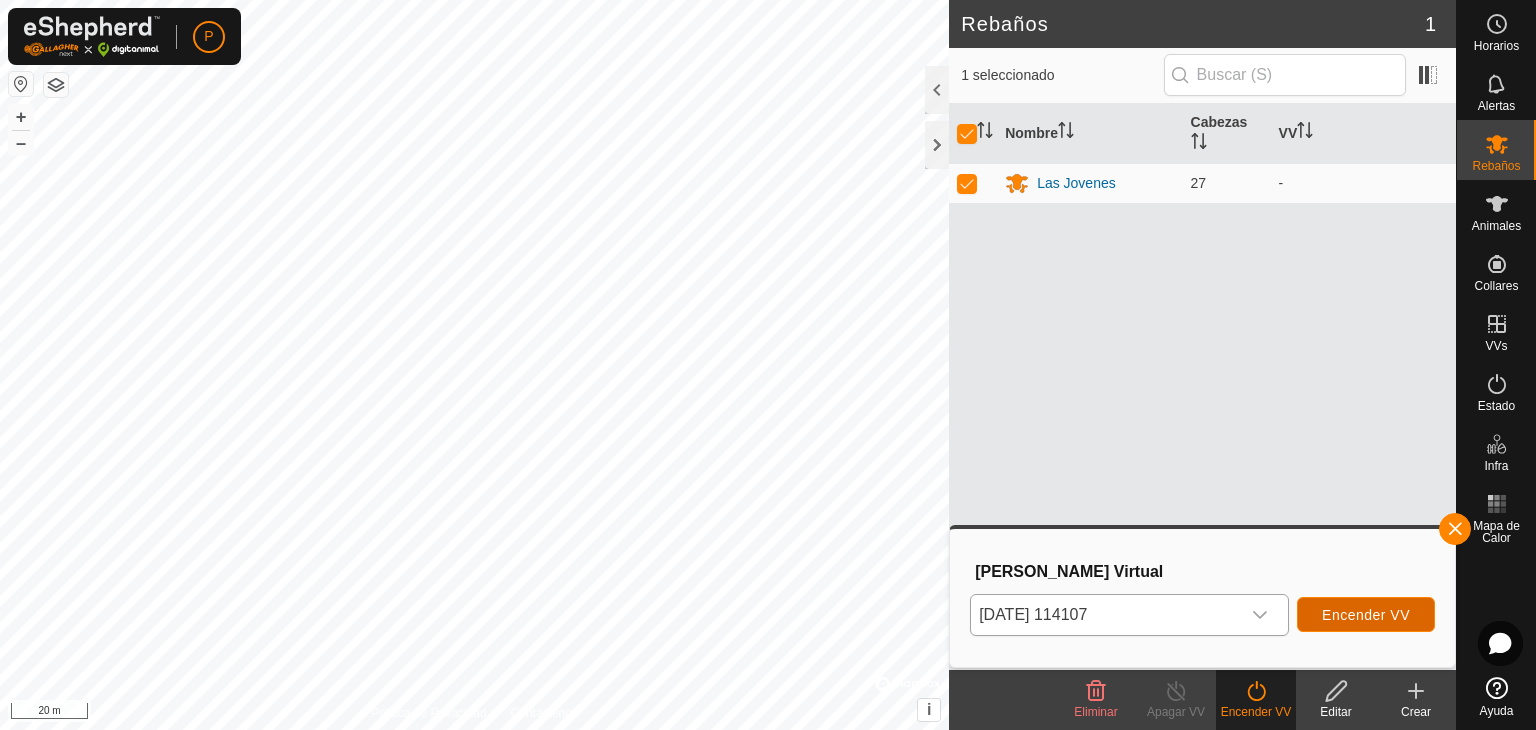 click on "Encender VV" at bounding box center [1366, 615] 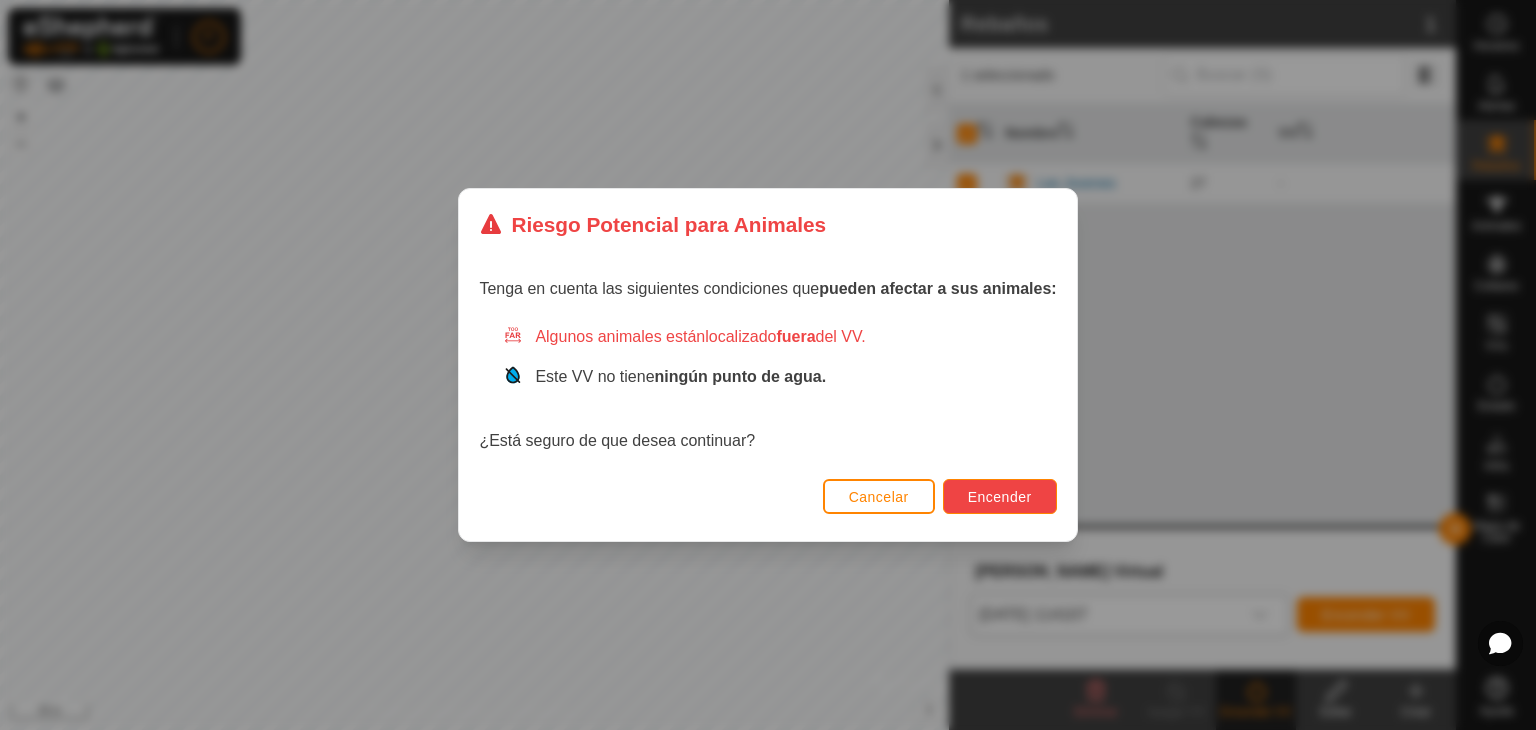 click on "Encender" at bounding box center (1000, 496) 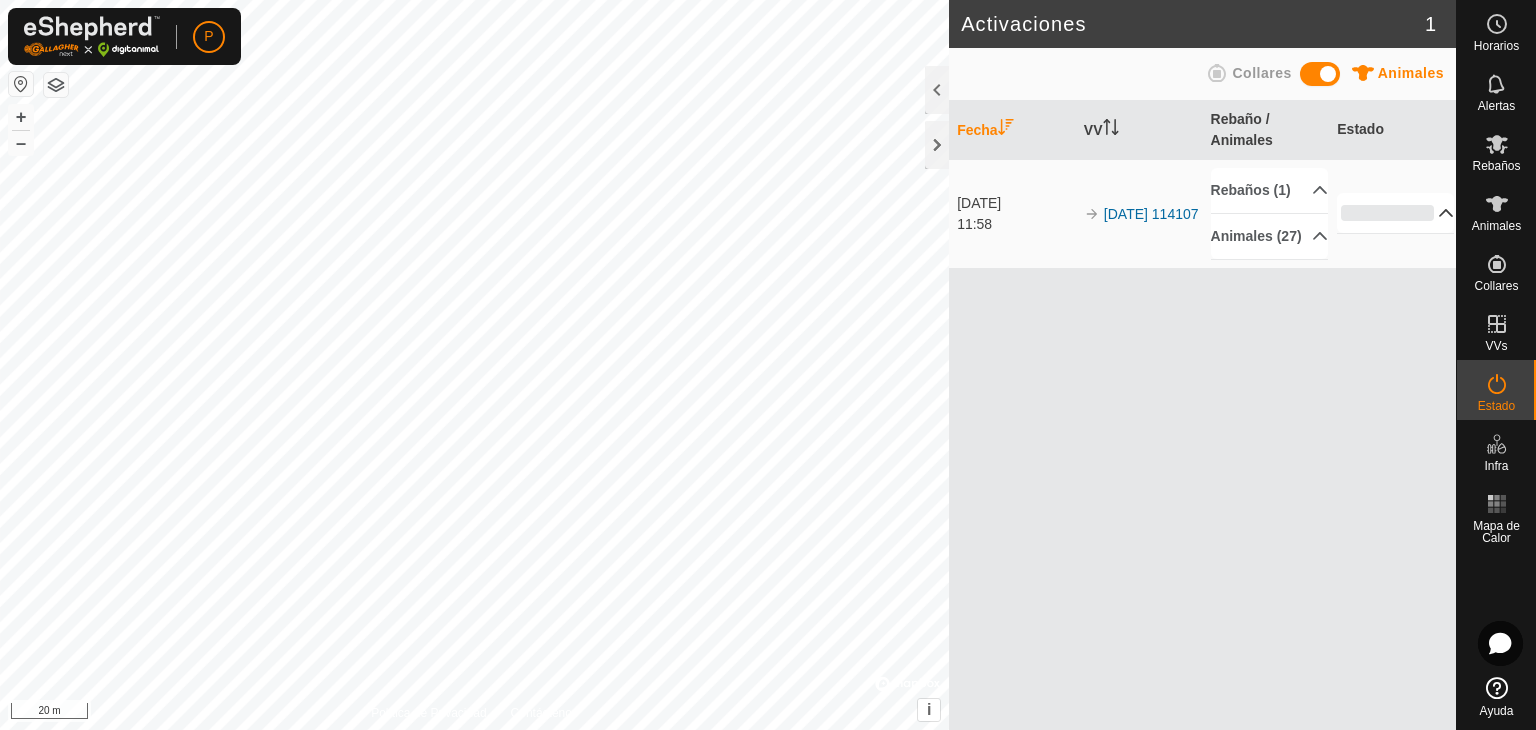 click on "0%" at bounding box center (1395, 213) 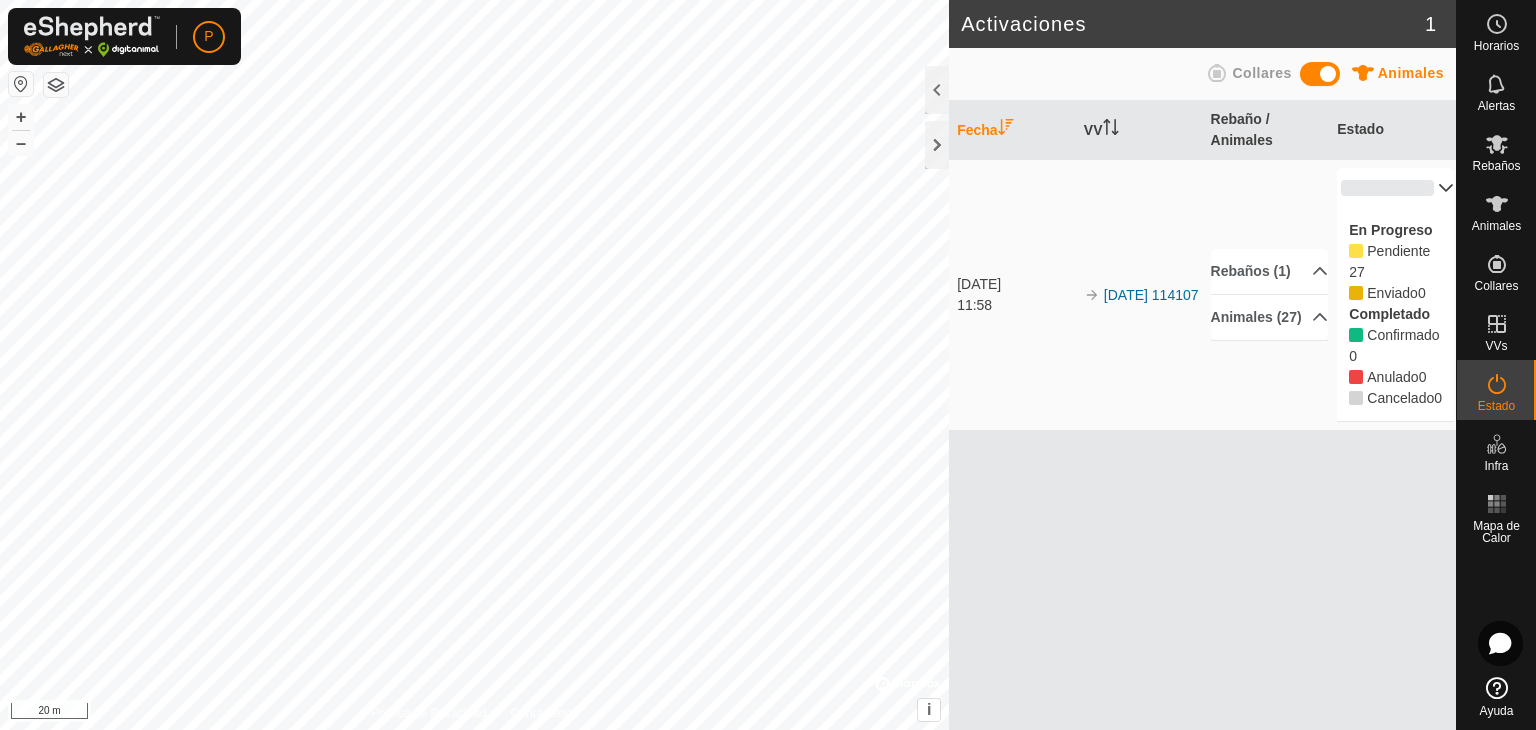click on "0%" at bounding box center (1395, 188) 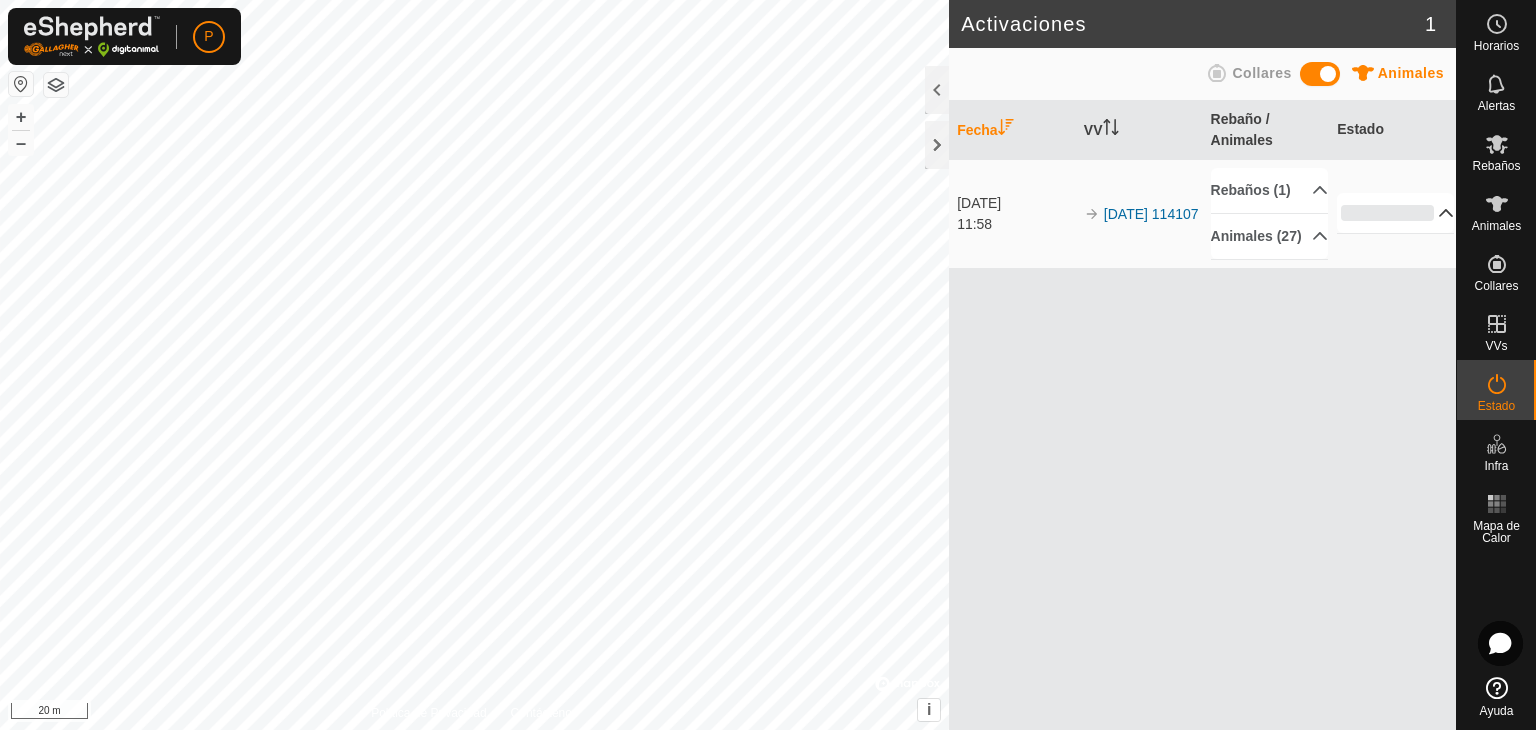 click on "0%" at bounding box center [1395, 213] 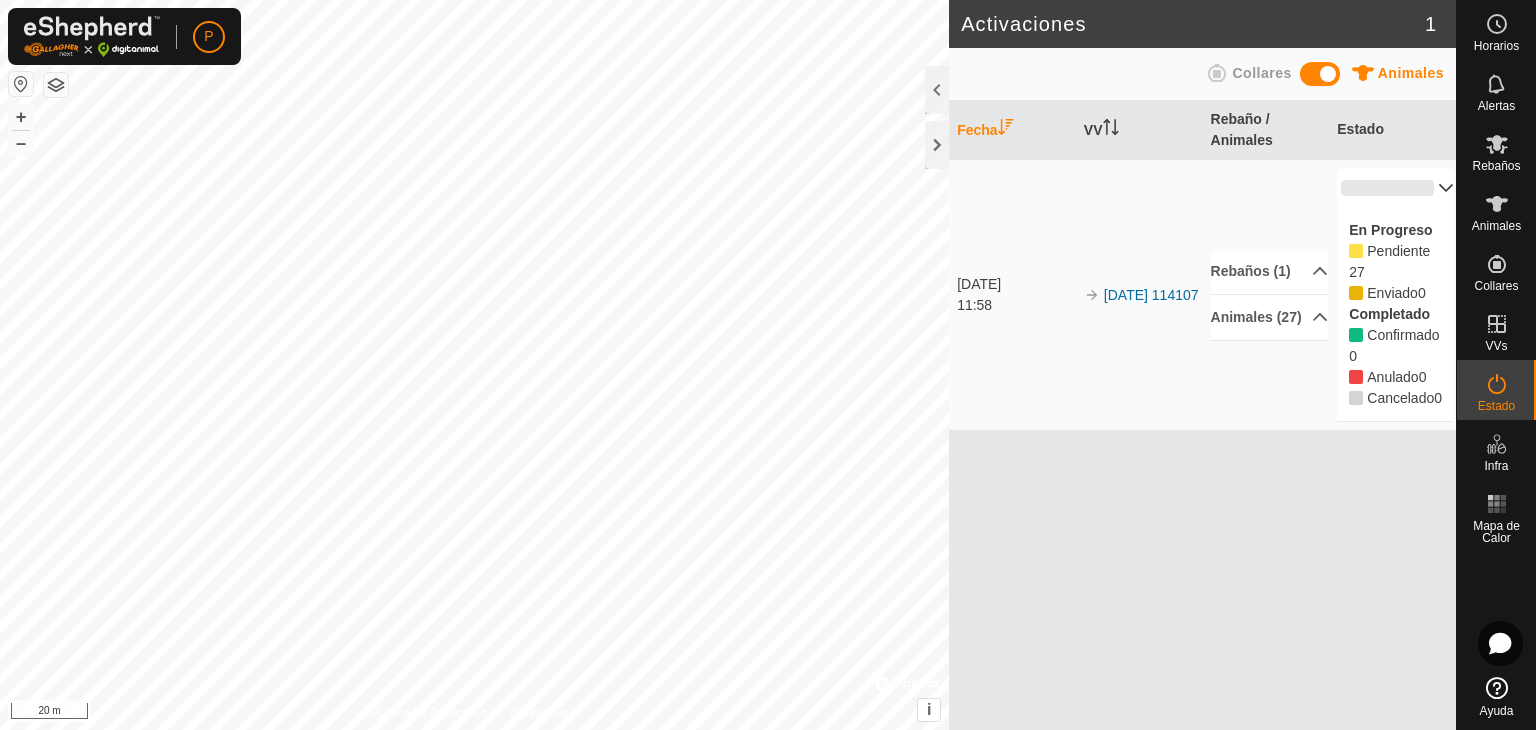 click on "0%" at bounding box center [1395, 188] 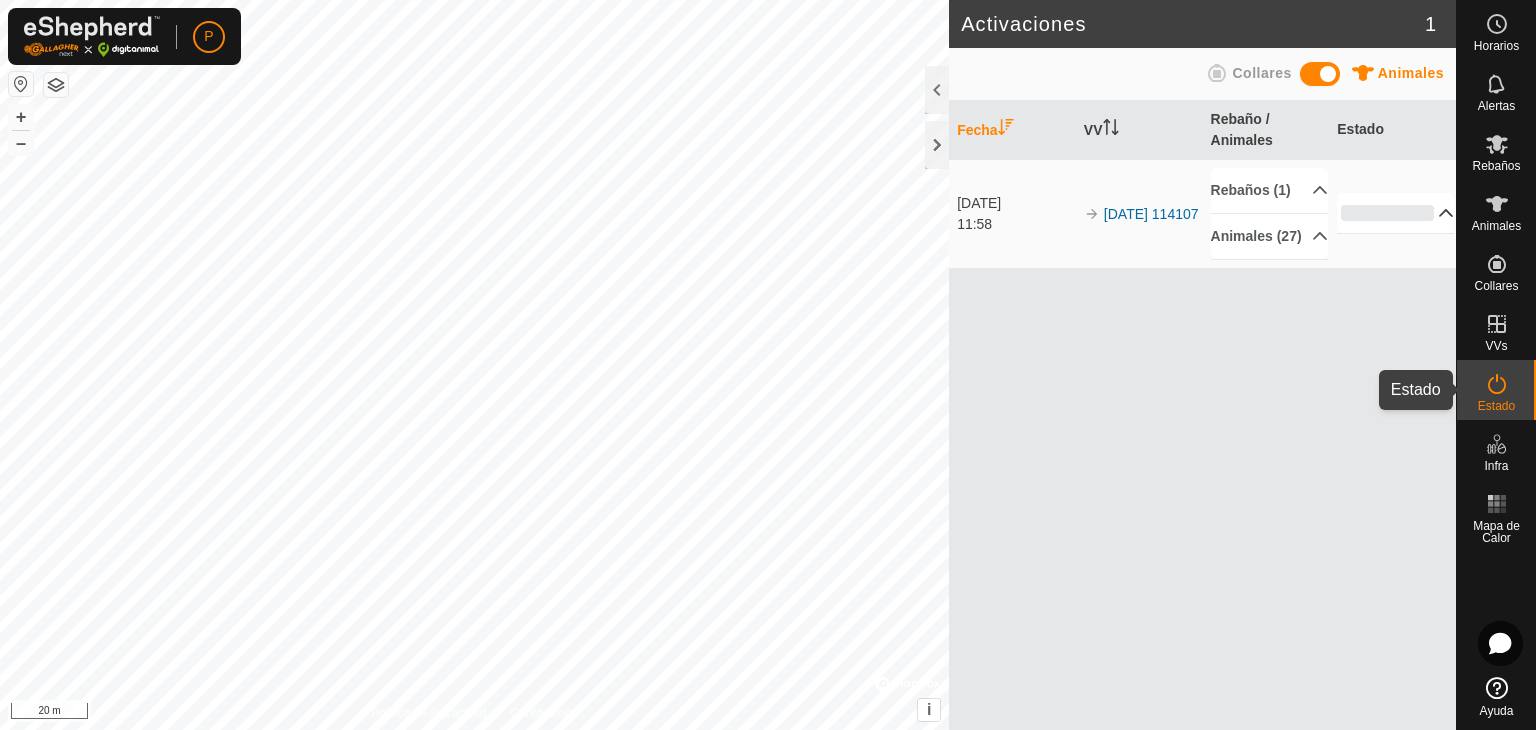 click 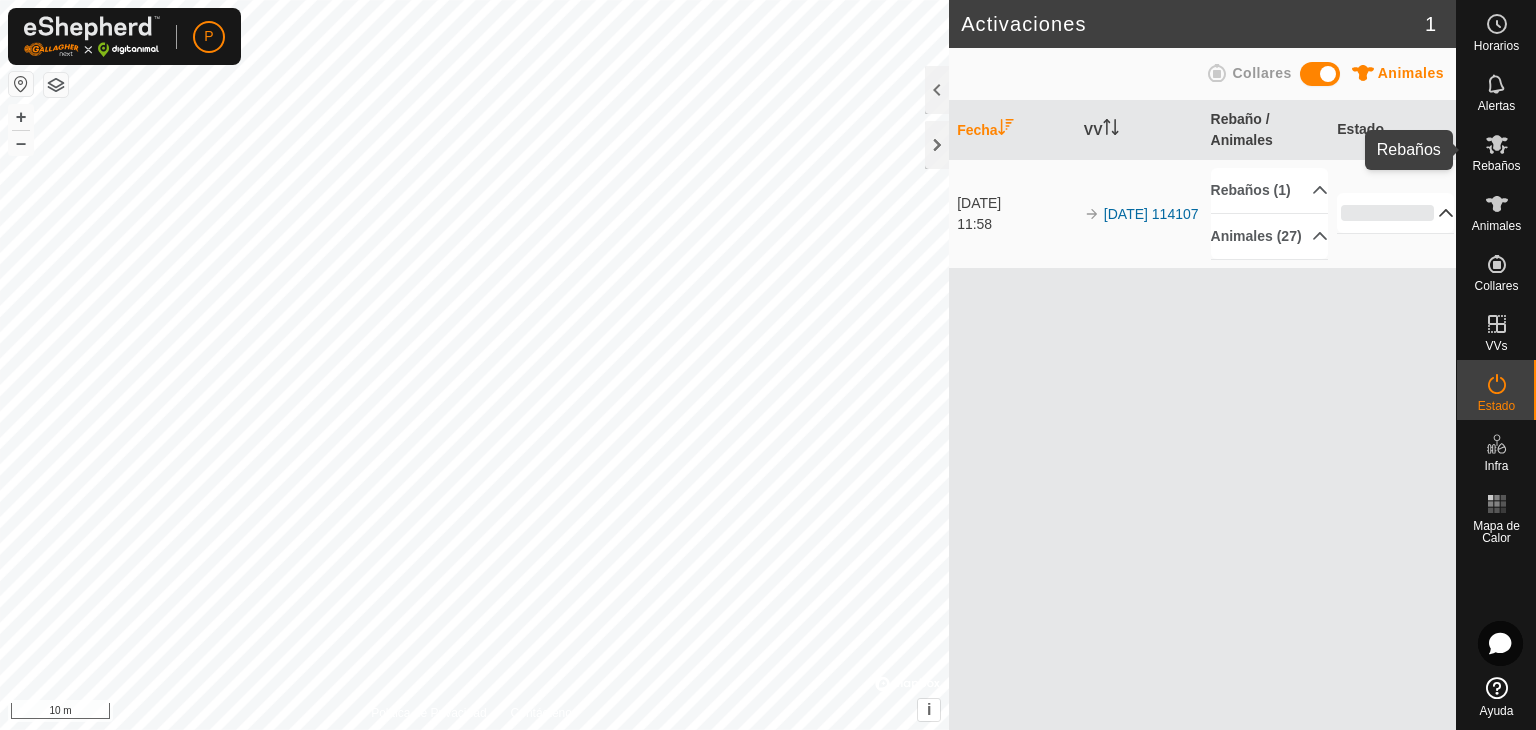 click 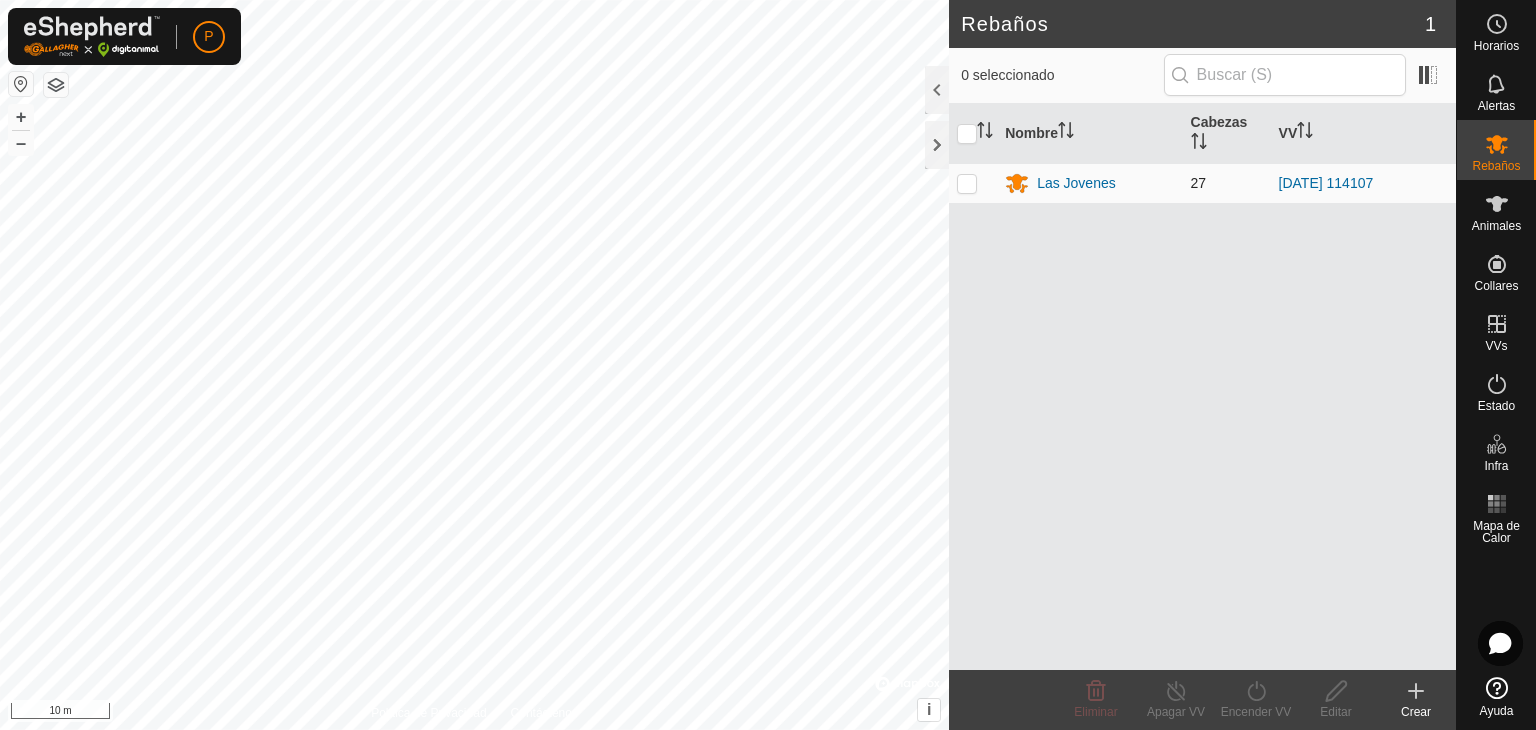 click at bounding box center [967, 183] 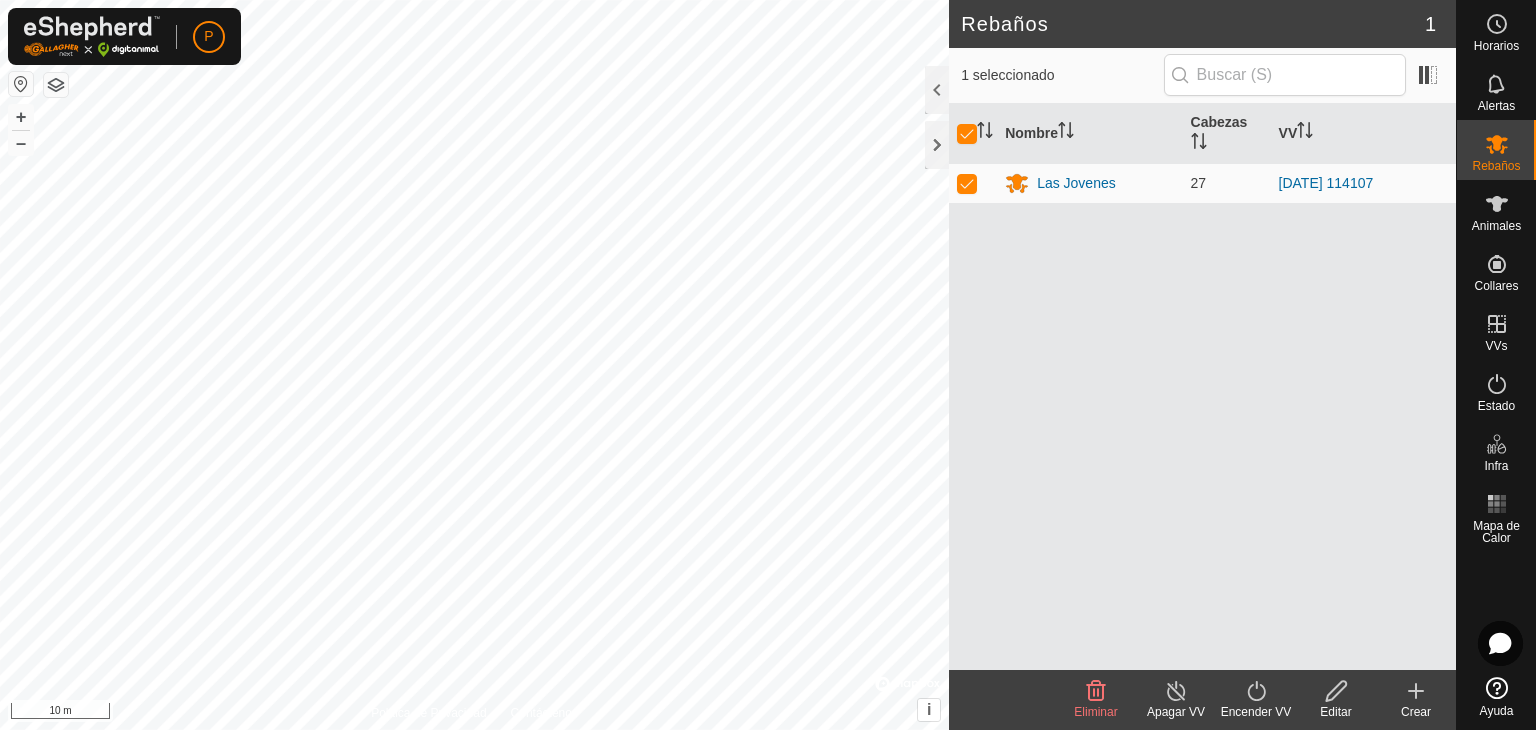click on "Apagar VV" 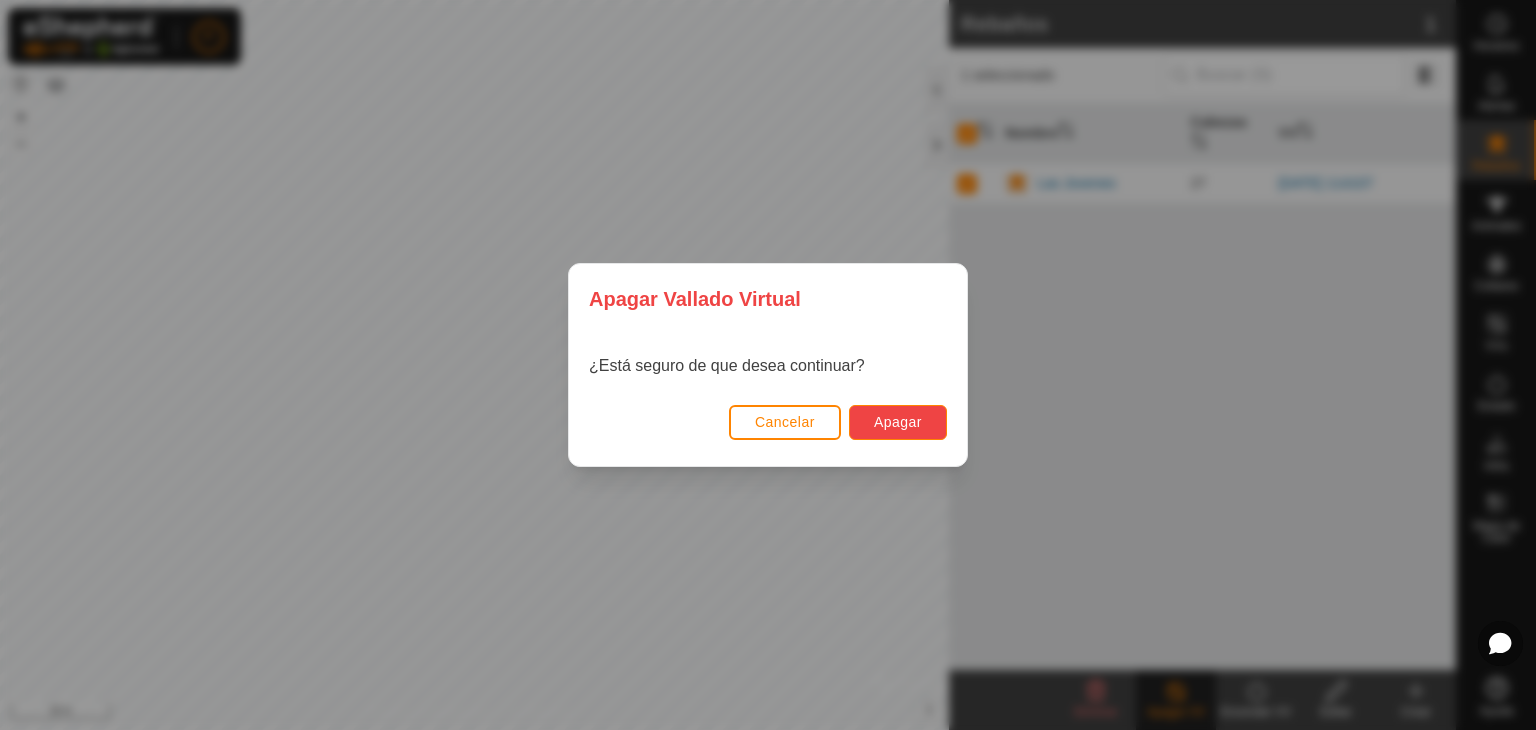 click on "Apagar" at bounding box center [898, 422] 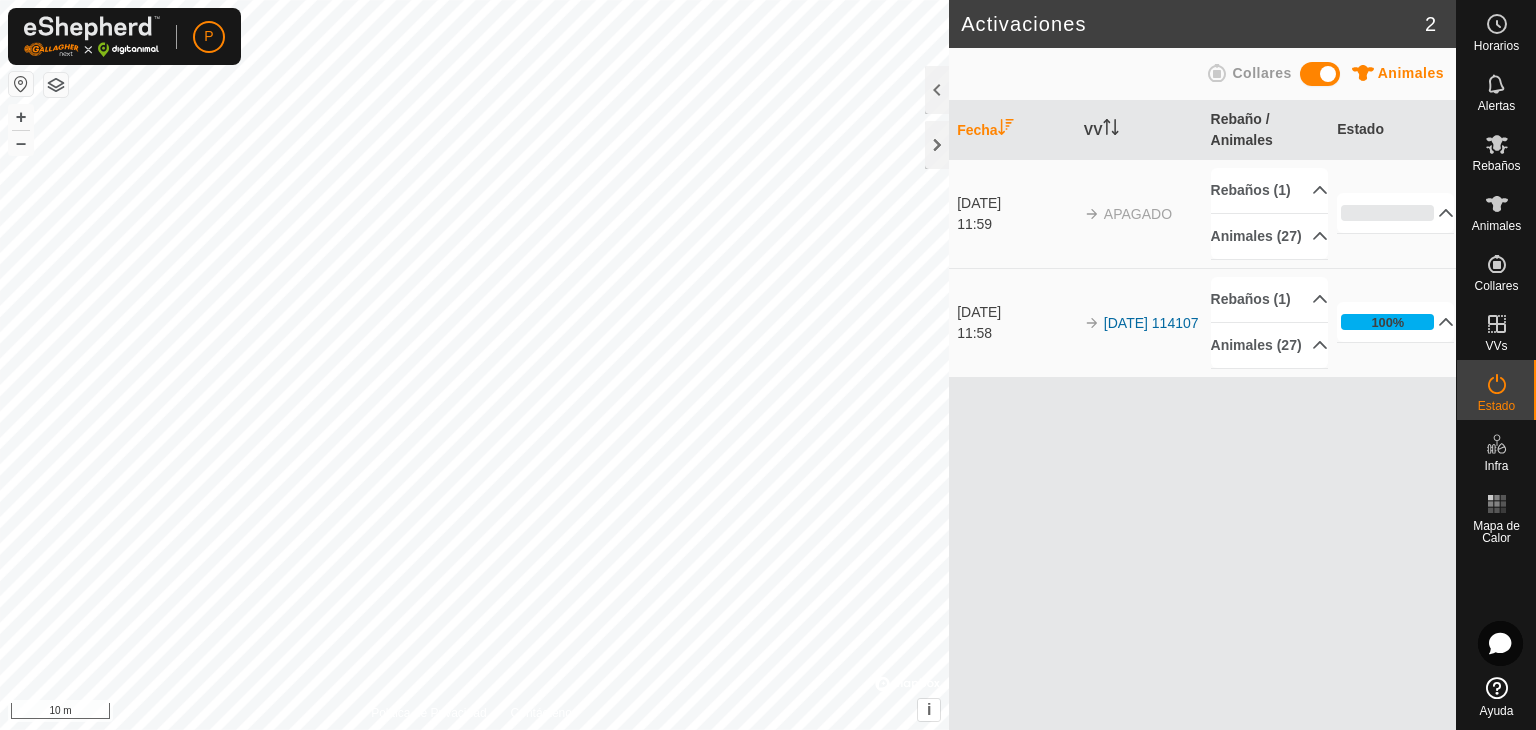 drag, startPoint x: 1162, startPoint y: 537, endPoint x: 1107, endPoint y: 528, distance: 55.7315 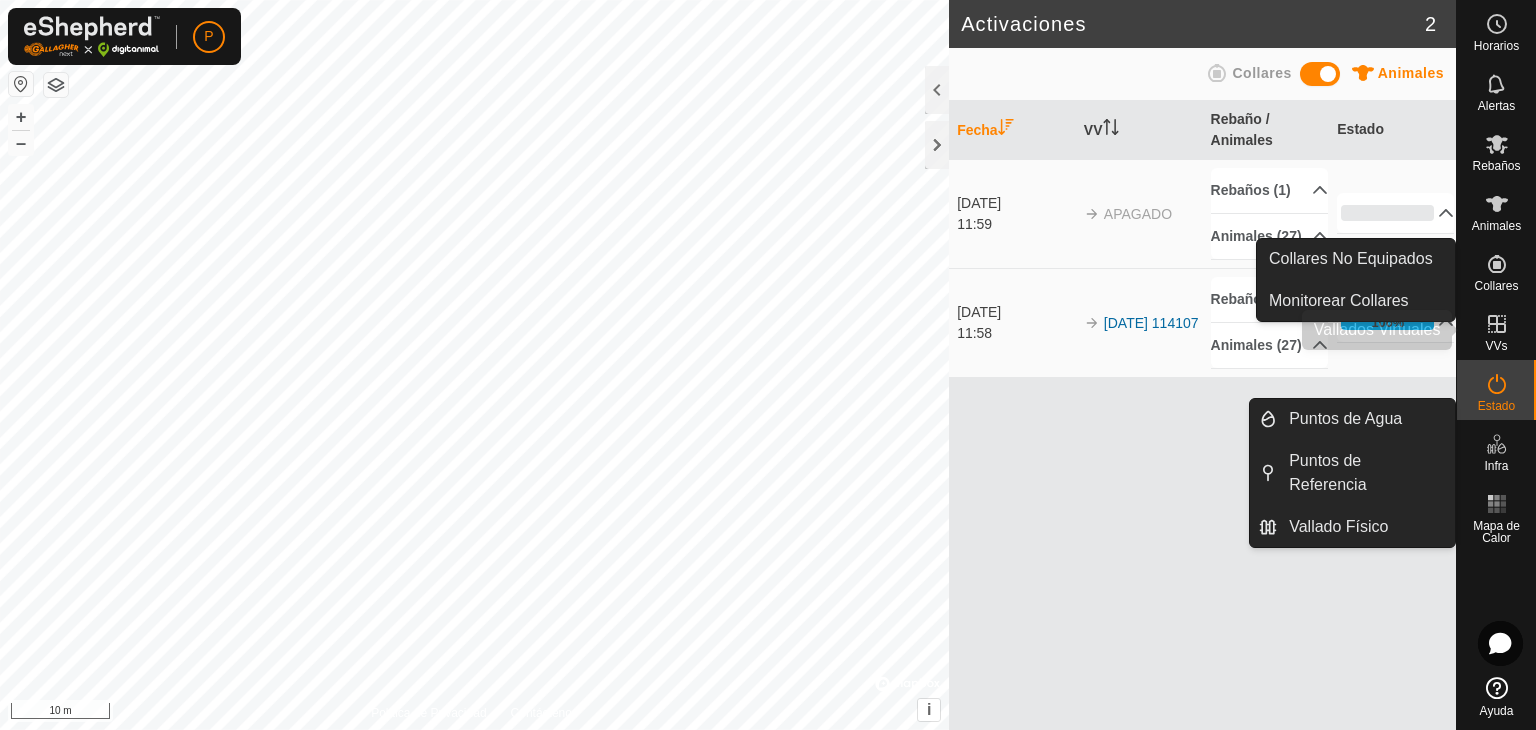 click on "VVs" at bounding box center [1496, 346] 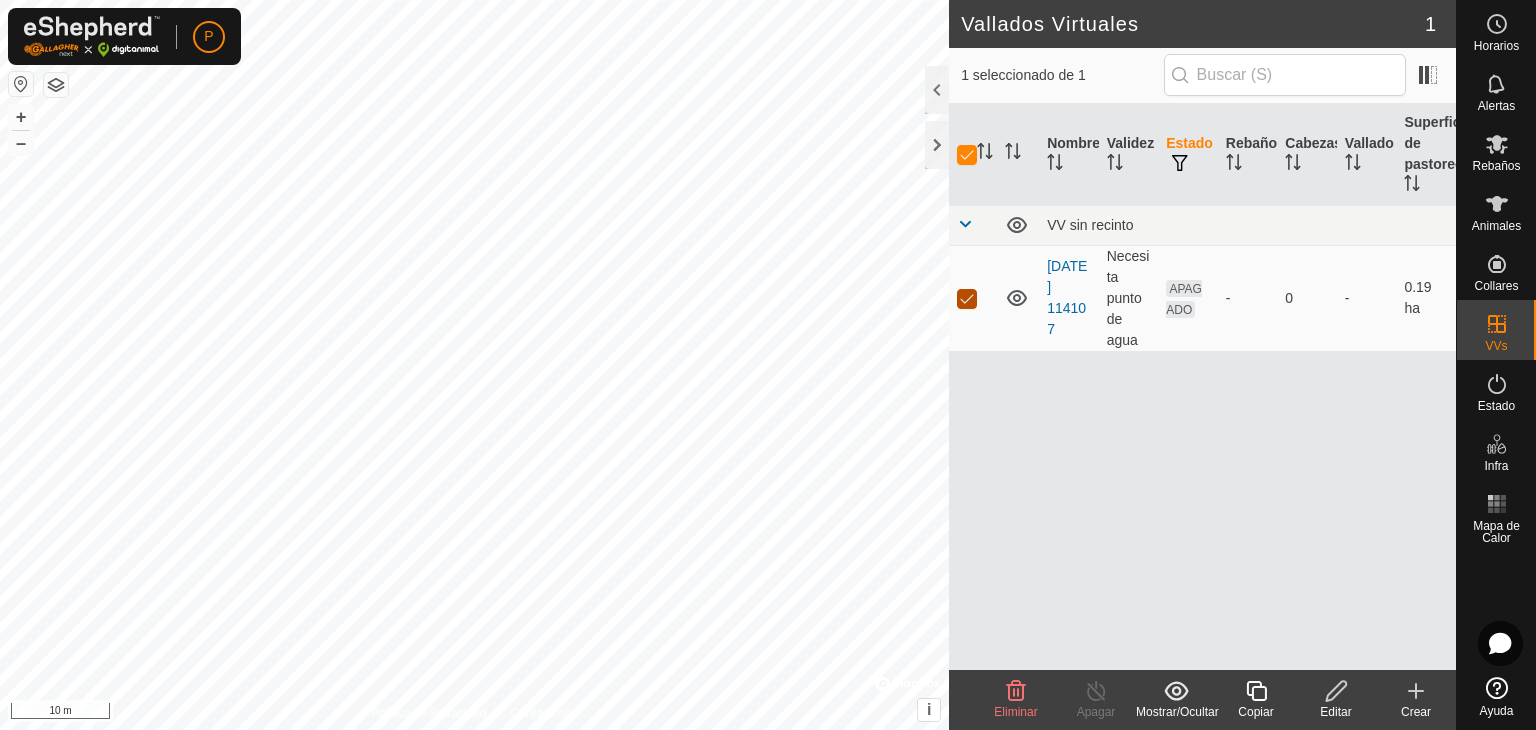 click at bounding box center (967, 299) 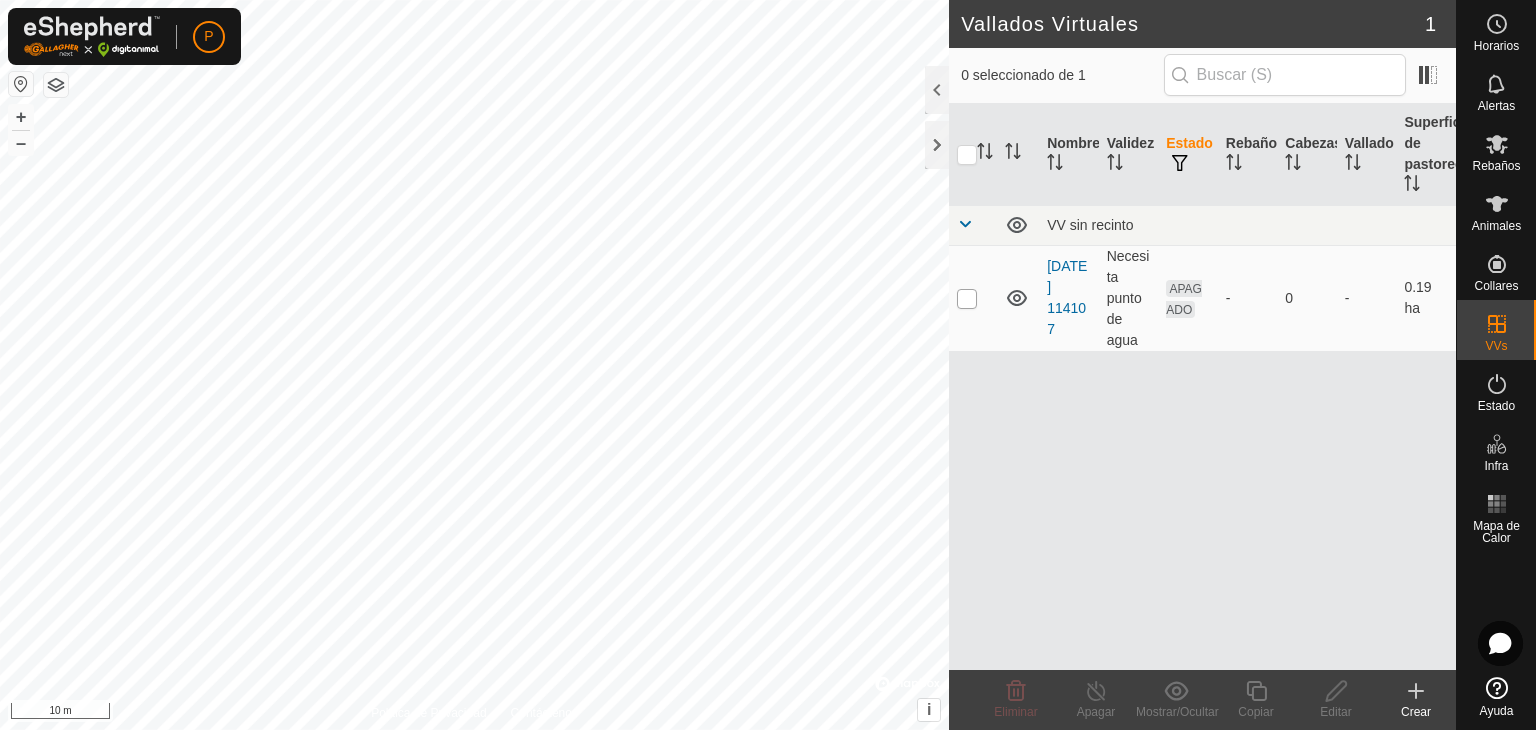 click at bounding box center [967, 299] 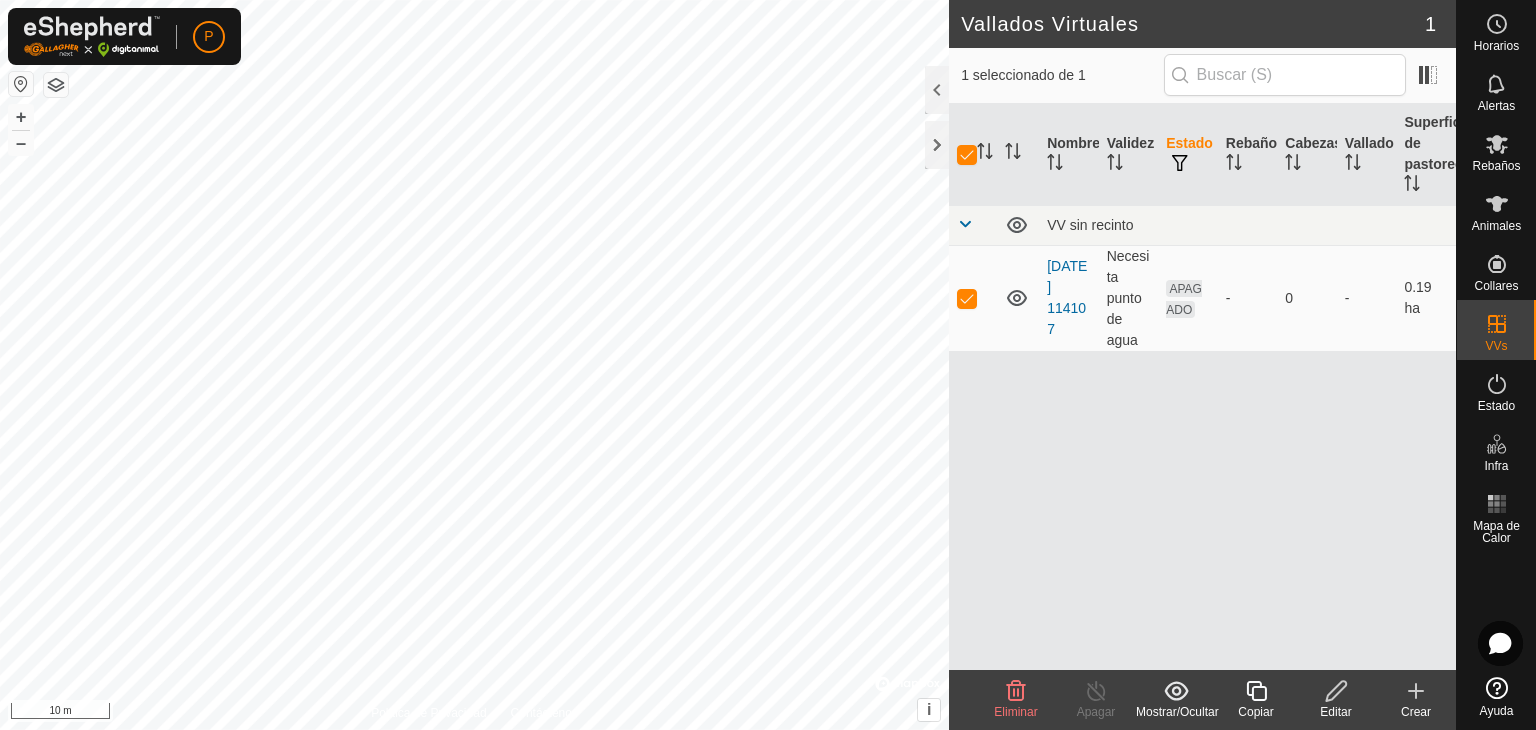 click 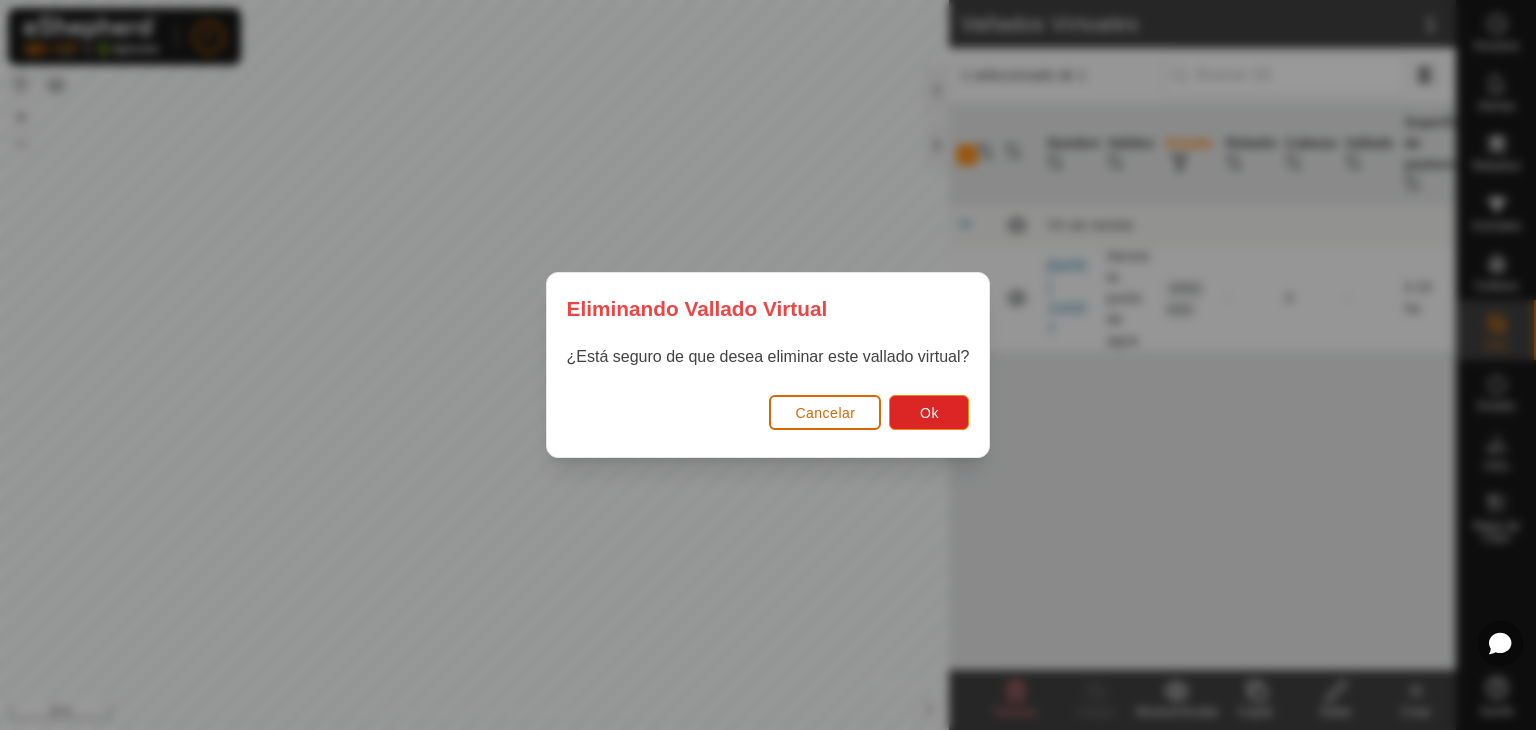 click on "Cancelar" at bounding box center [825, 412] 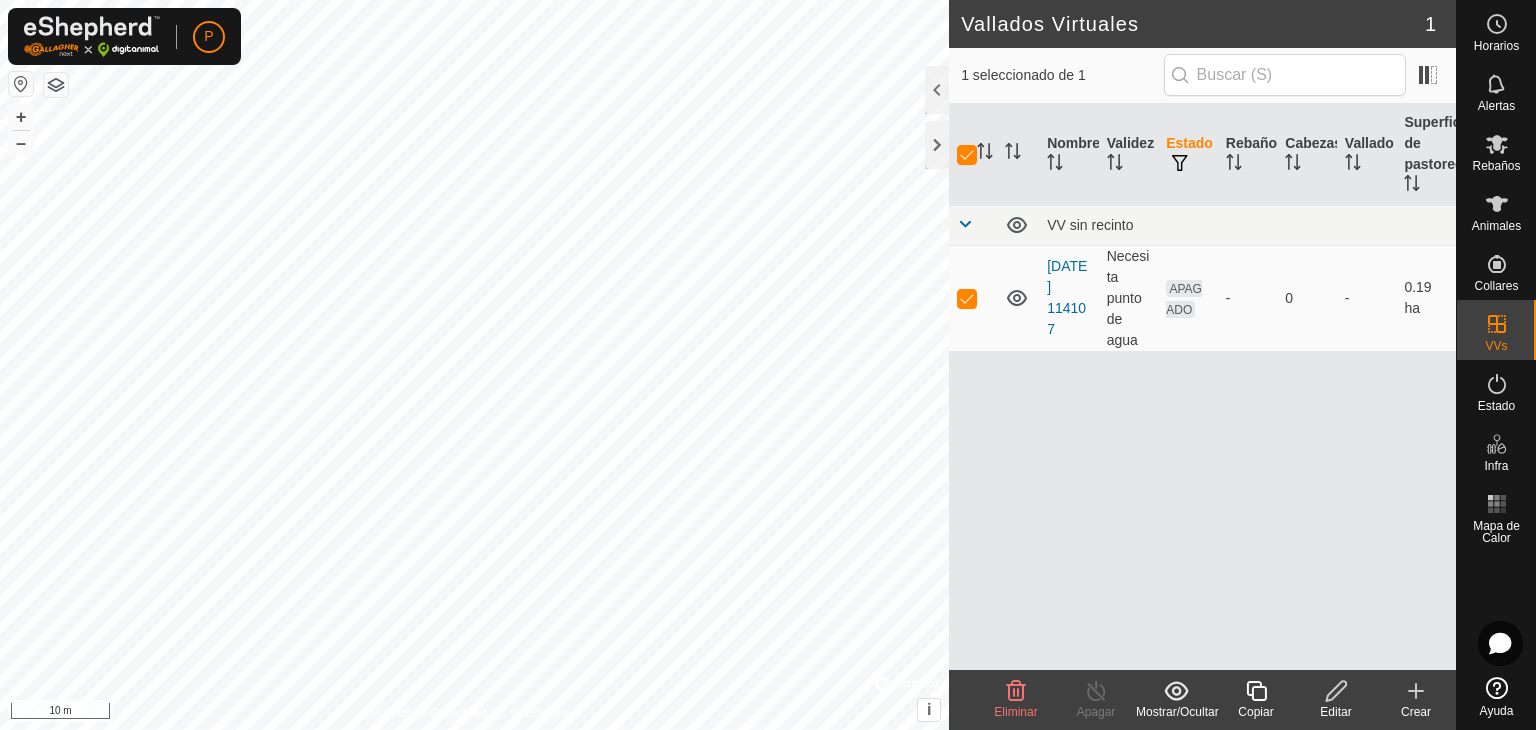 click 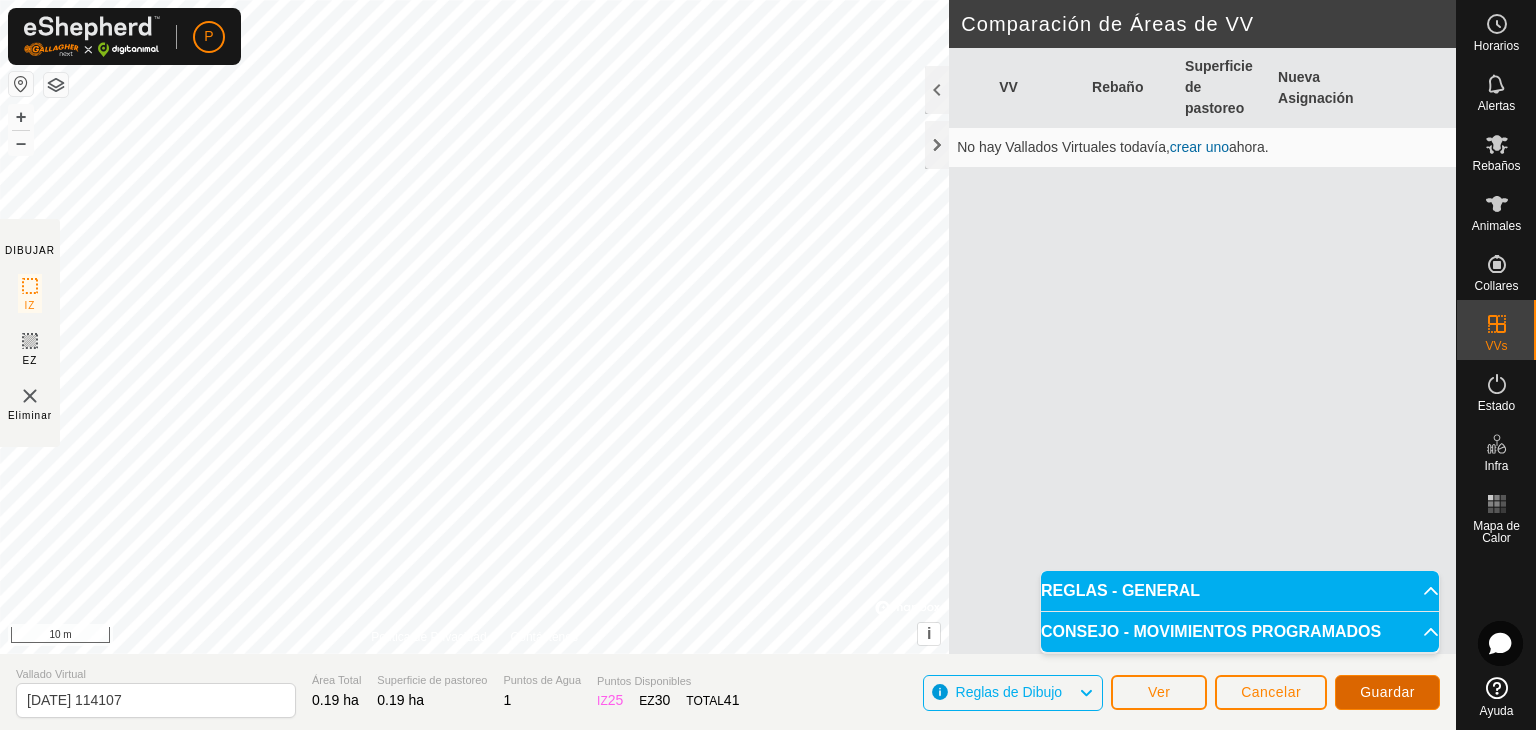 click on "Guardar" 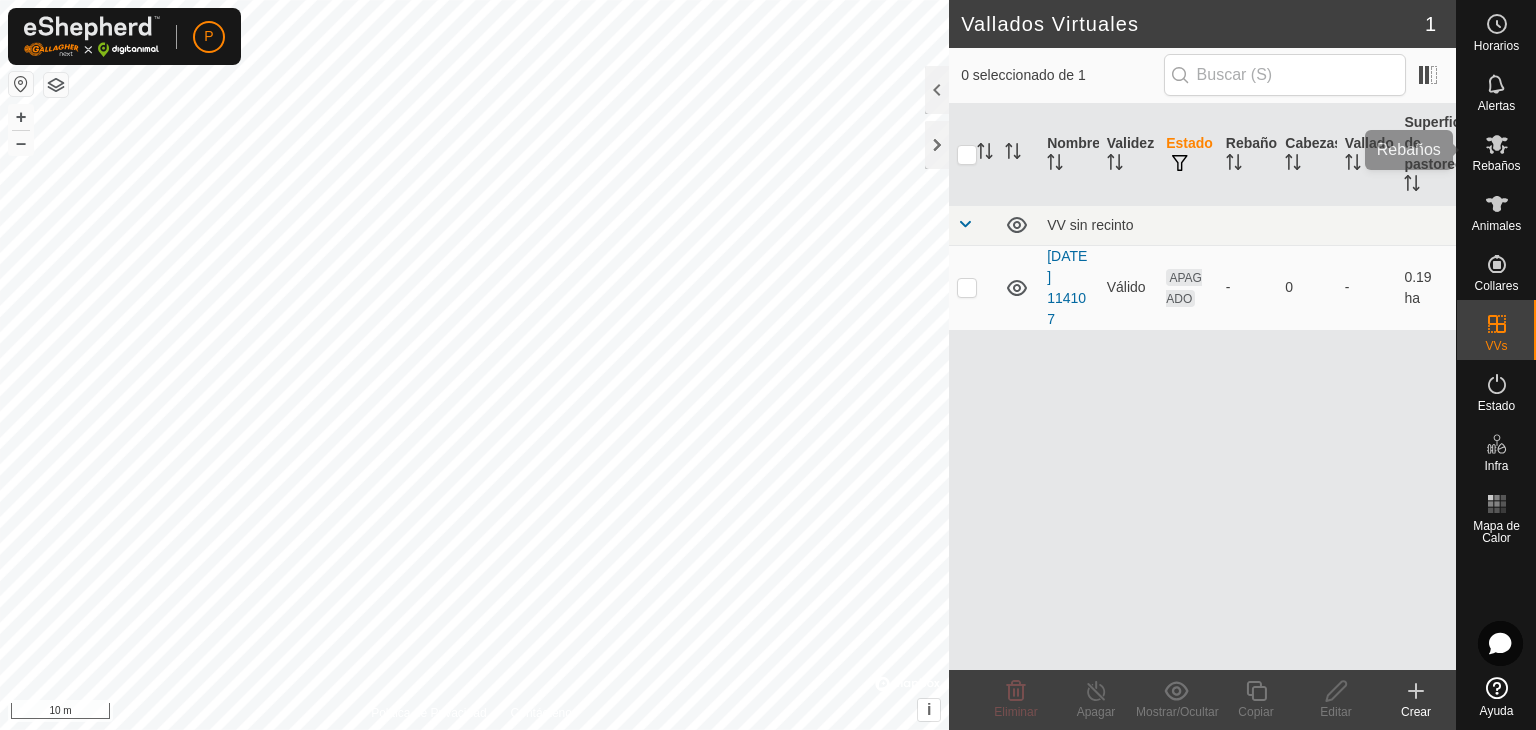 click 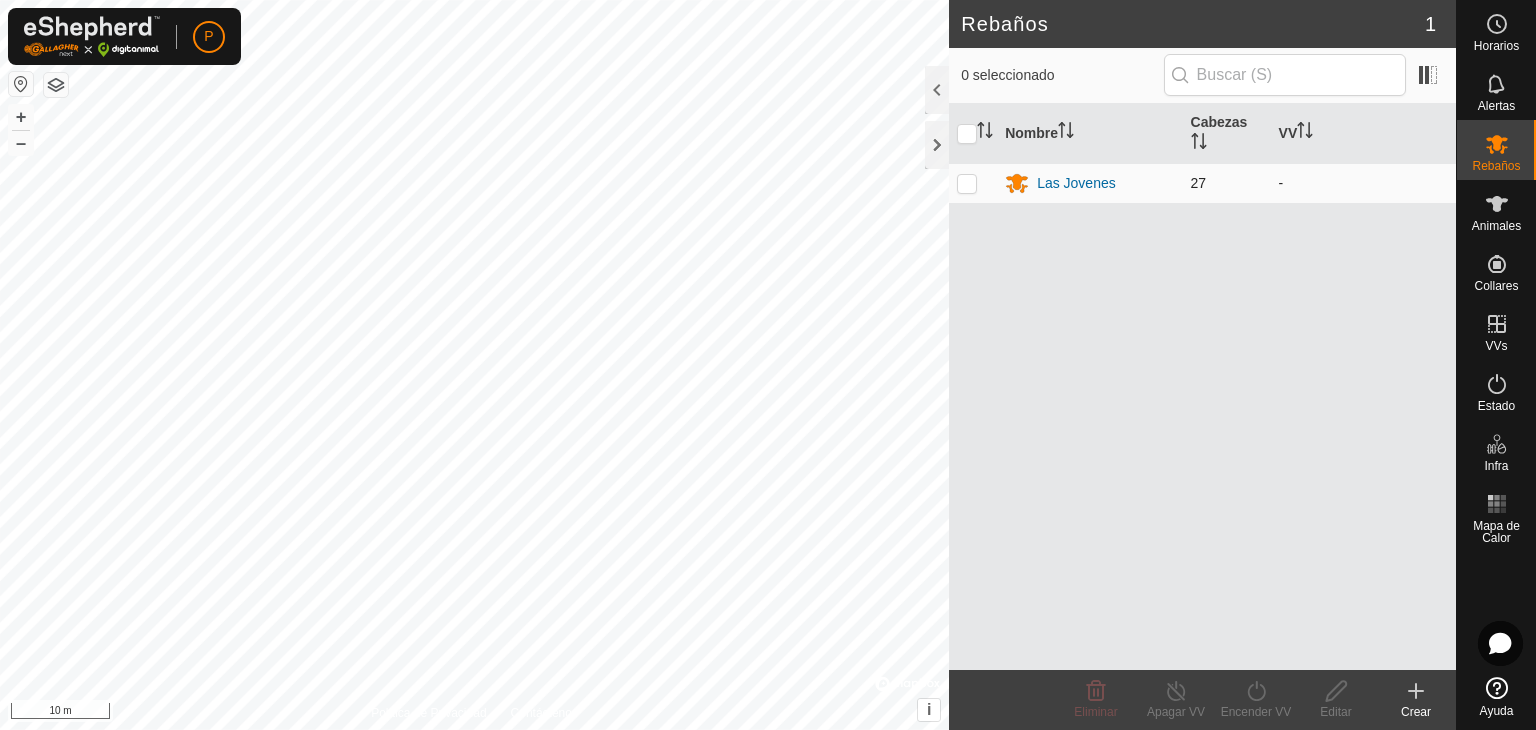 click at bounding box center (973, 183) 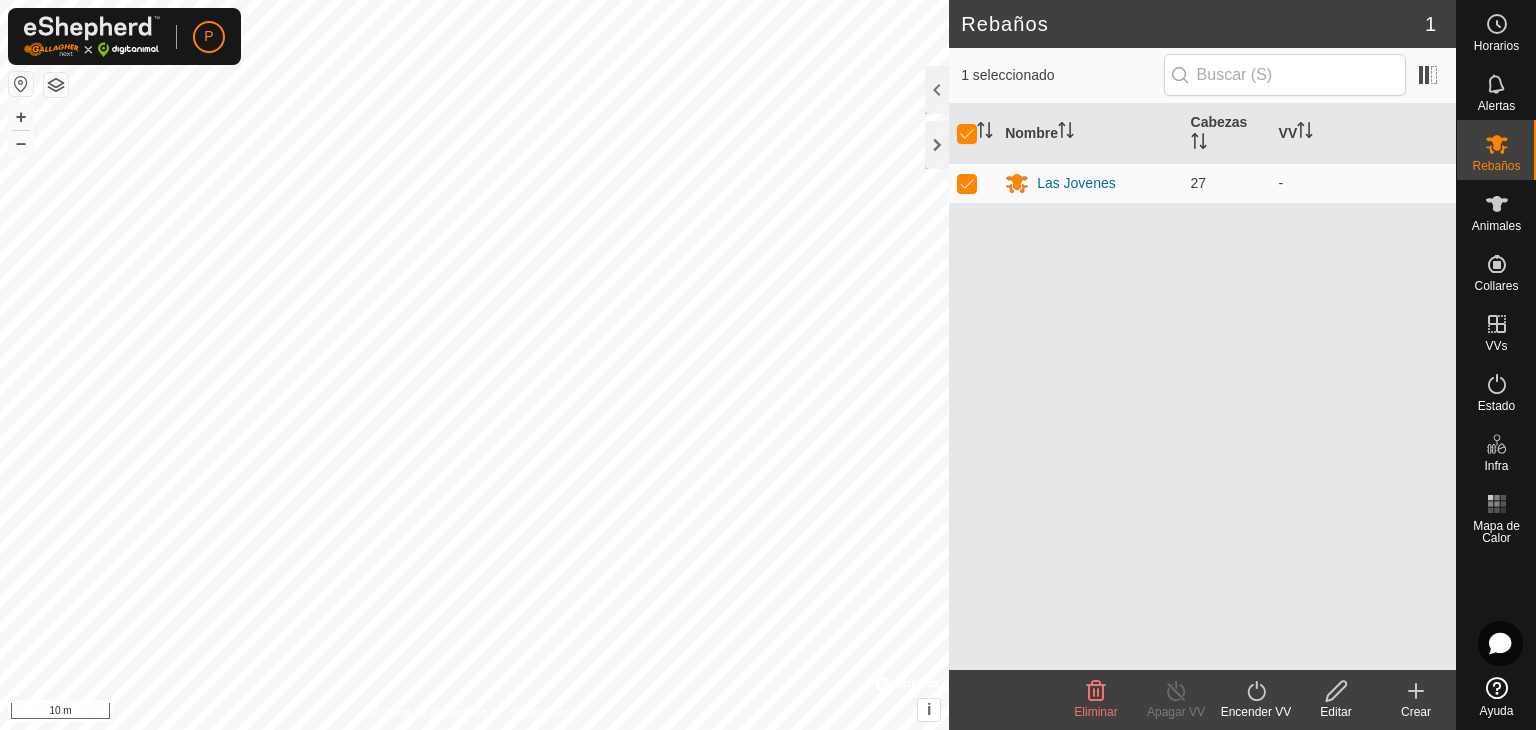 click 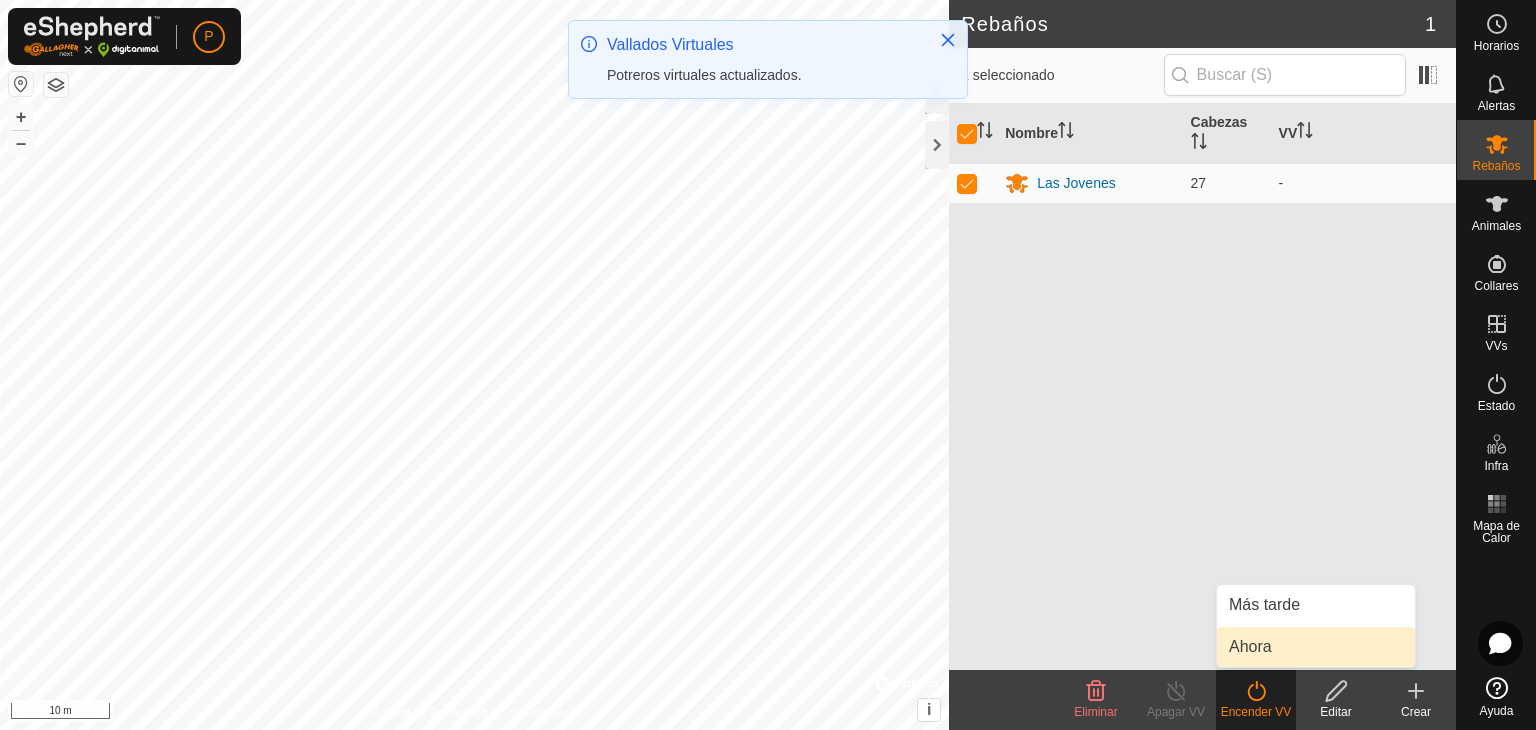 click on "Ahora" at bounding box center (1316, 647) 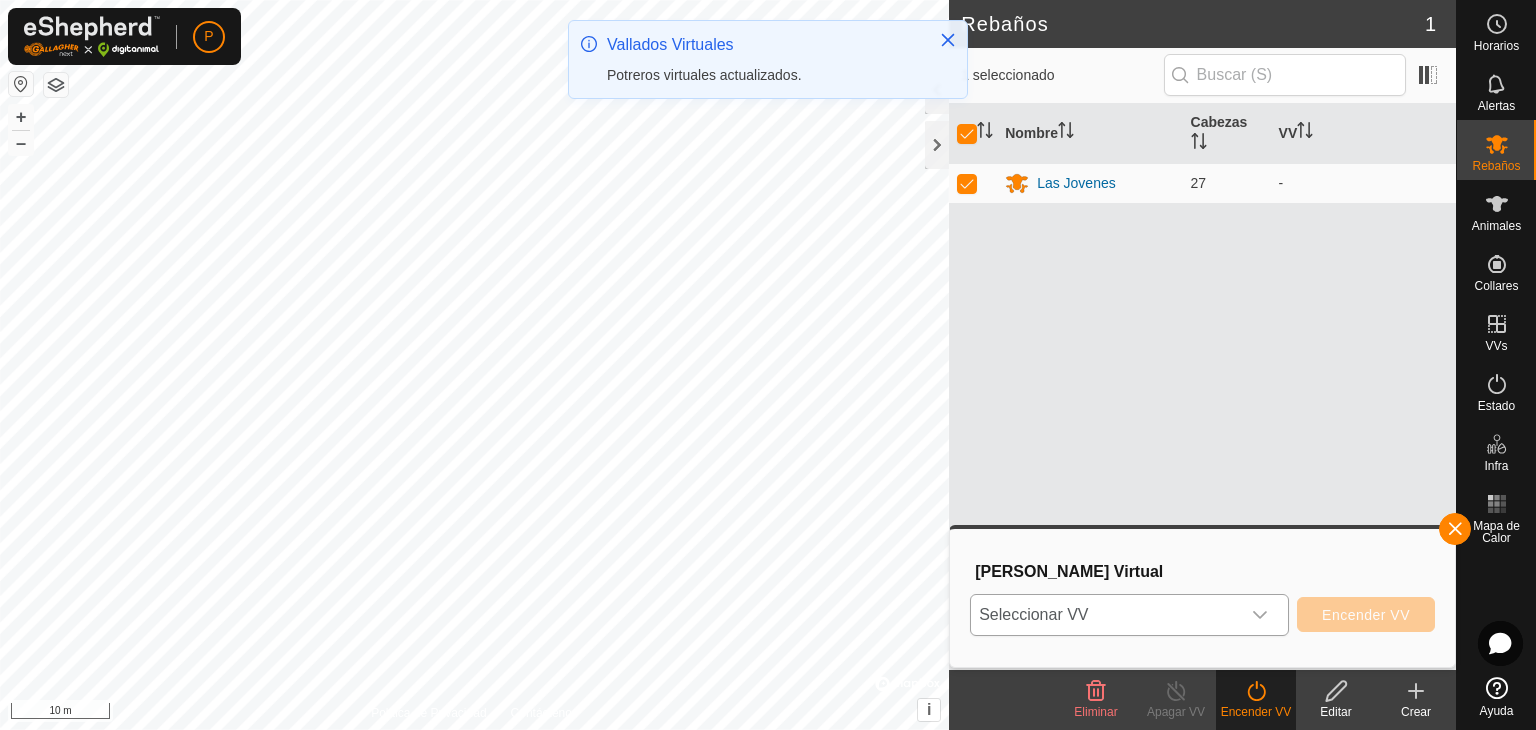 click on "Seleccionar VV" at bounding box center [1105, 615] 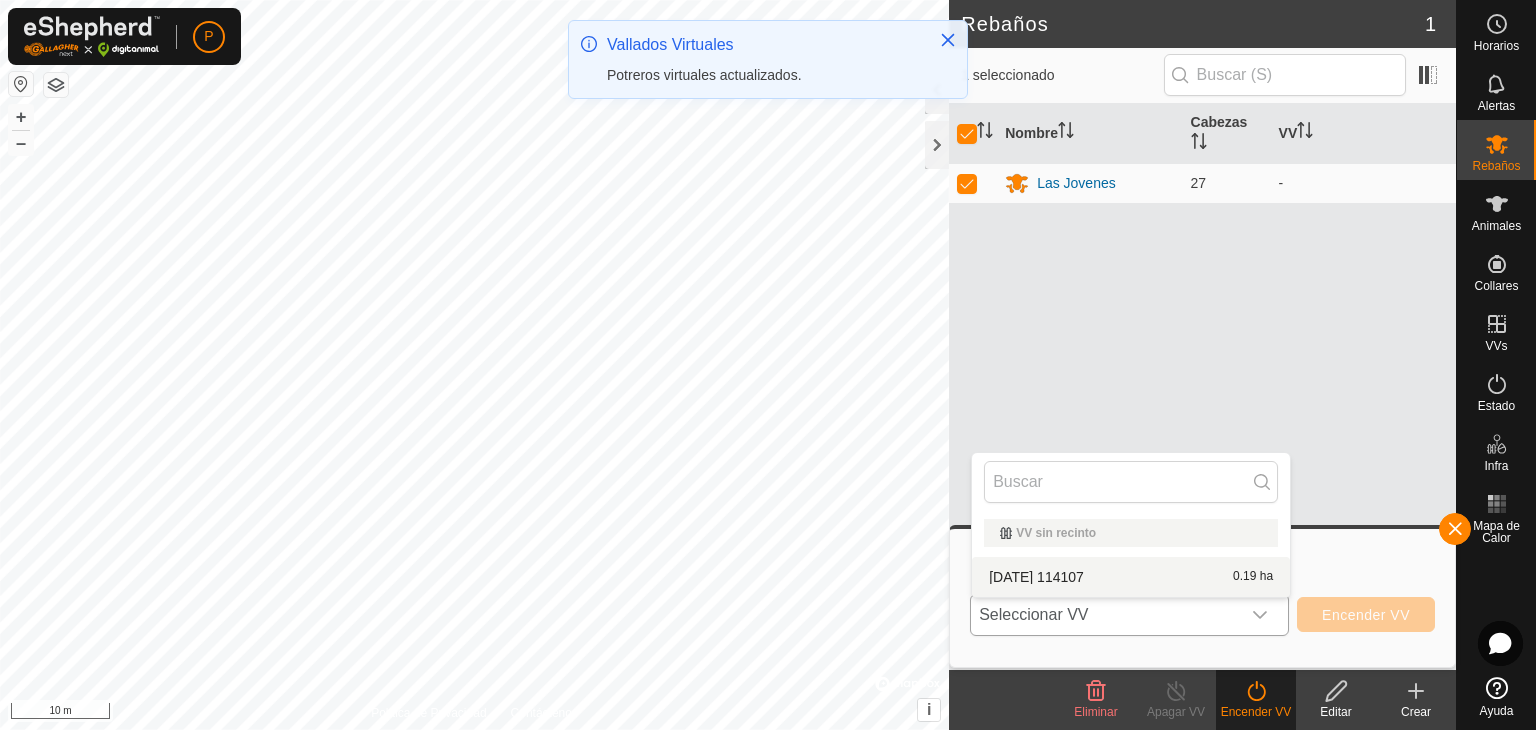 click on "[DATE] 114107  0.19 ha" at bounding box center (1131, 577) 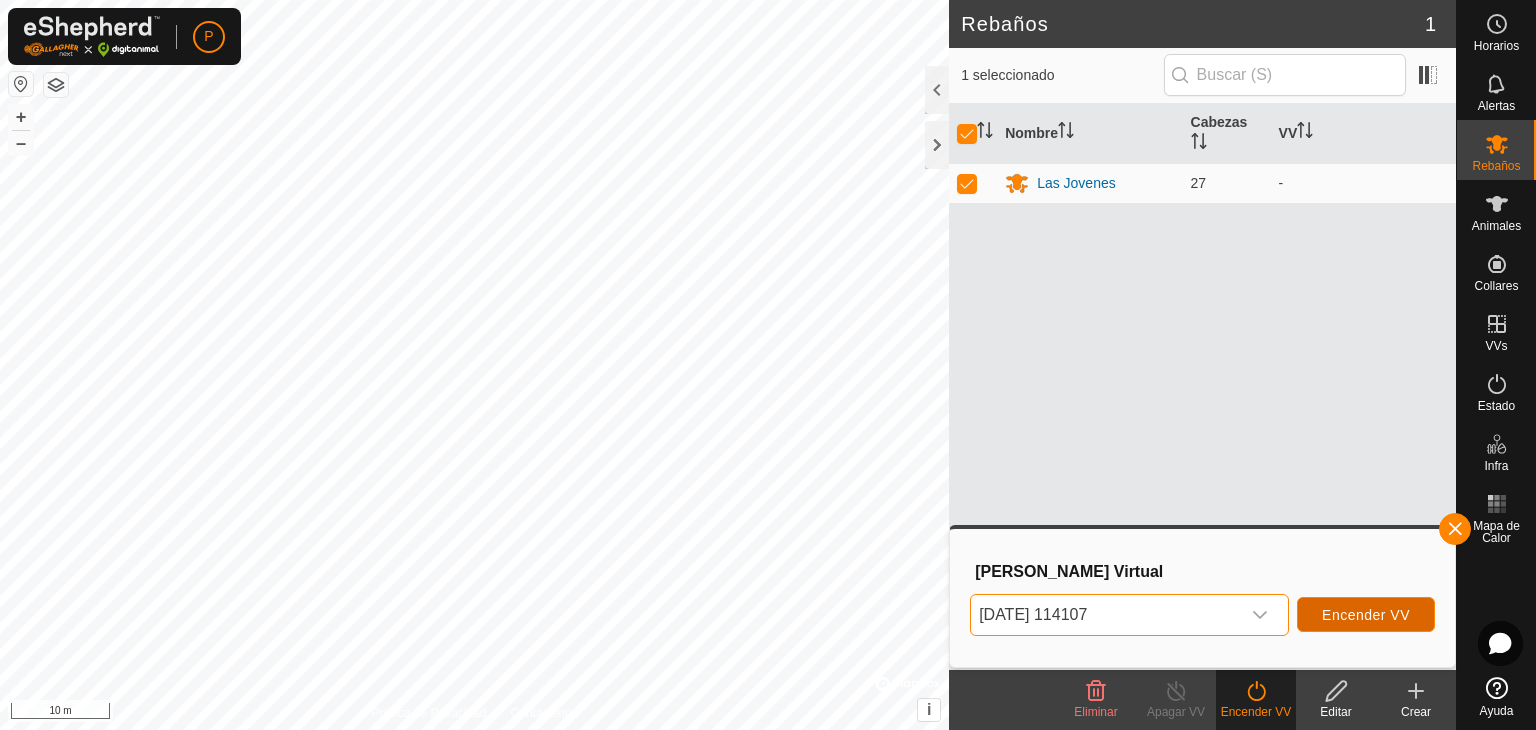 click on "Encender VV" at bounding box center (1366, 614) 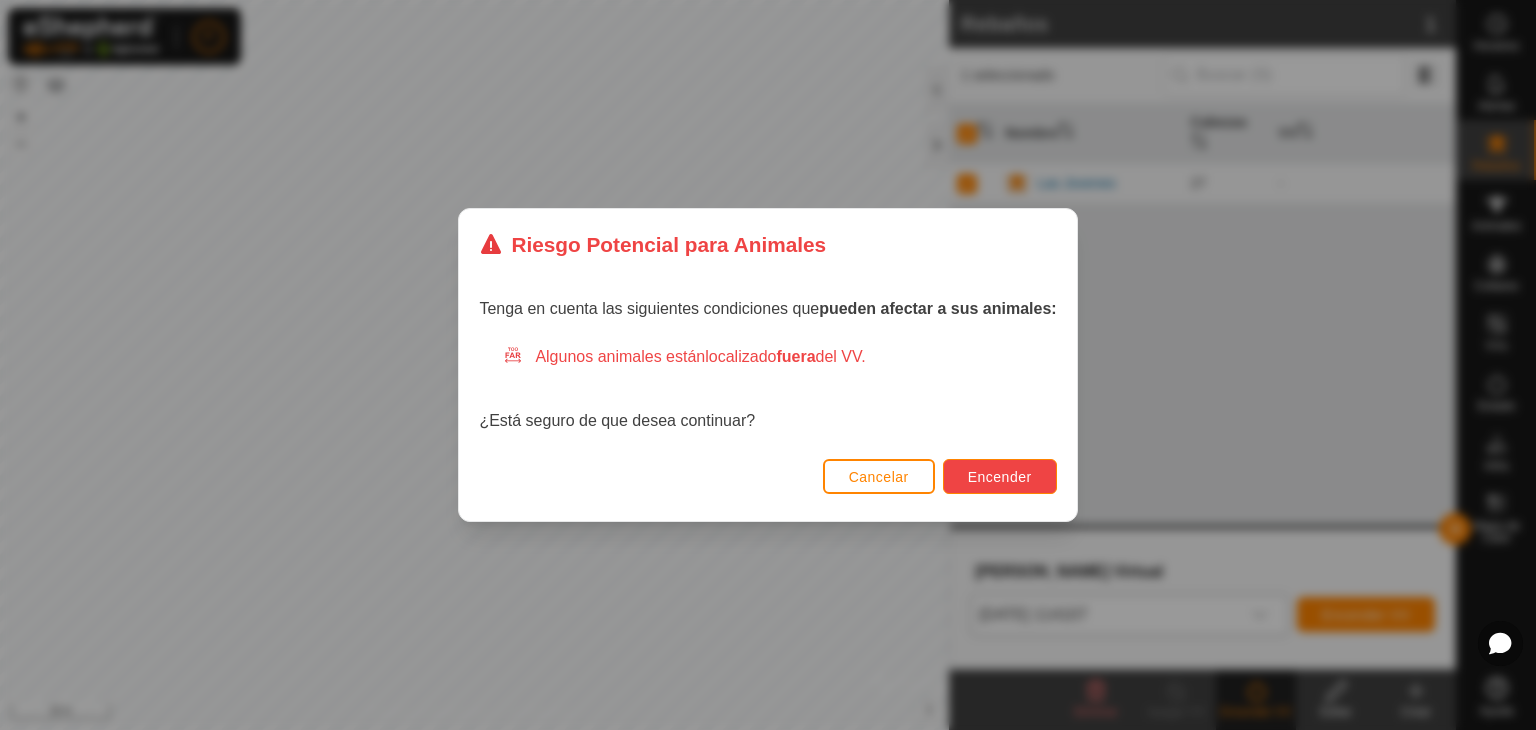 click on "Encender" at bounding box center (1000, 477) 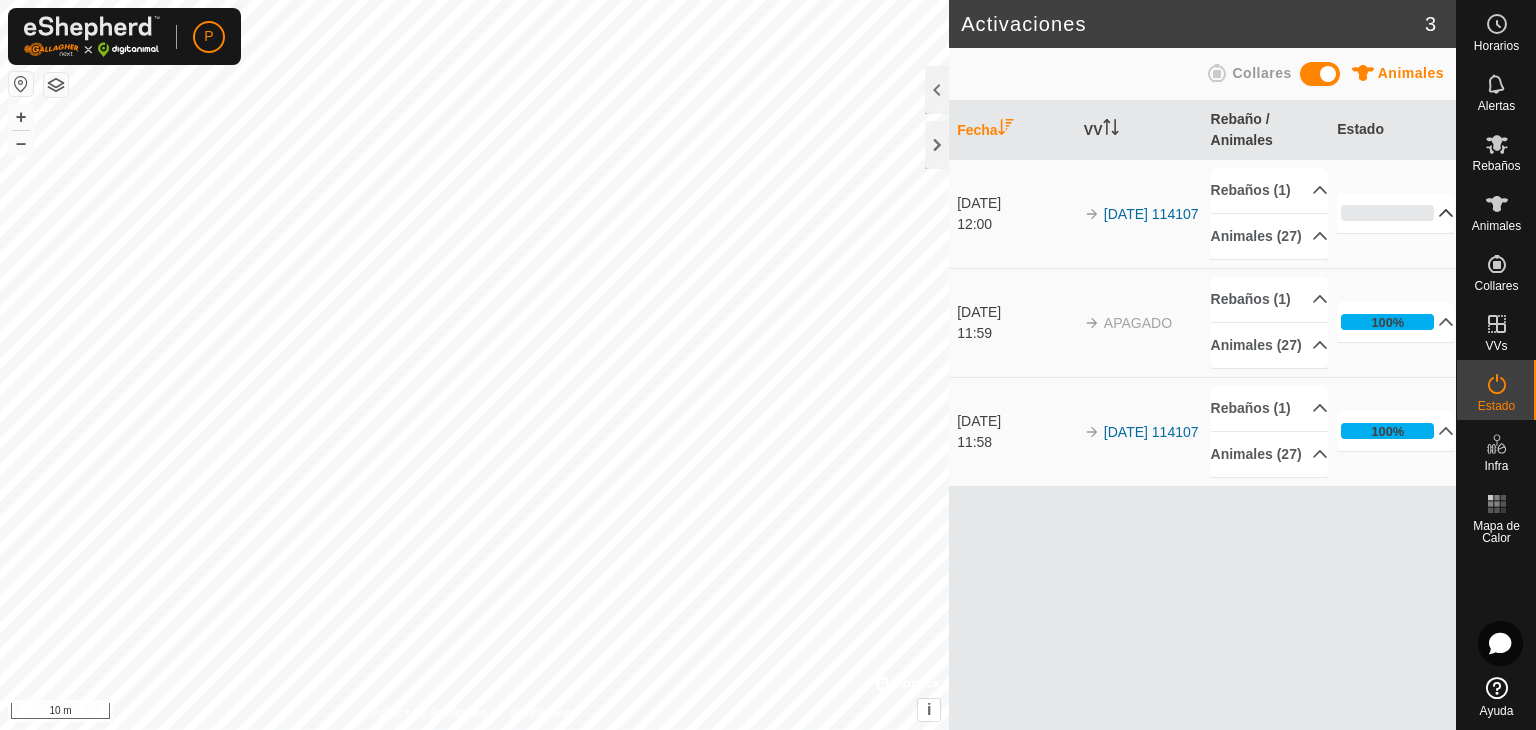 click on "0%" at bounding box center [1395, 213] 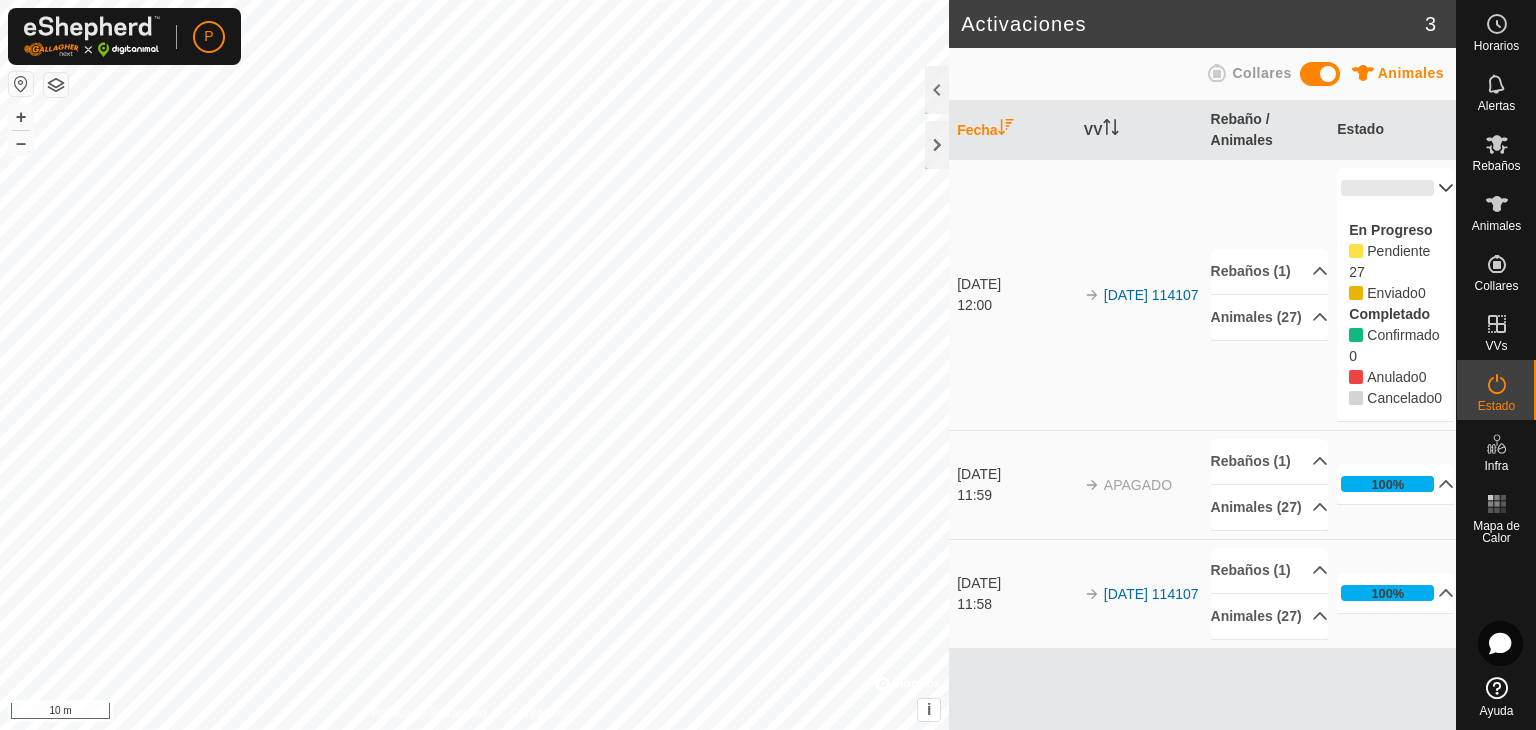 click 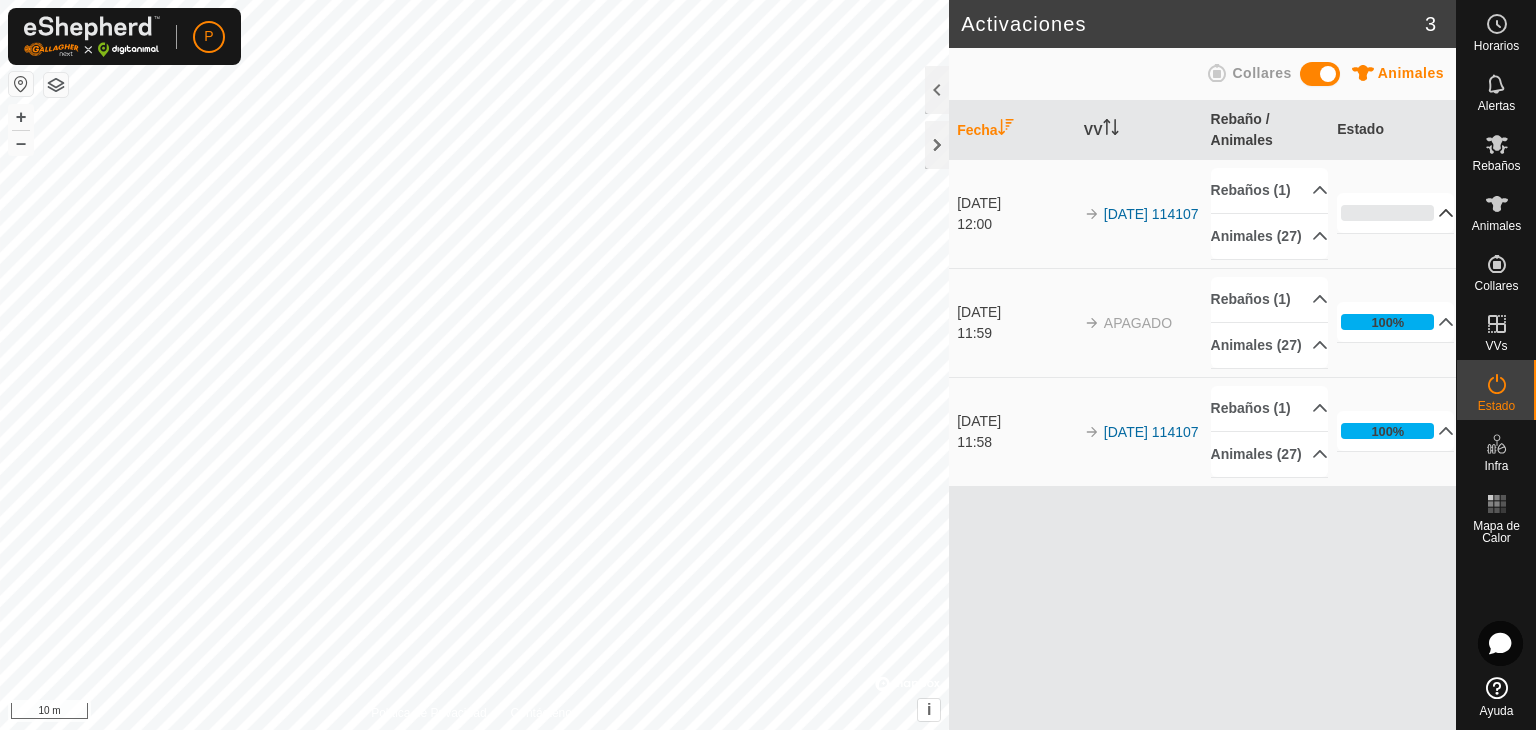 click on "P  Horarios Alertas Rebaños Animales Collares VVs Estado Infra Mapa de Calor Ayuda Activaciones 3 Animales Collares   Fecha   VV   Rebaño / Animales   Estado  [DATE] 12:00 2025-07-16 114107 [GEOGRAPHIC_DATA] (1)  Las Jovenes  Animales [PHONE_NUMBER]4   876   862   868   874   852   873   872   878   858   863   867   857   871   851   875   855   859   854   870   877   866   853  0% En Progreso Pendiente  27  Enviado   0  Completado Confirmado   0  Anulado  0  Cancelado   0  [DATE] 11:59 APAGADO Rebaños (1)  Las Jovenes  Animales [PHONE_NUMBER]4   876   862   868   874   852   873   872   878   858   863   867   857   871   851   875   855   859   854   870   877   866   853  100% En Progreso Pendiente  0  Enviado   0  Completado Confirmado   0  Anulado  0  Cancelado   27  [DATE] 11:58 2025-07-16 114107 Rebaños (1)  Las Jovenes  Animales [PHONE_NUMBER]4   876   862   868   874   852   873   872   878   858   863   867   857   871   0" at bounding box center [768, 365] 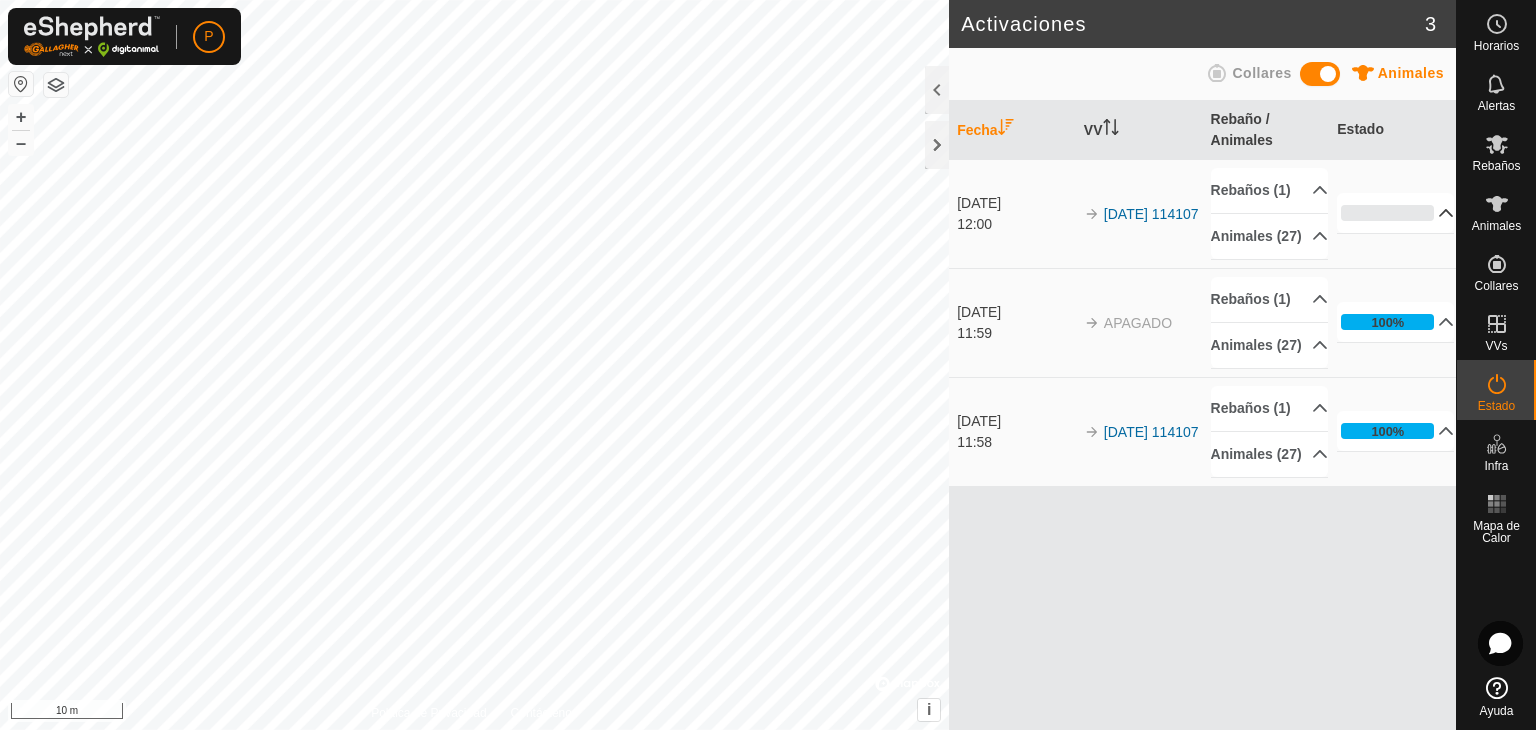 click on "0%" at bounding box center (1395, 213) 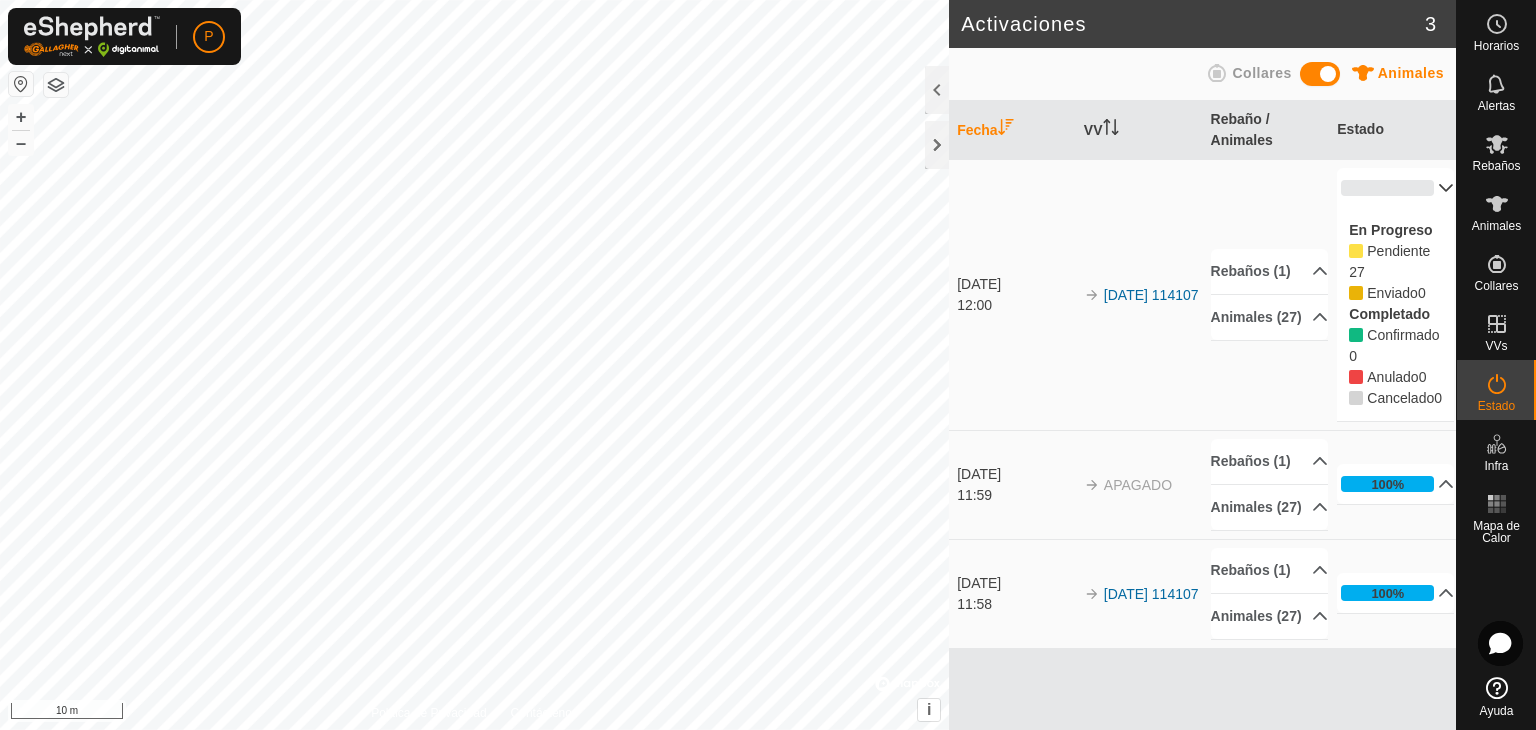 click on "0%" at bounding box center [1395, 188] 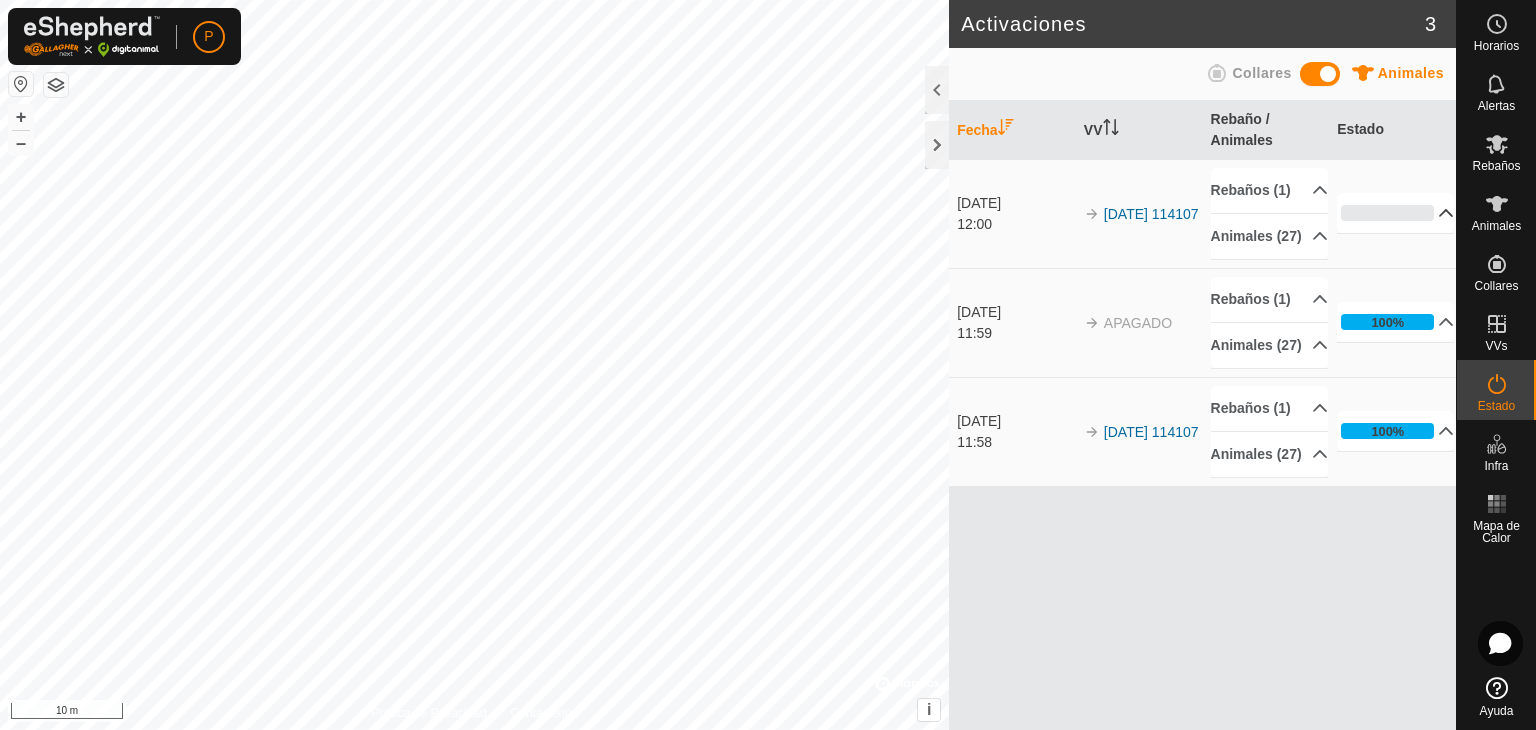 click on "0%" at bounding box center [1395, 213] 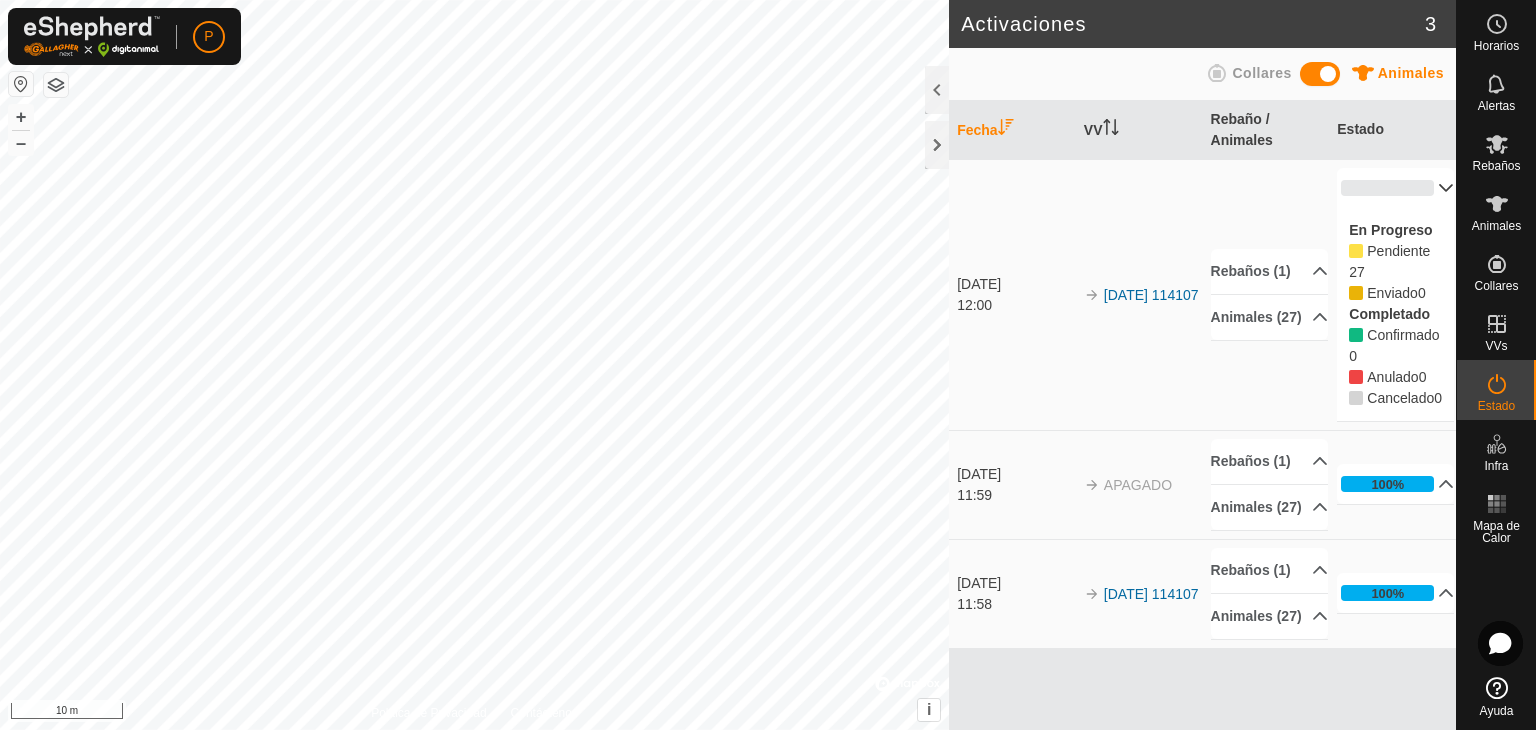 scroll, scrollTop: 0, scrollLeft: 0, axis: both 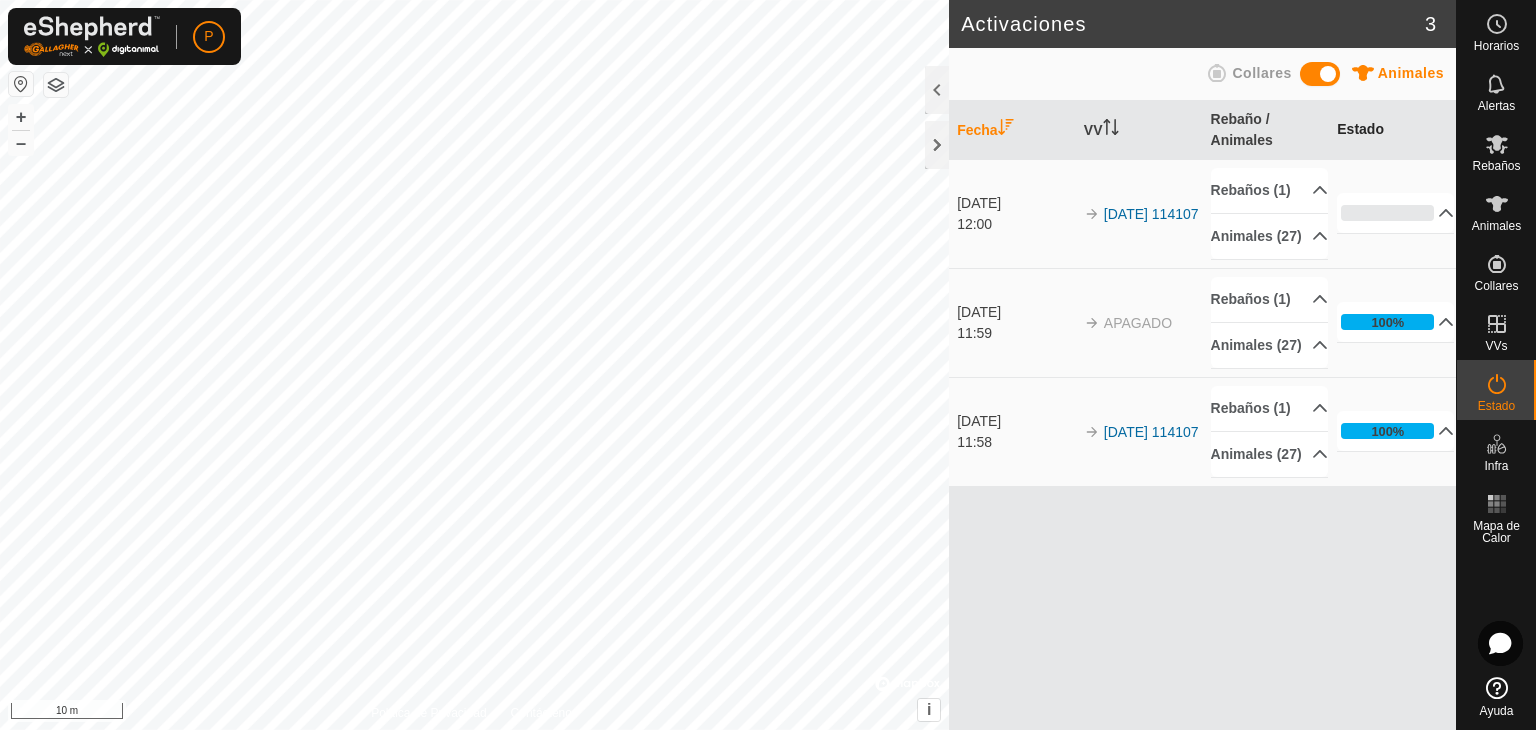 click on "Estado" at bounding box center (1392, 130) 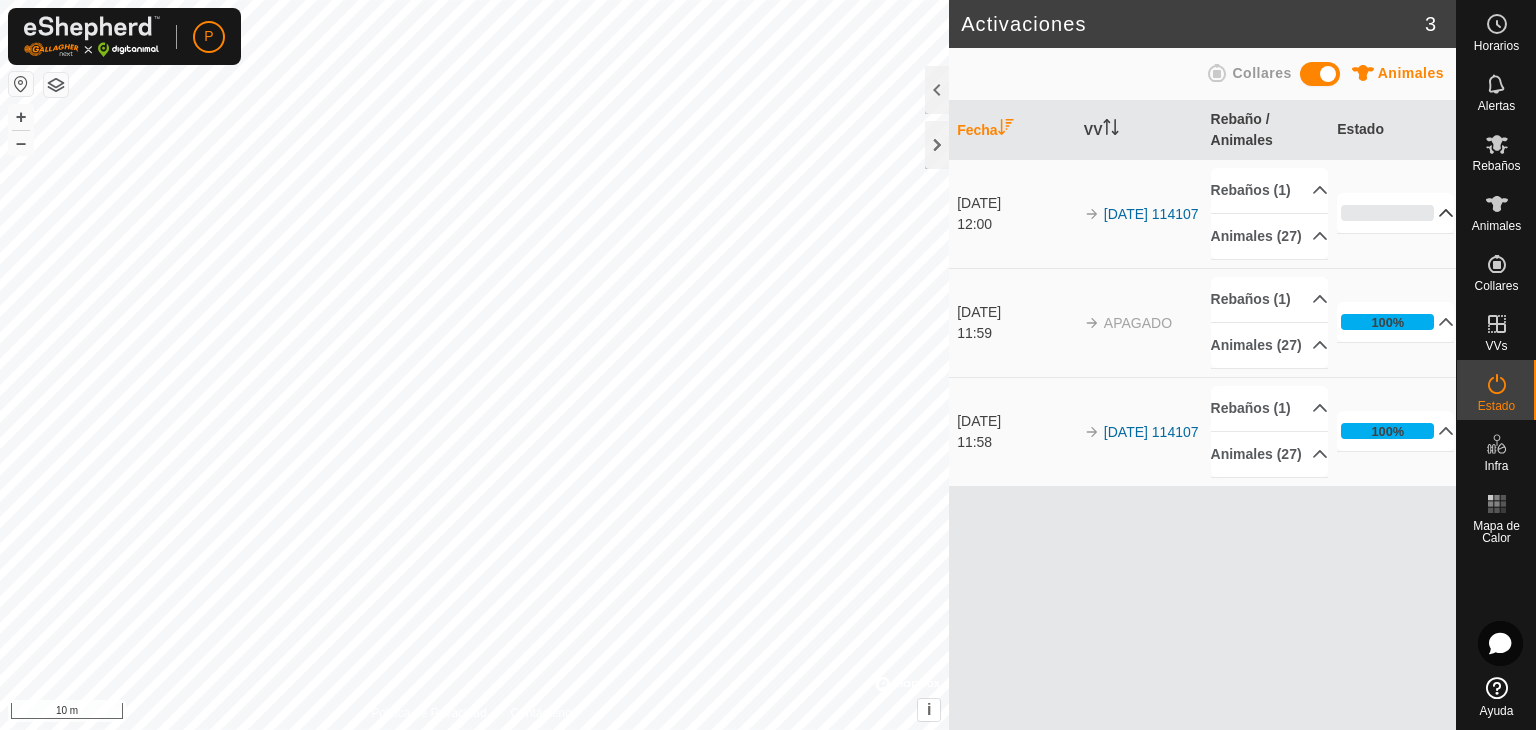 click on "0%" at bounding box center [1395, 213] 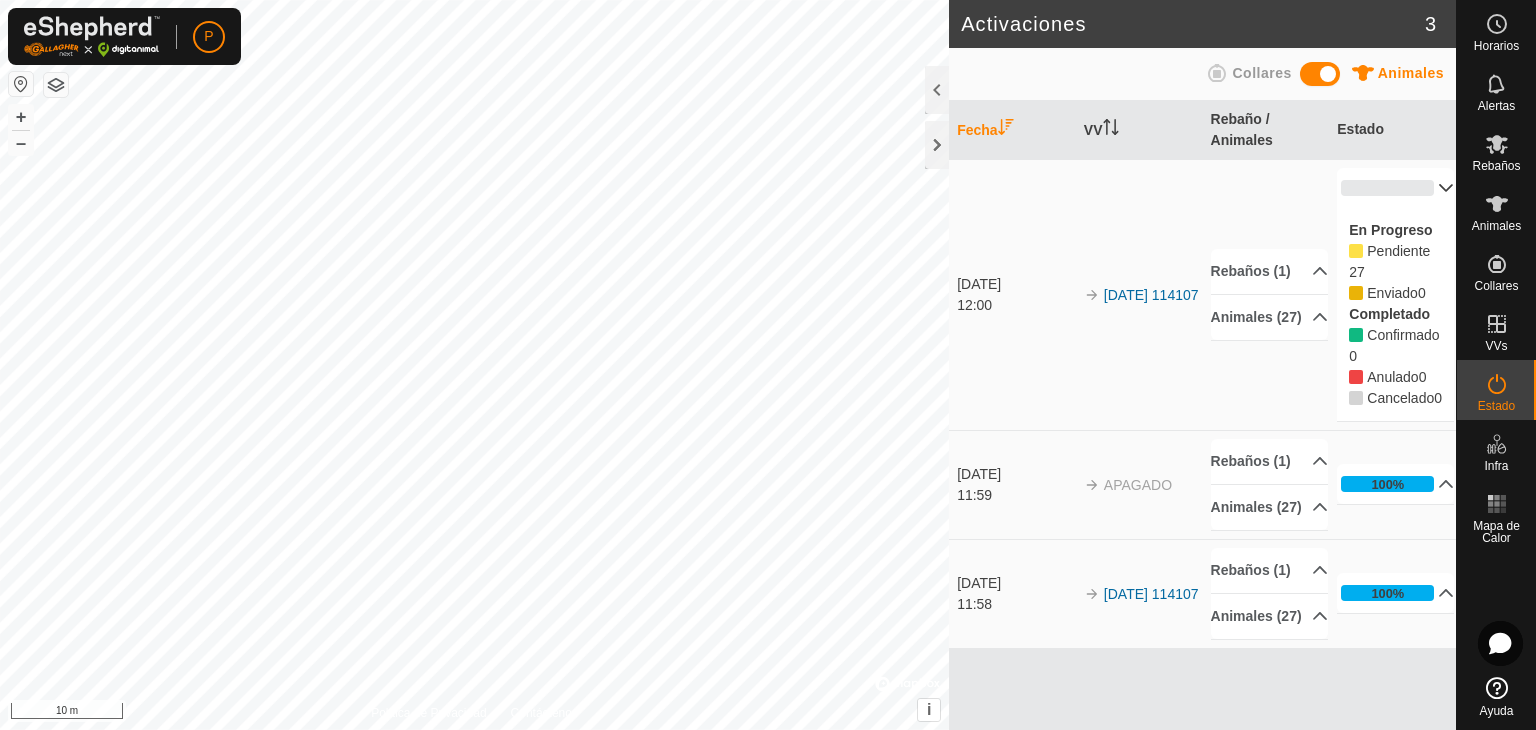 click on "Confirmado" at bounding box center (1403, 335) 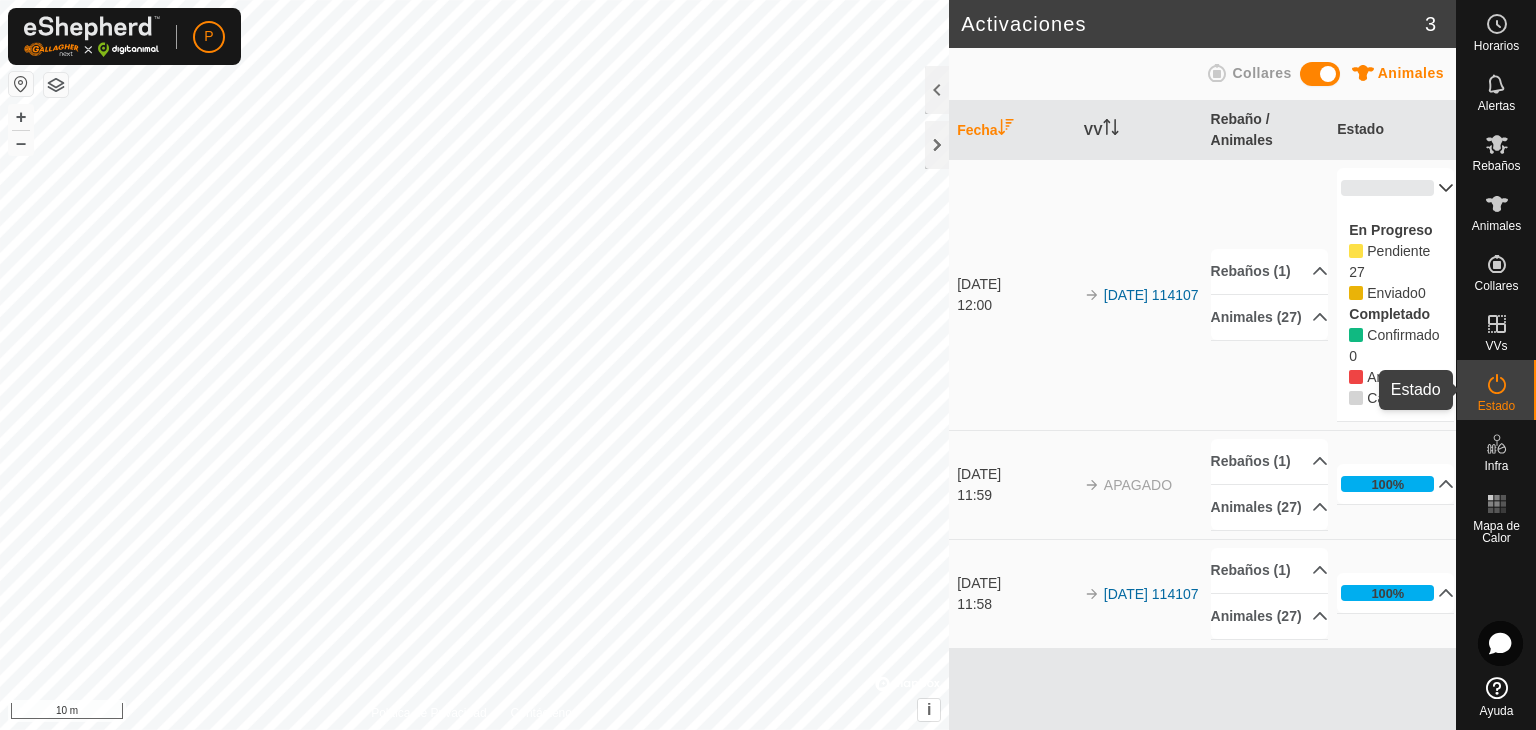 click at bounding box center [1497, 384] 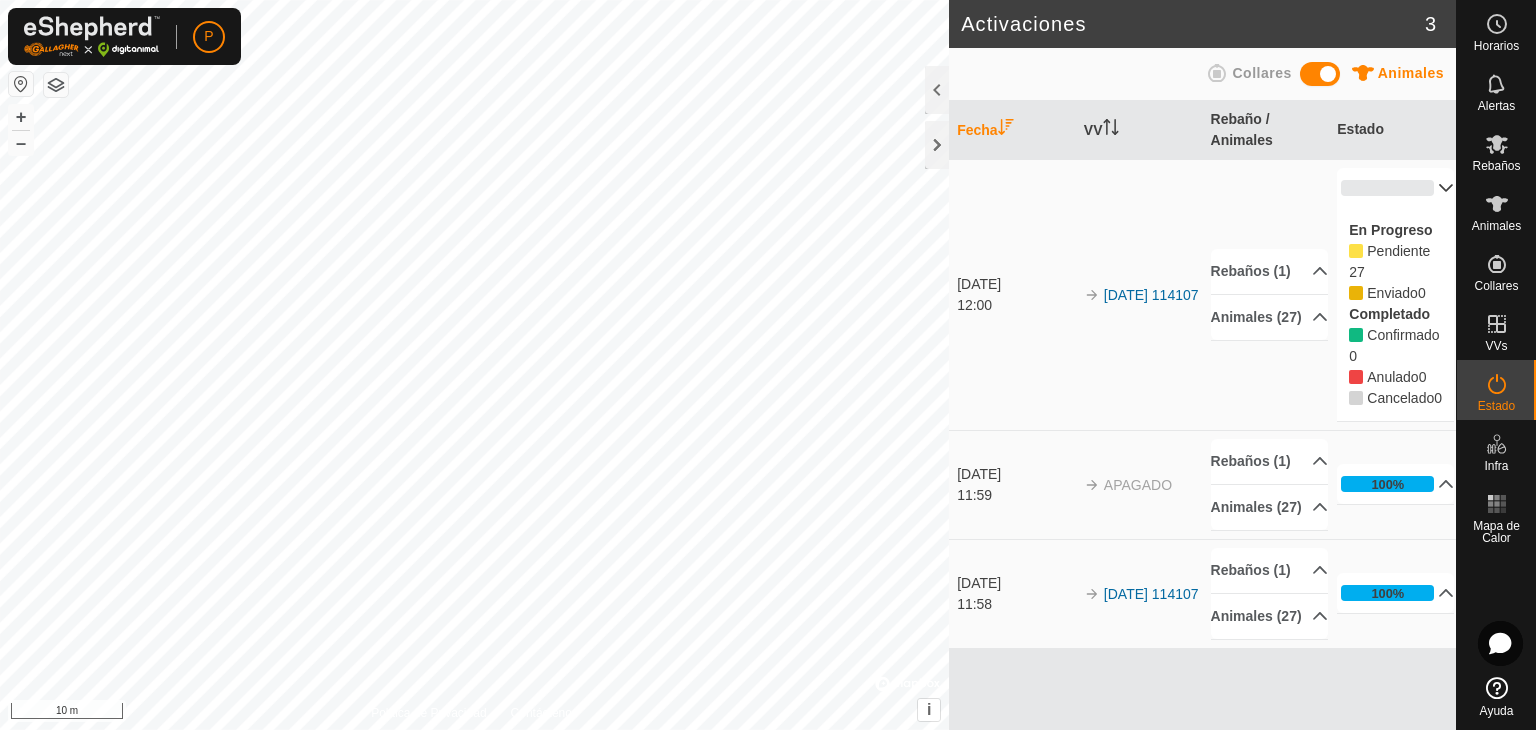 click on "0%" at bounding box center (1395, 188) 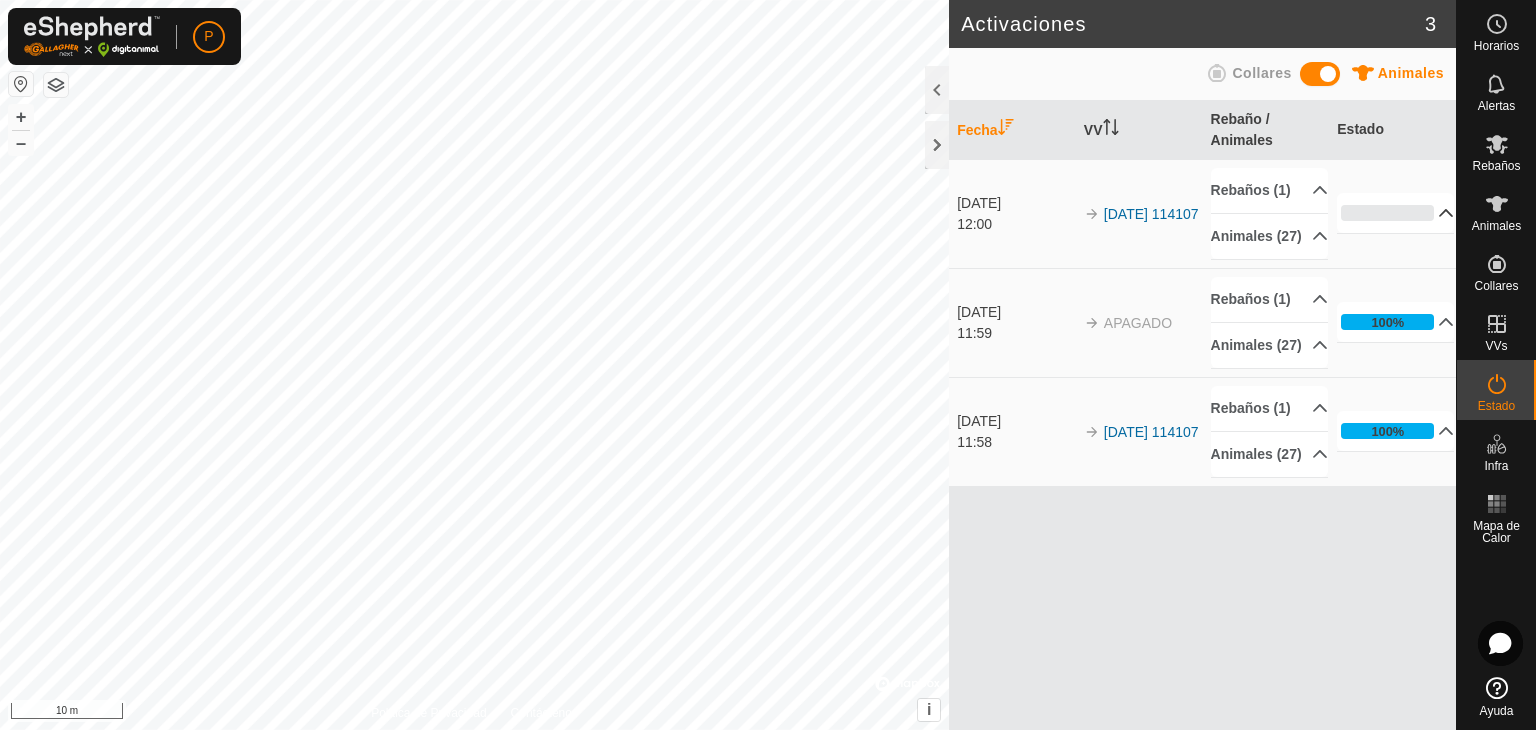 click on "0%" at bounding box center [1395, 213] 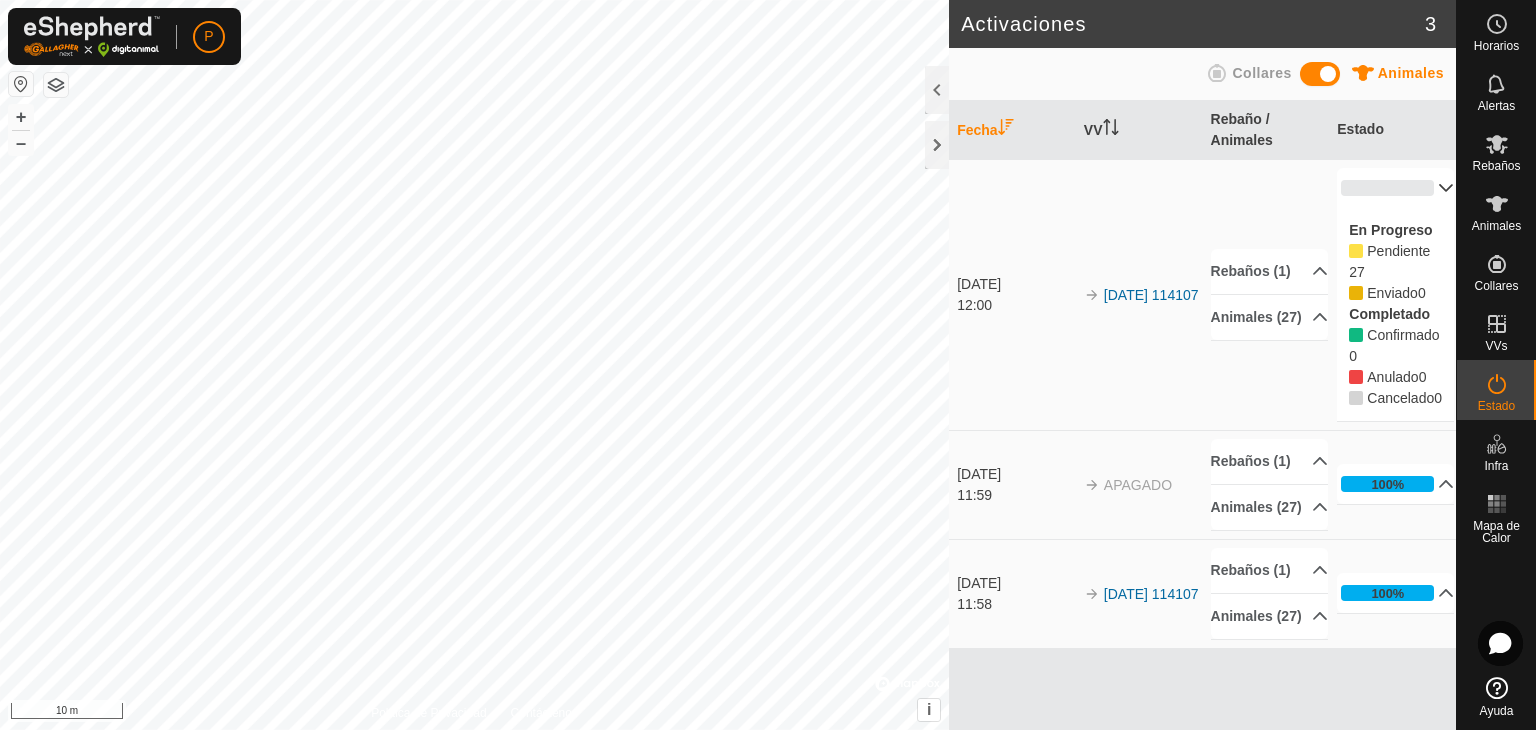 click on "0%" at bounding box center (1395, 188) 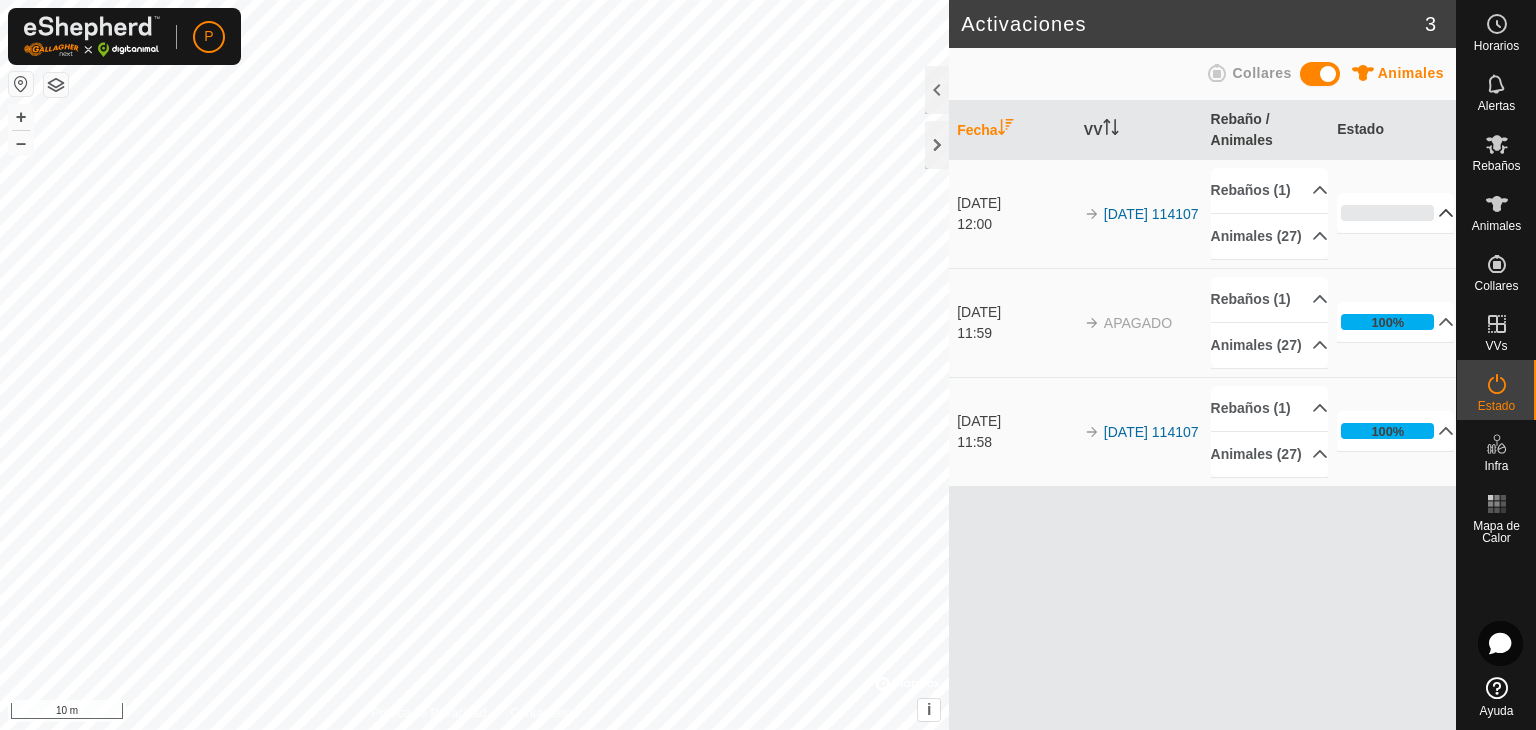 click on "0%" at bounding box center (1395, 213) 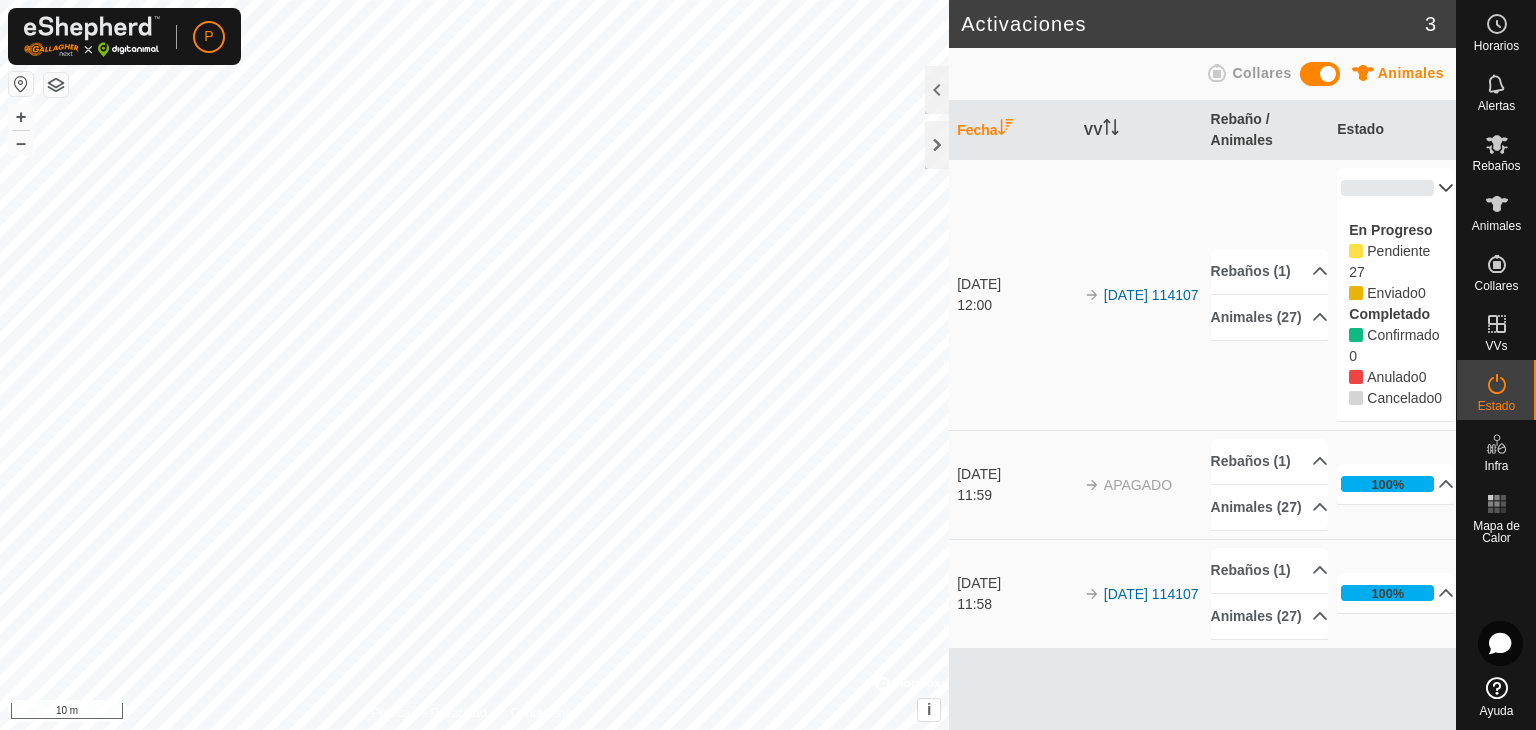 click on "0%" at bounding box center [1395, 188] 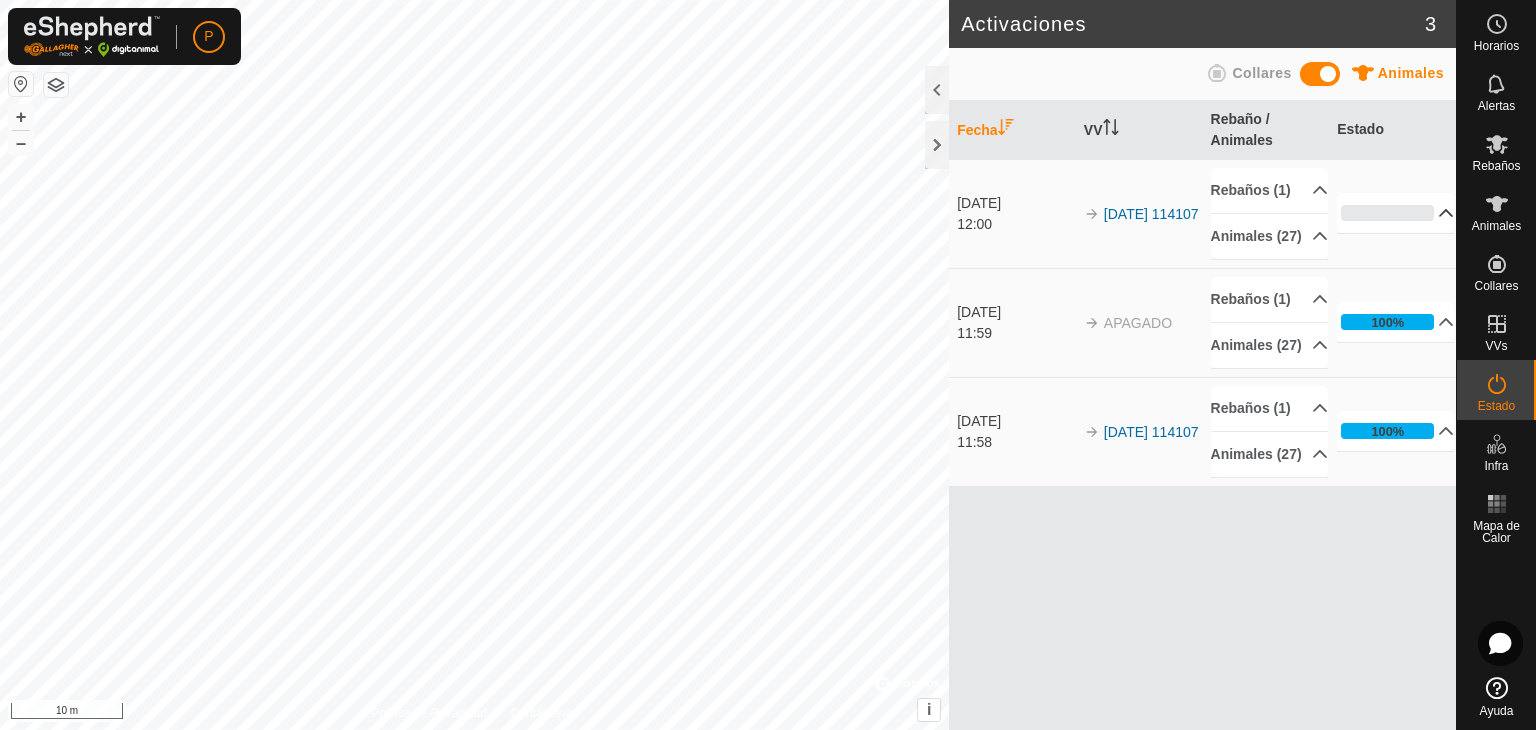 click on "0%" at bounding box center [1395, 213] 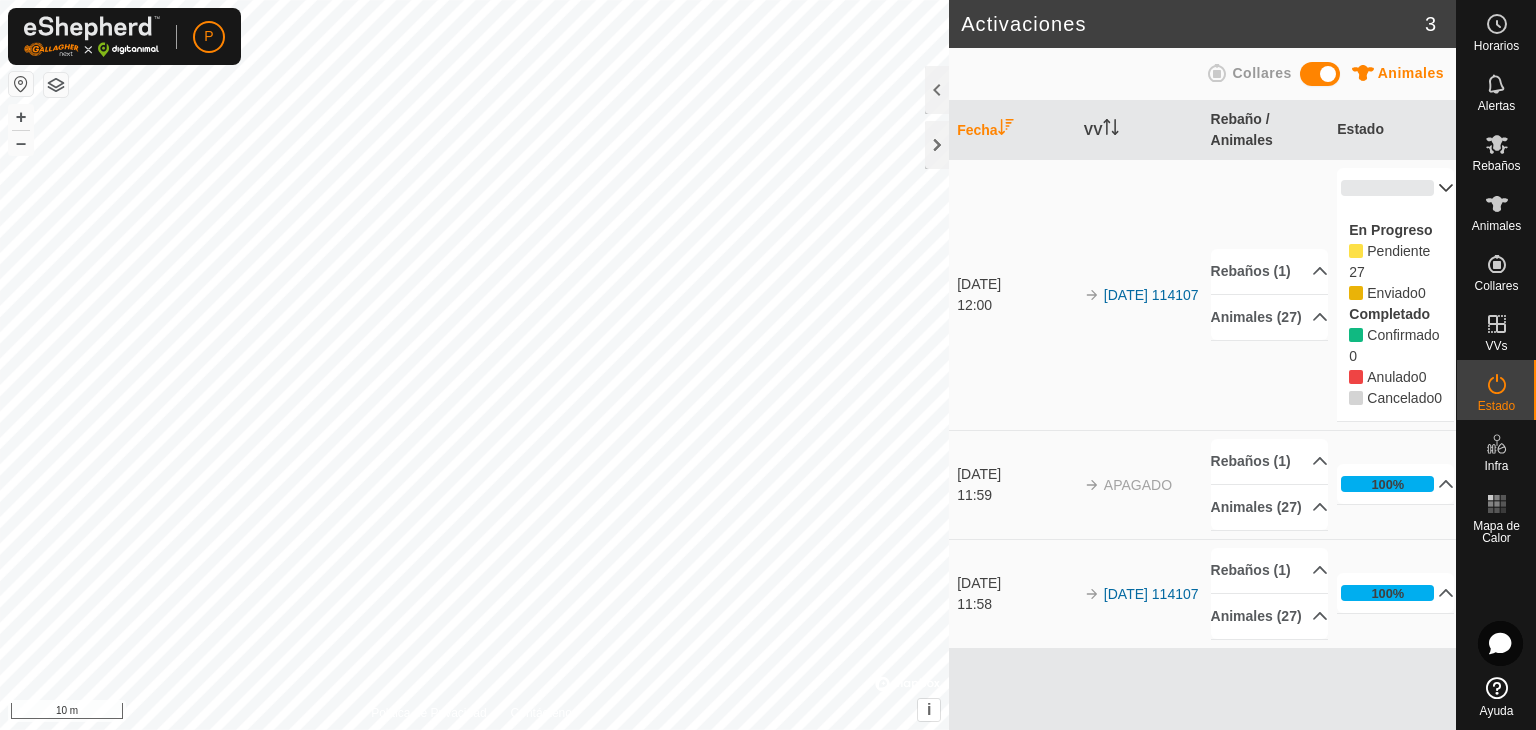 click on "Pendiente" at bounding box center (1398, 251) 